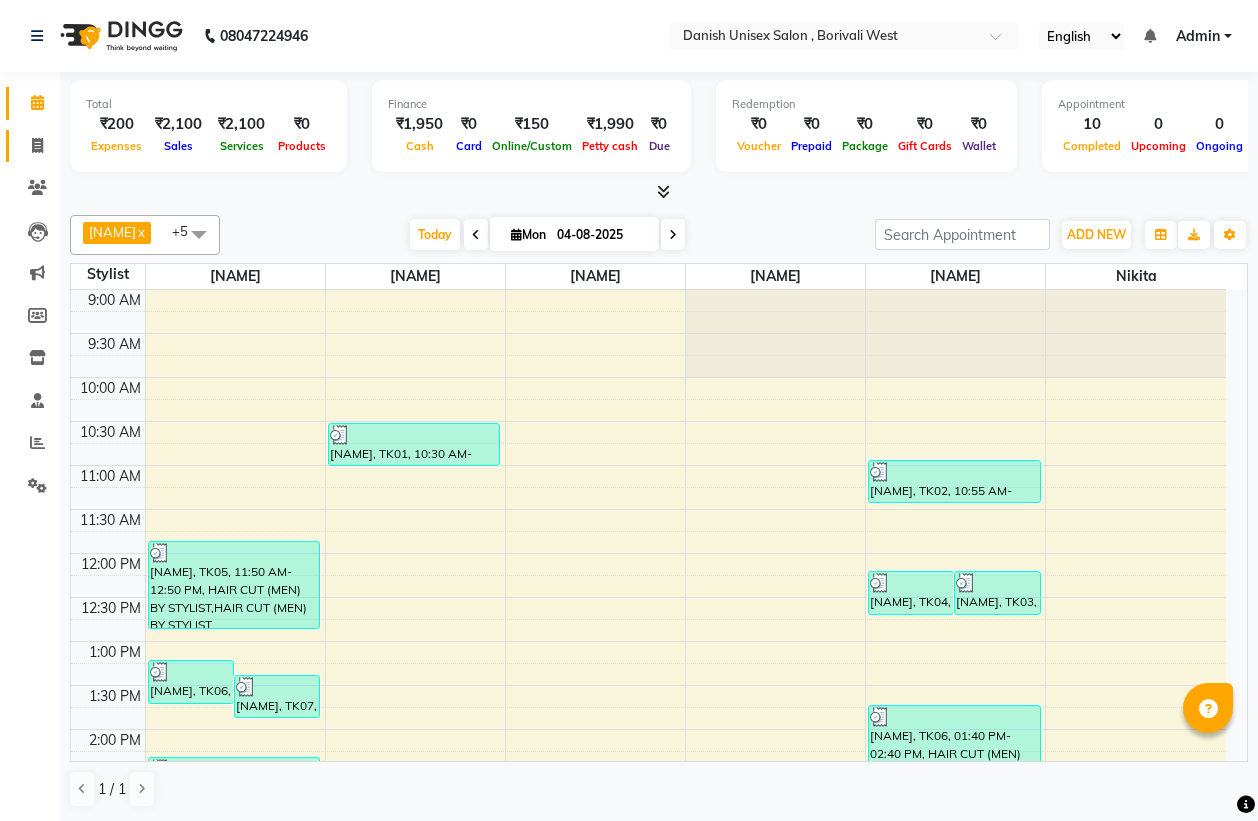 scroll, scrollTop: 0, scrollLeft: 0, axis: both 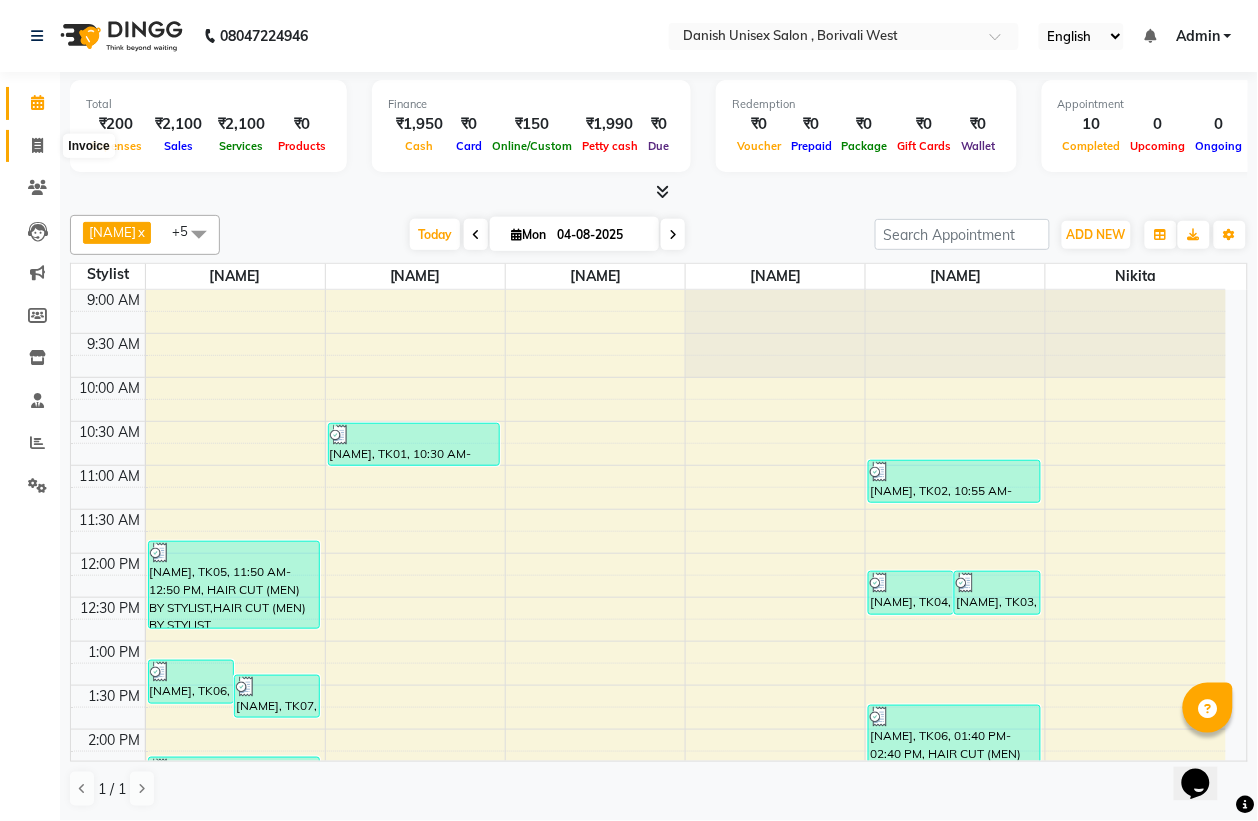 click 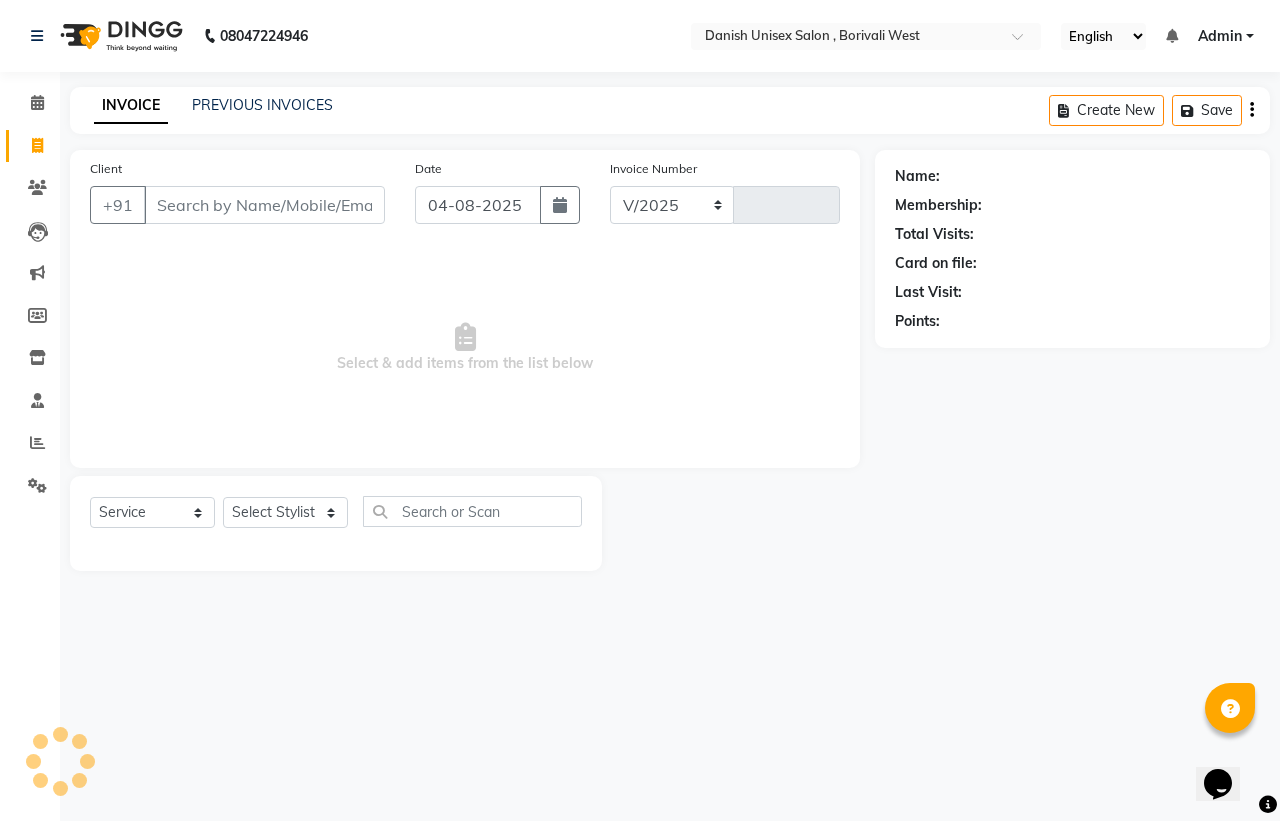 select on "6929" 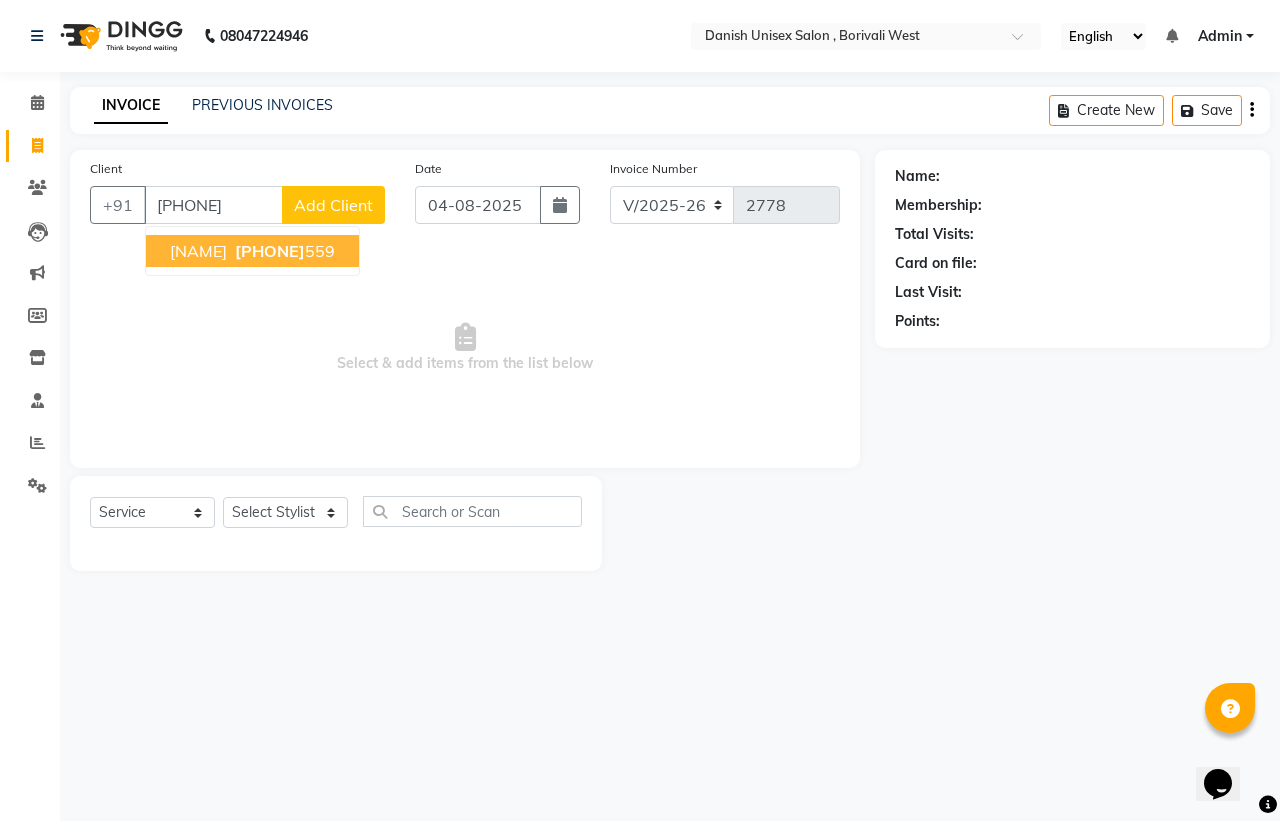 click on "[PHONE]" at bounding box center (283, 251) 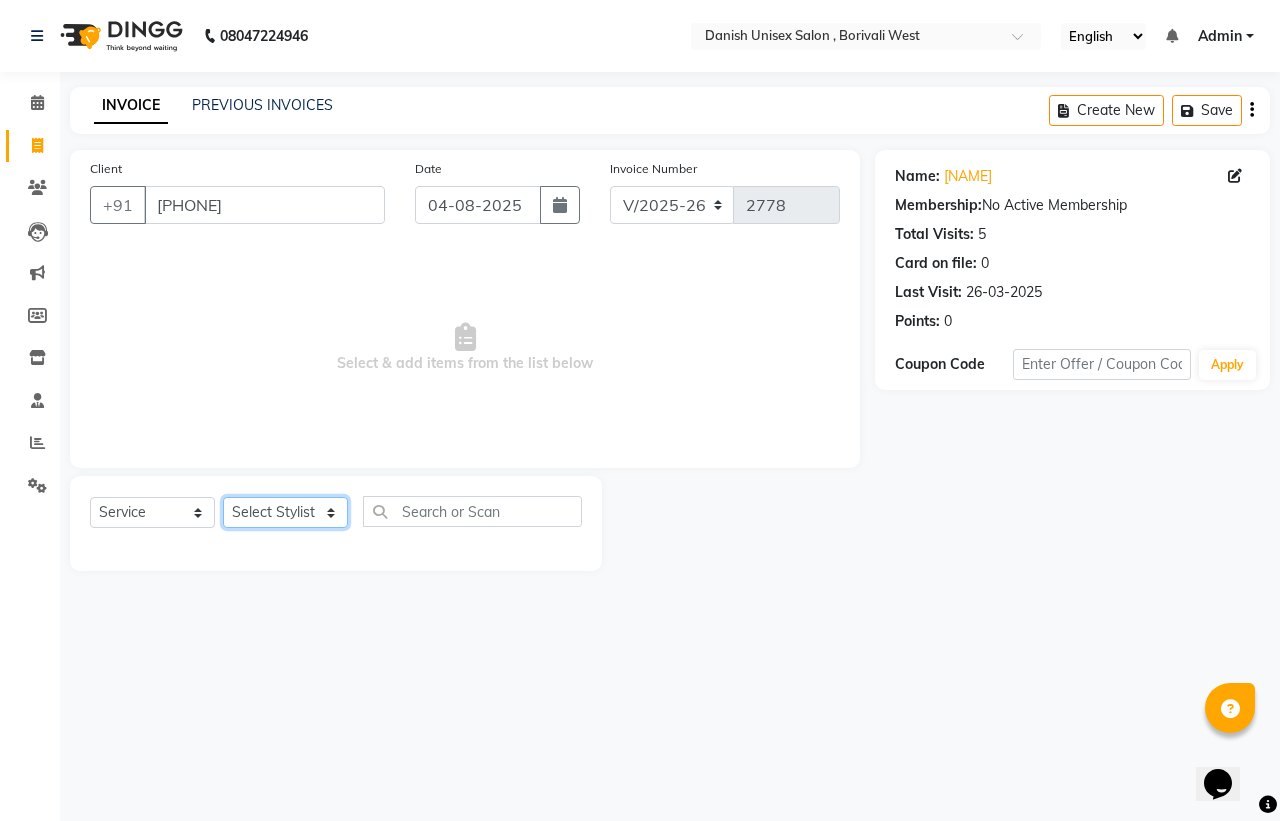 click on "Select Stylist Bhim Shing firoz alam Juber shaikh kajal Lubna Sayyad Nikhil Sharma Nikita Niraj Kanojiya Niyaz Salmani Pooja Yadav Riddhi Sabil salmani sapna" 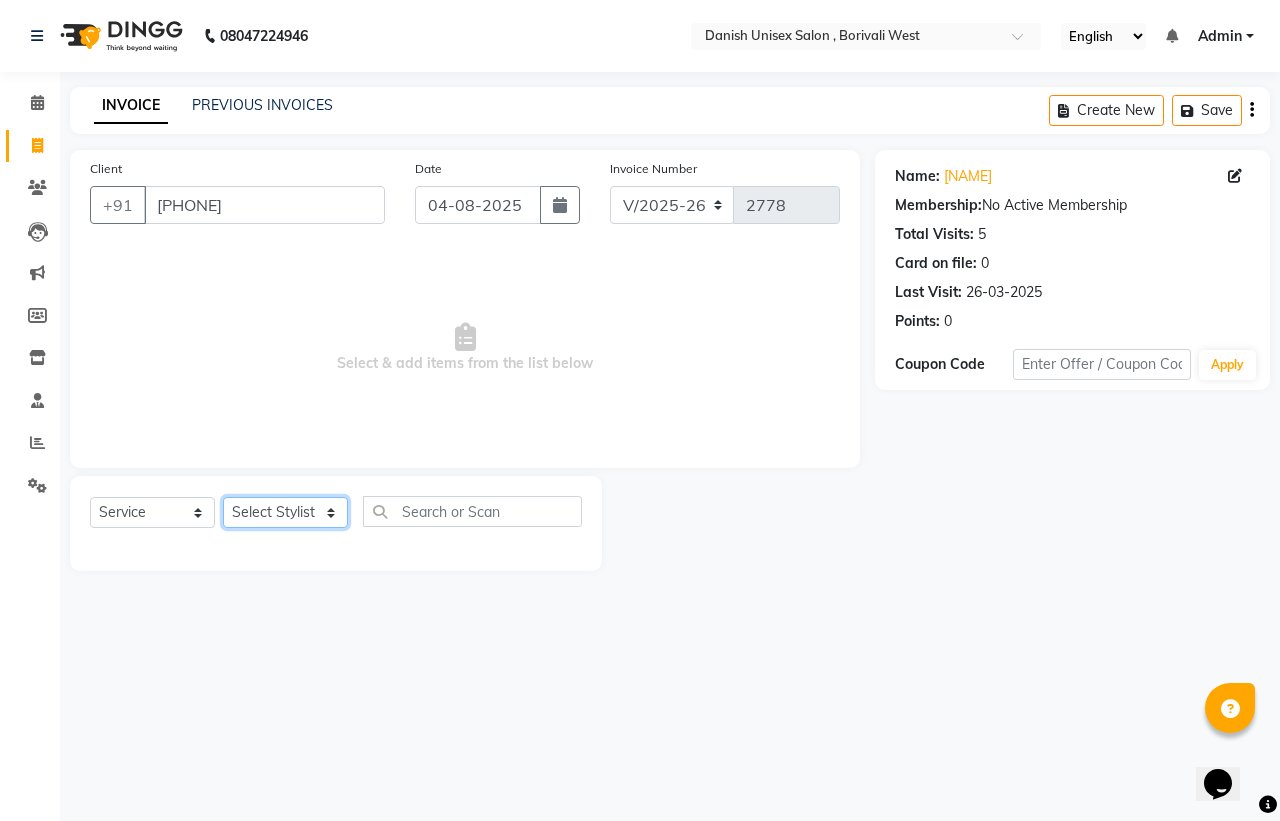 select on "54585" 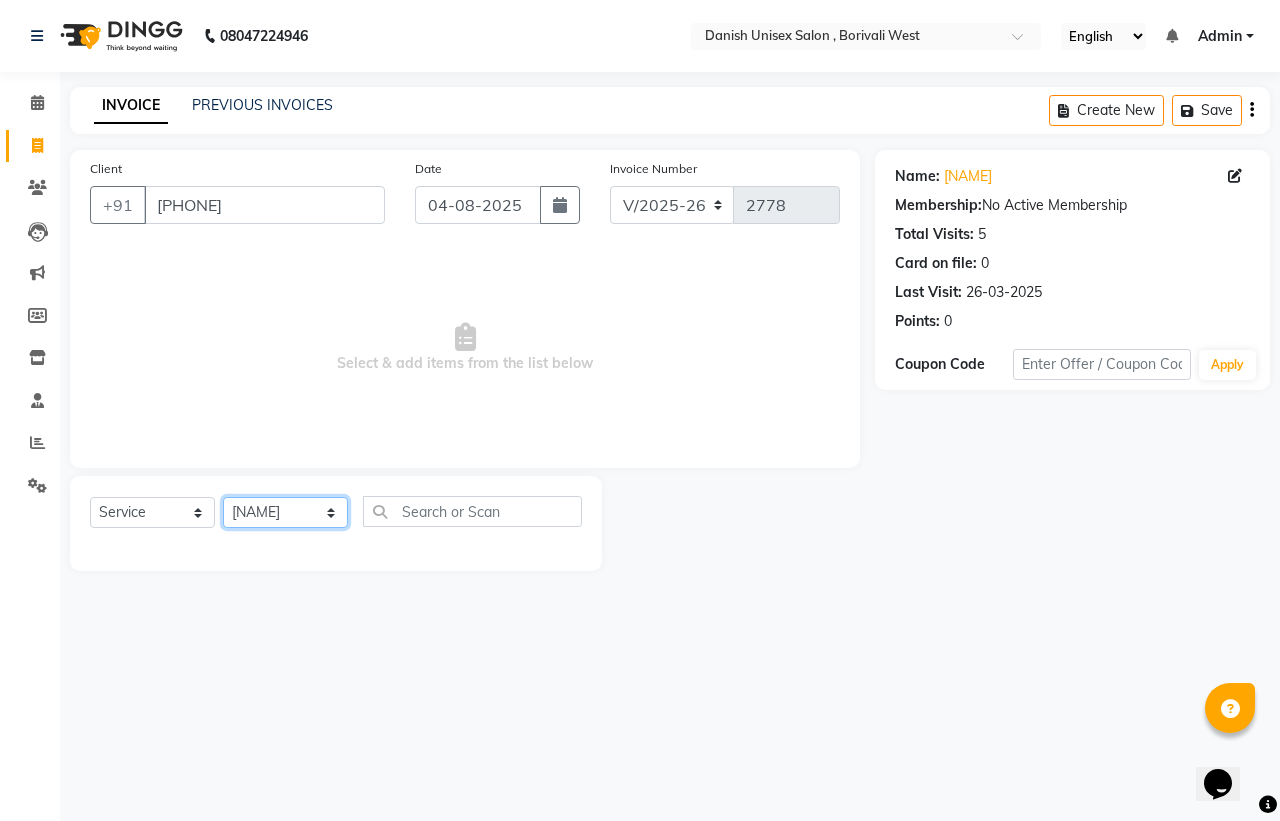 click on "Select Stylist Bhim Shing firoz alam Juber shaikh kajal Lubna Sayyad Nikhil Sharma Nikita Niraj Kanojiya Niyaz Salmani Pooja Yadav Riddhi Sabil salmani sapna" 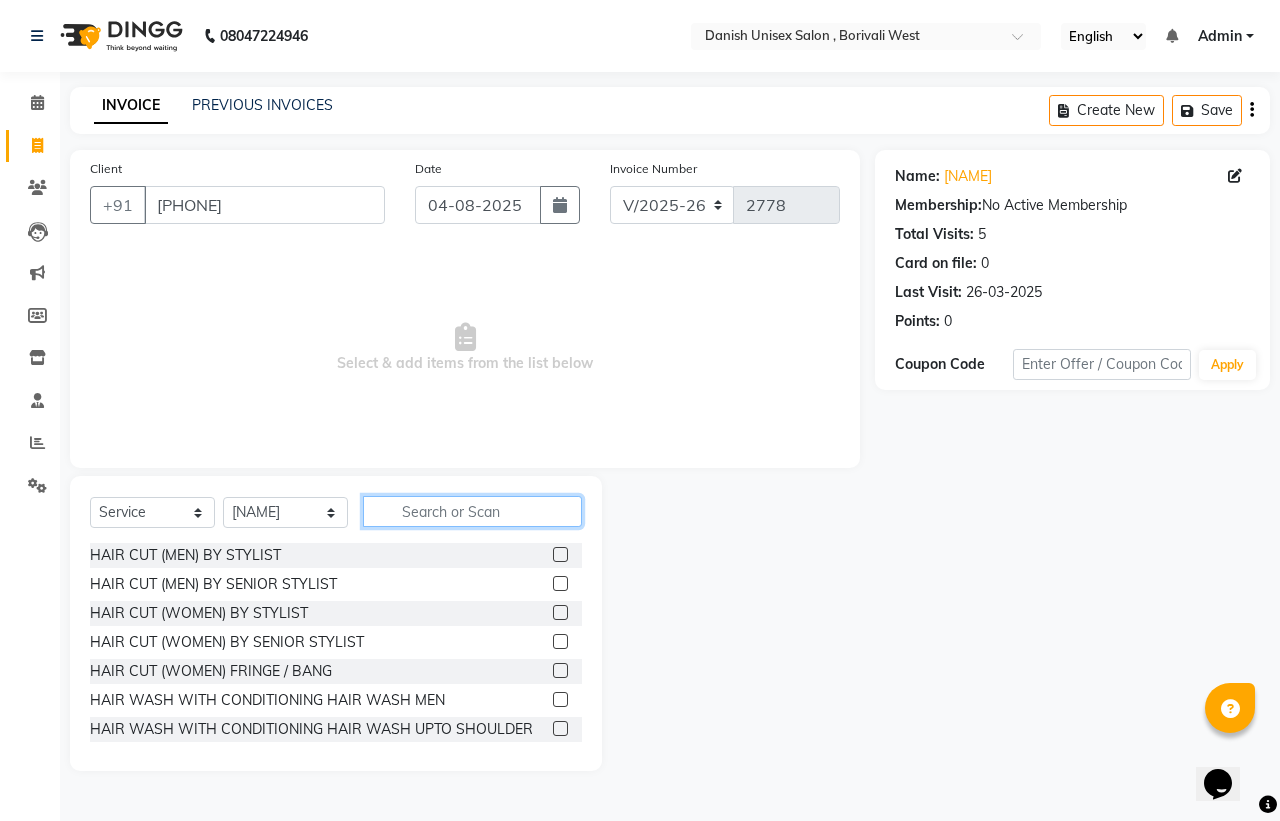 click 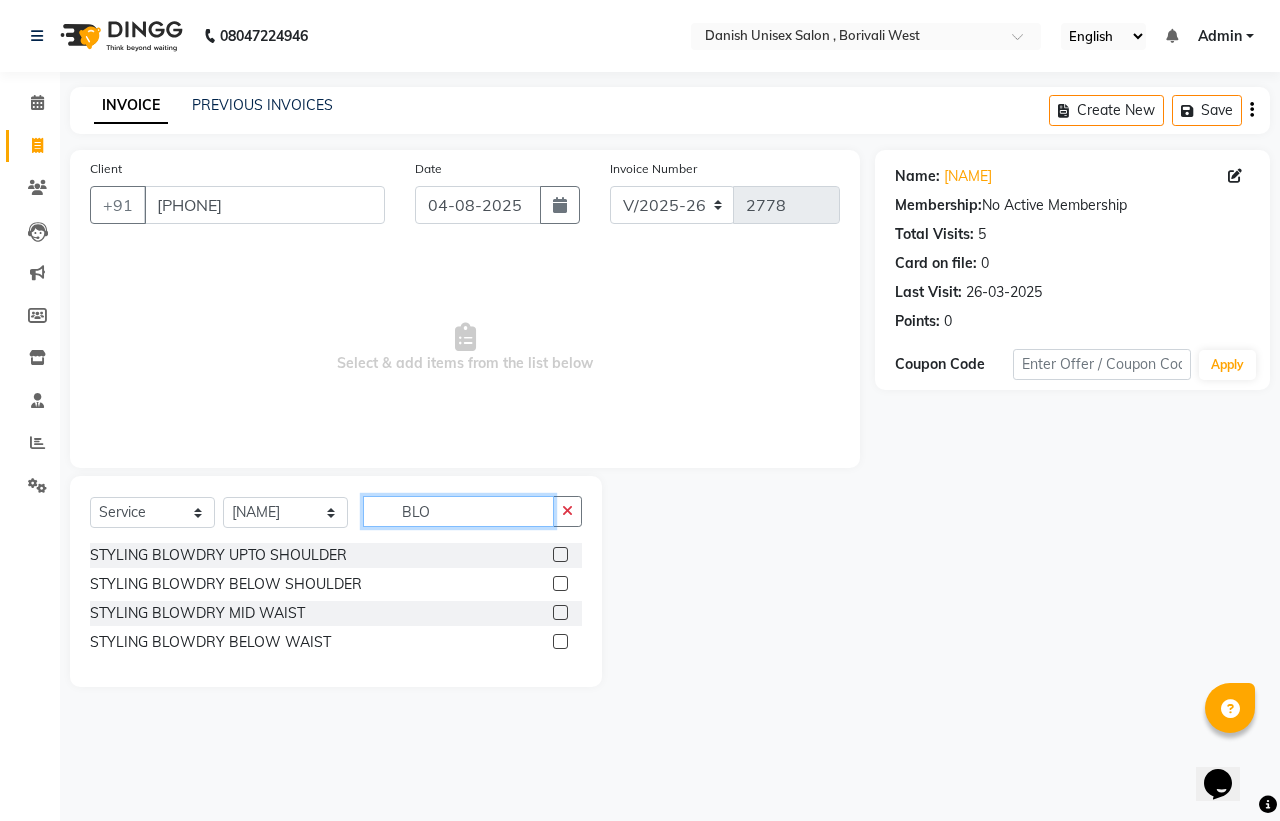 type on "BLO" 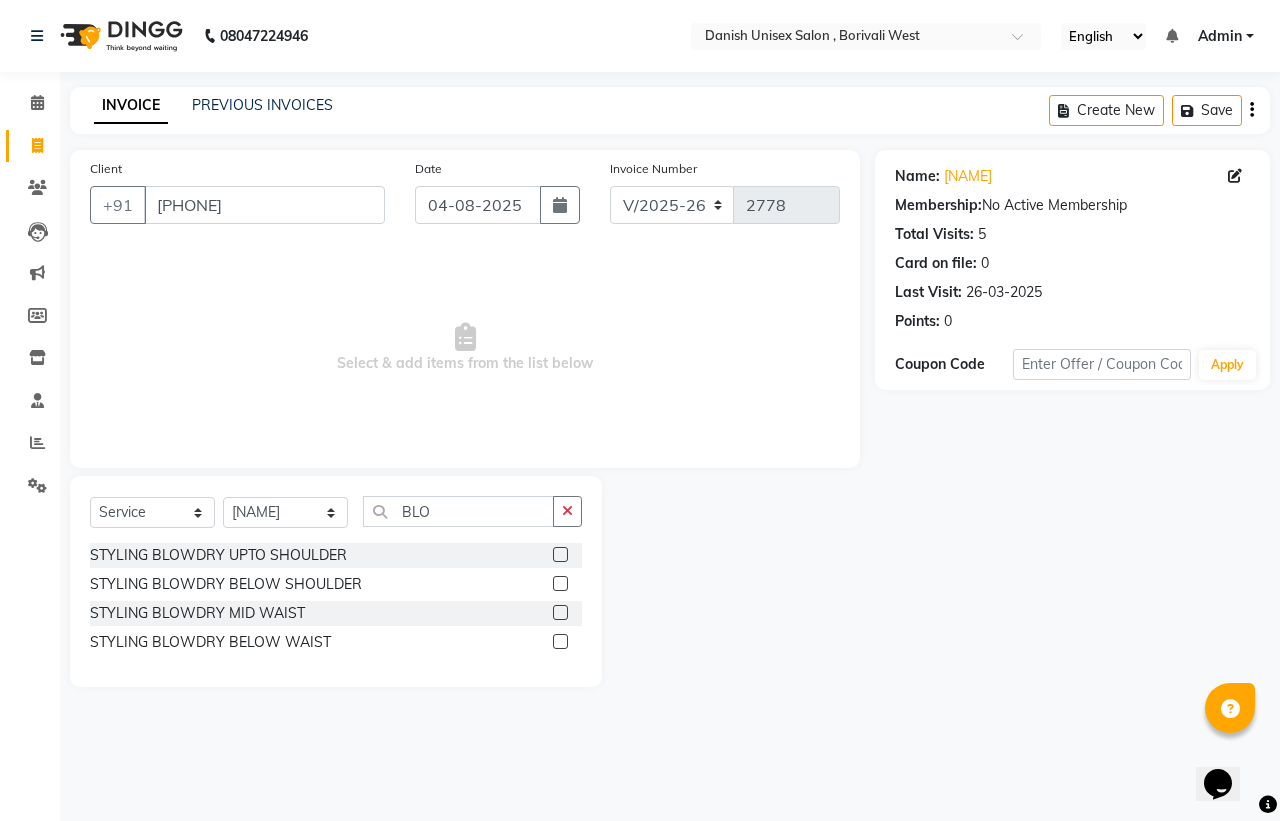 click 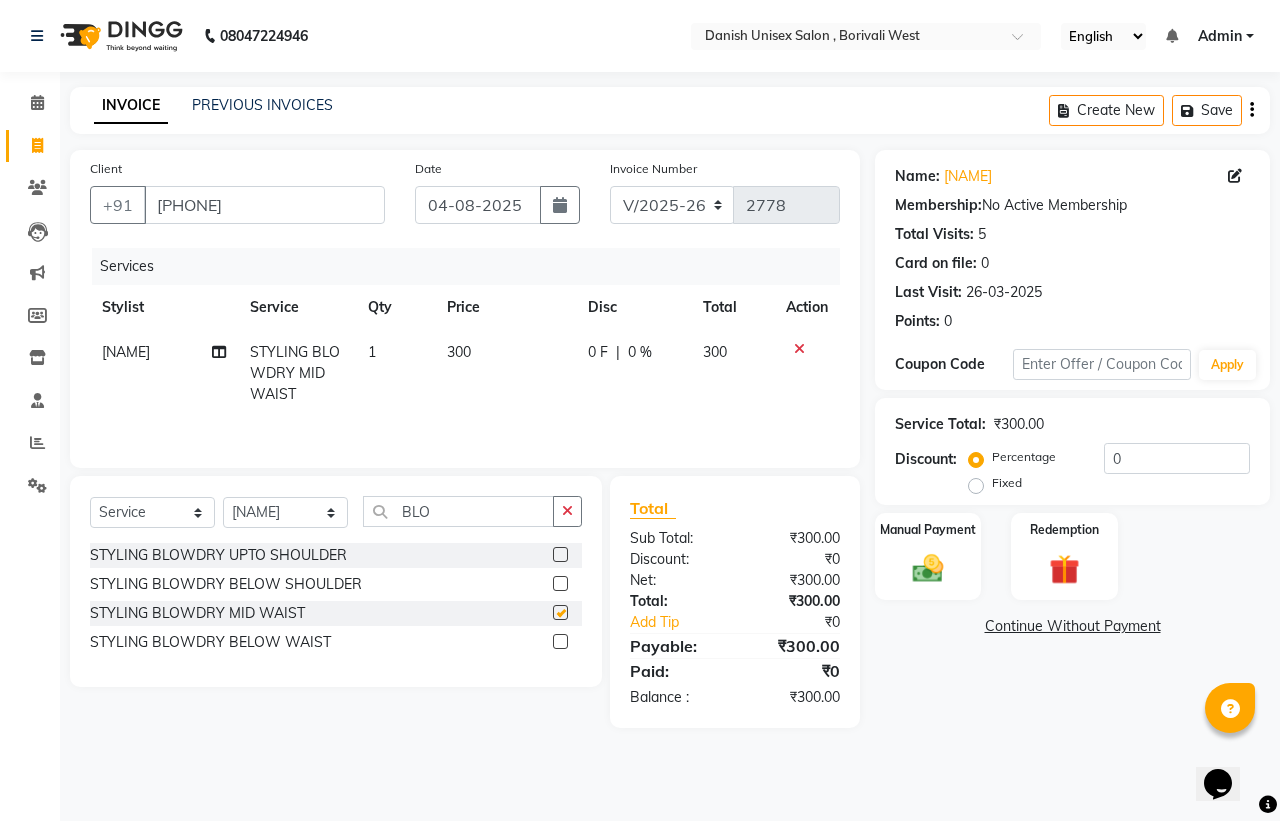checkbox on "false" 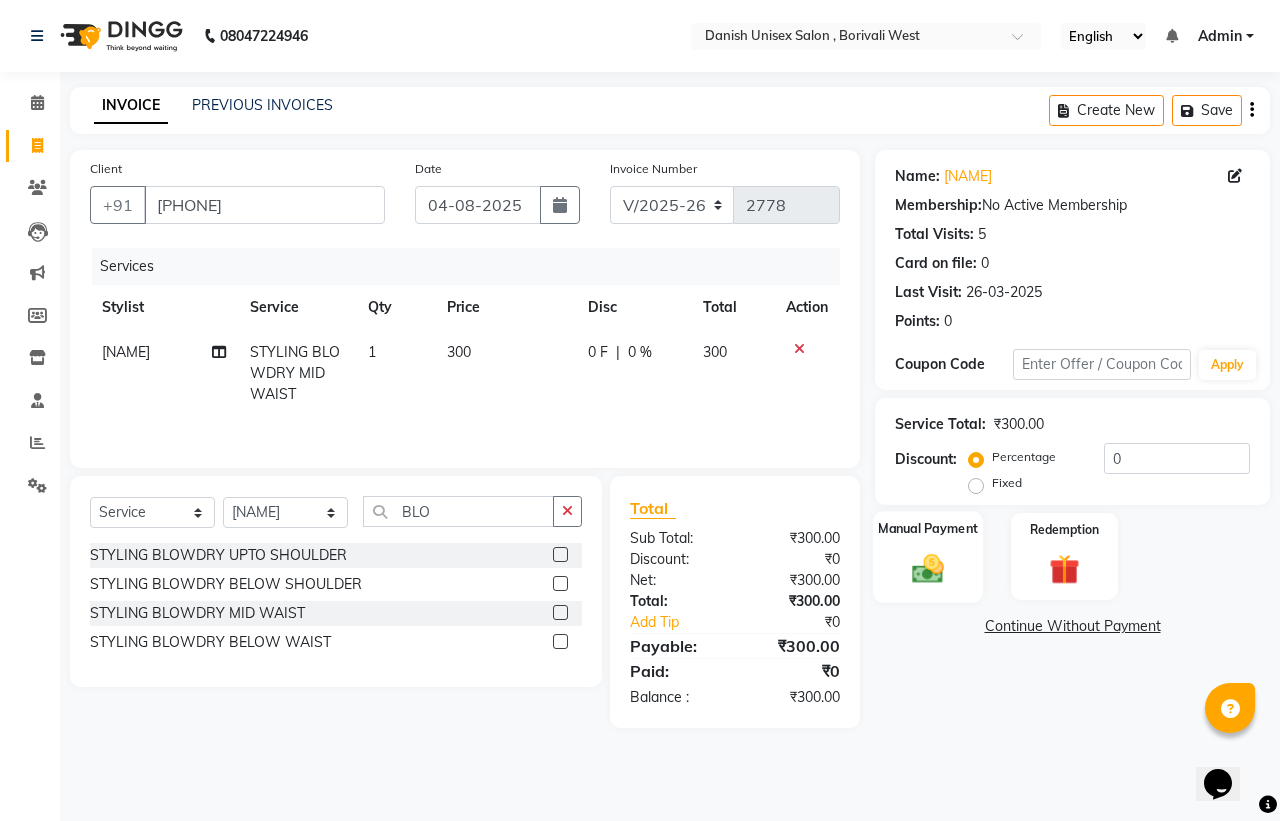 click 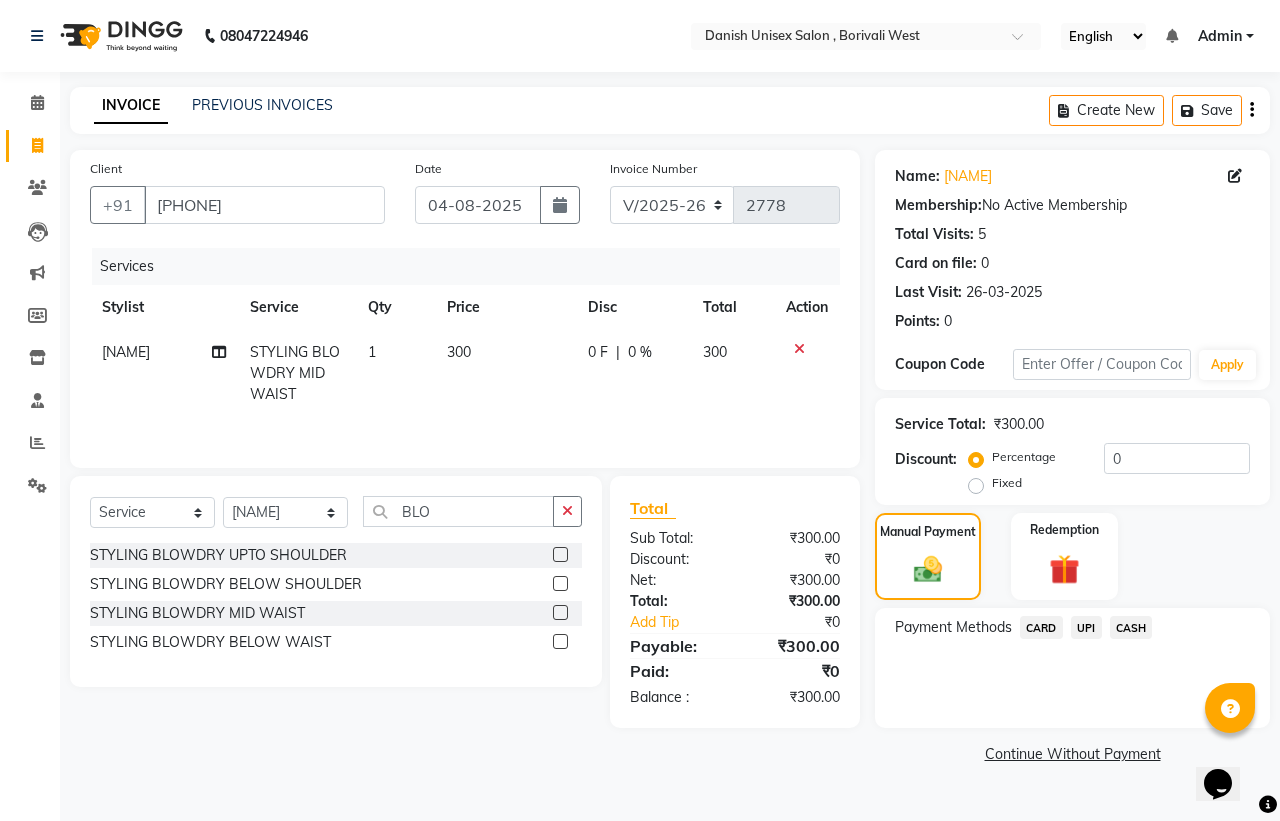 click on "CASH" 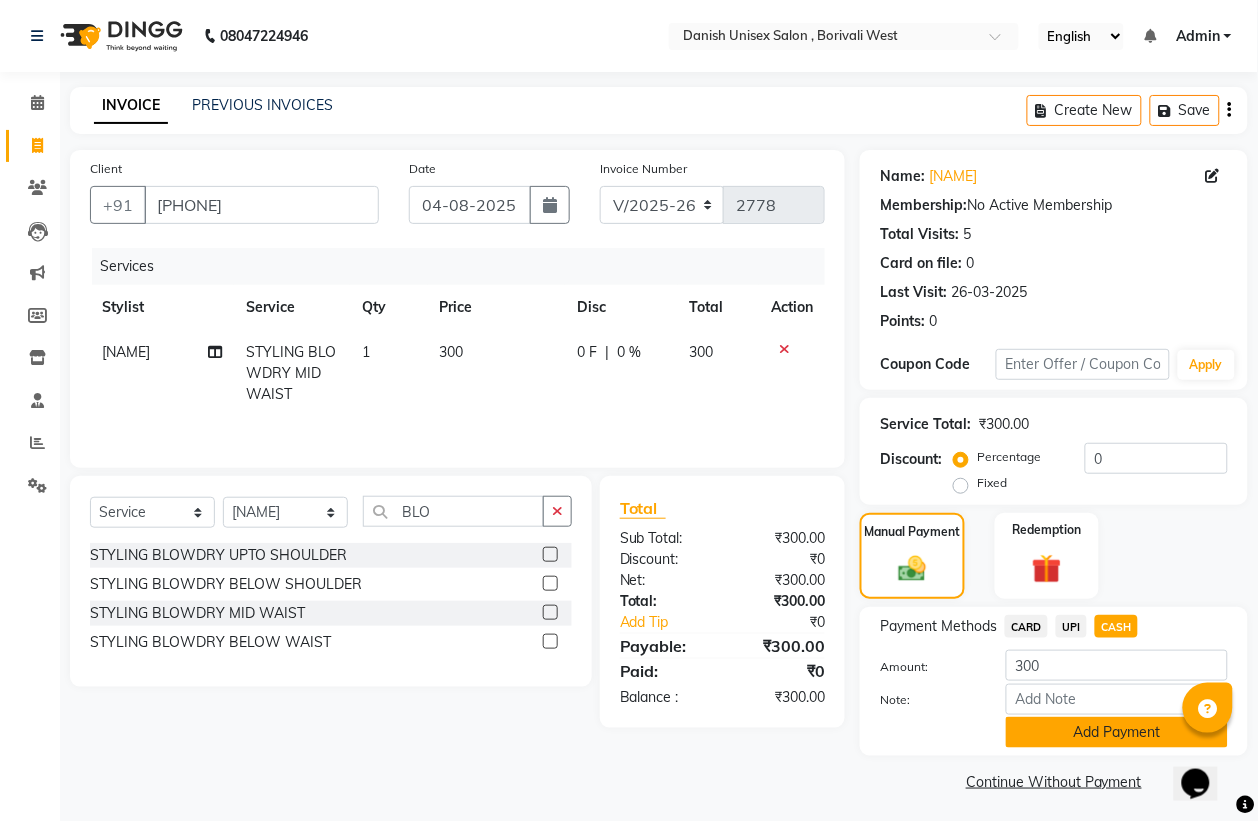 click on "Add Payment" 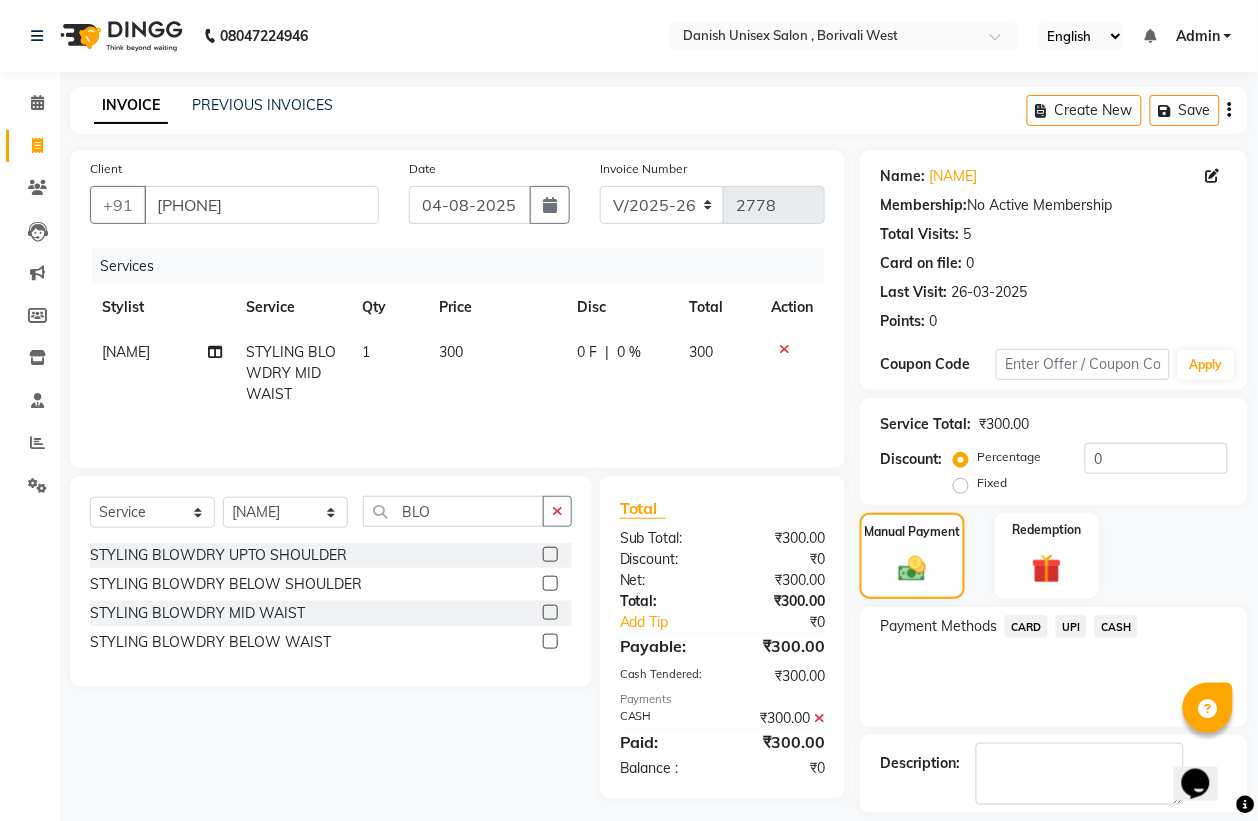 scroll, scrollTop: 91, scrollLeft: 0, axis: vertical 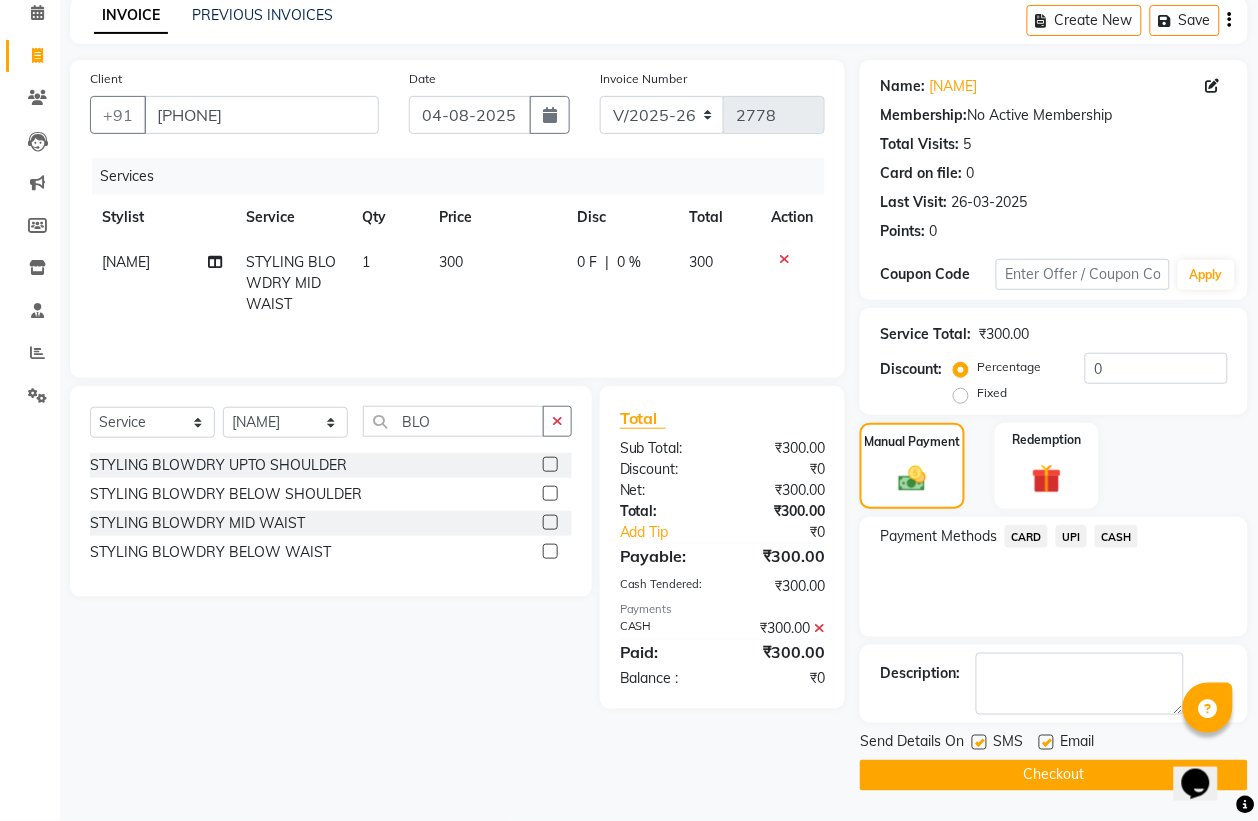 click on "Checkout" 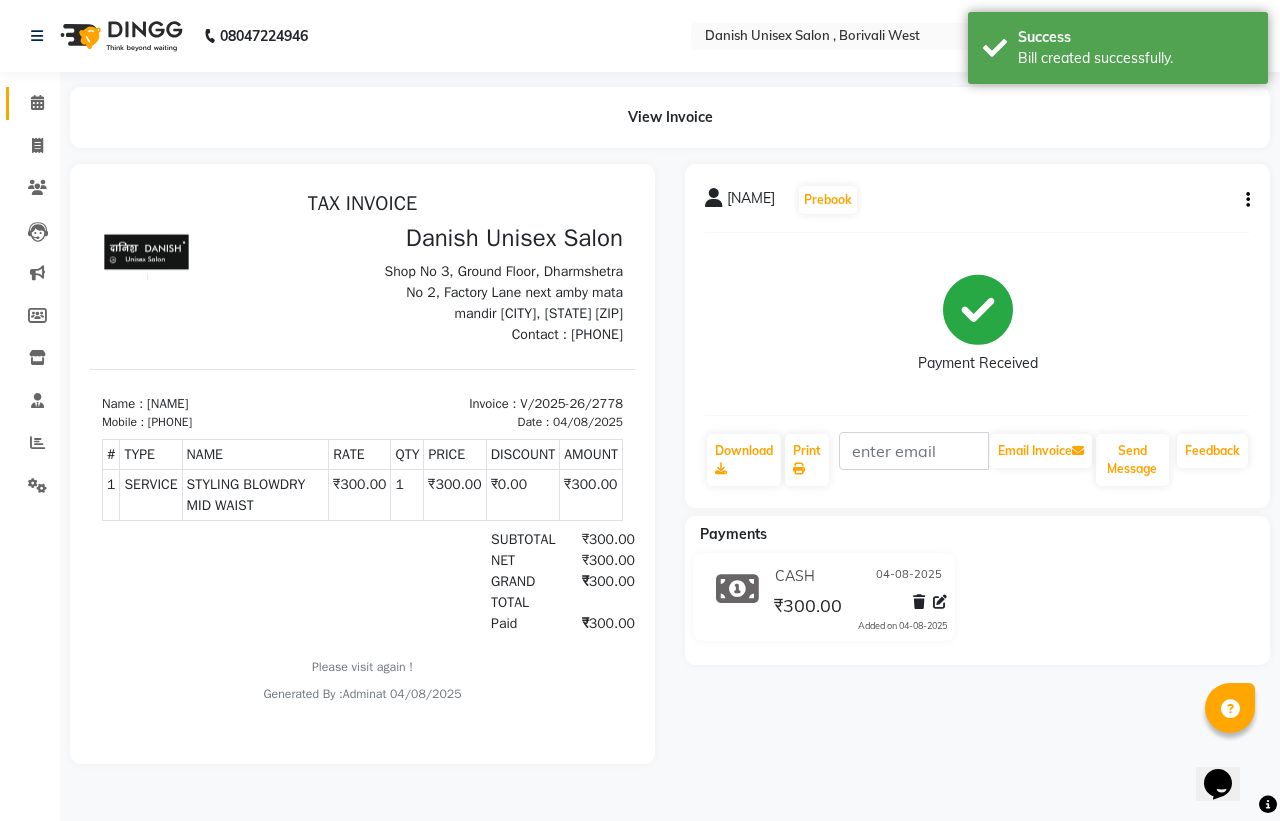 scroll, scrollTop: 0, scrollLeft: 0, axis: both 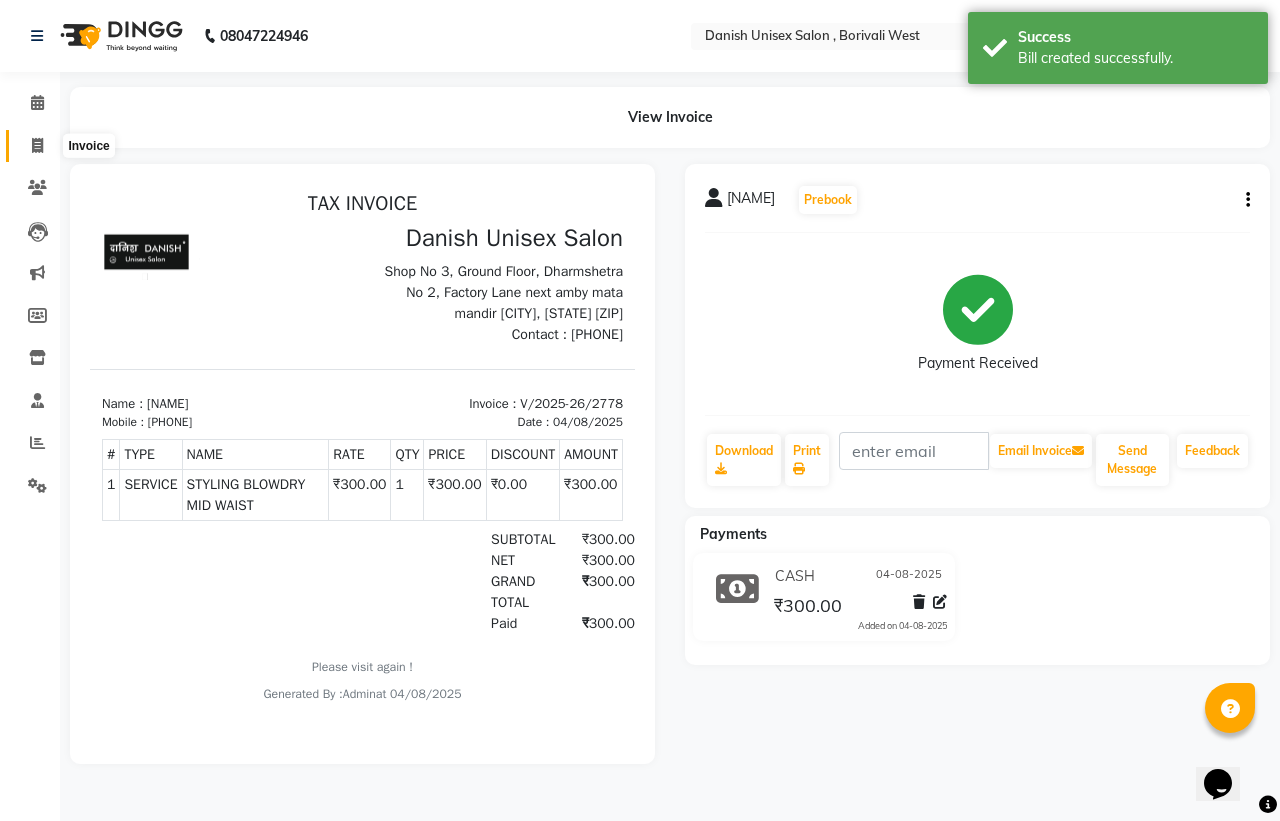click 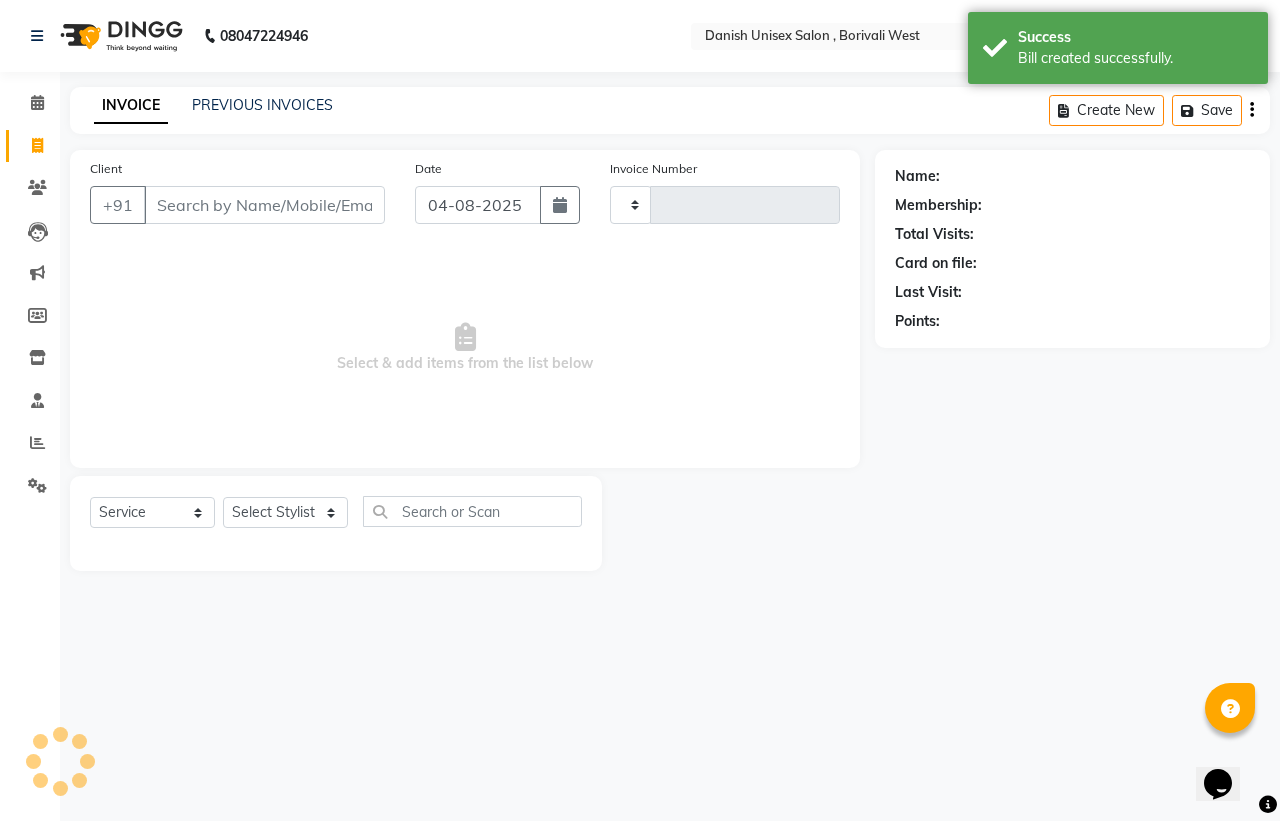 type on "2779" 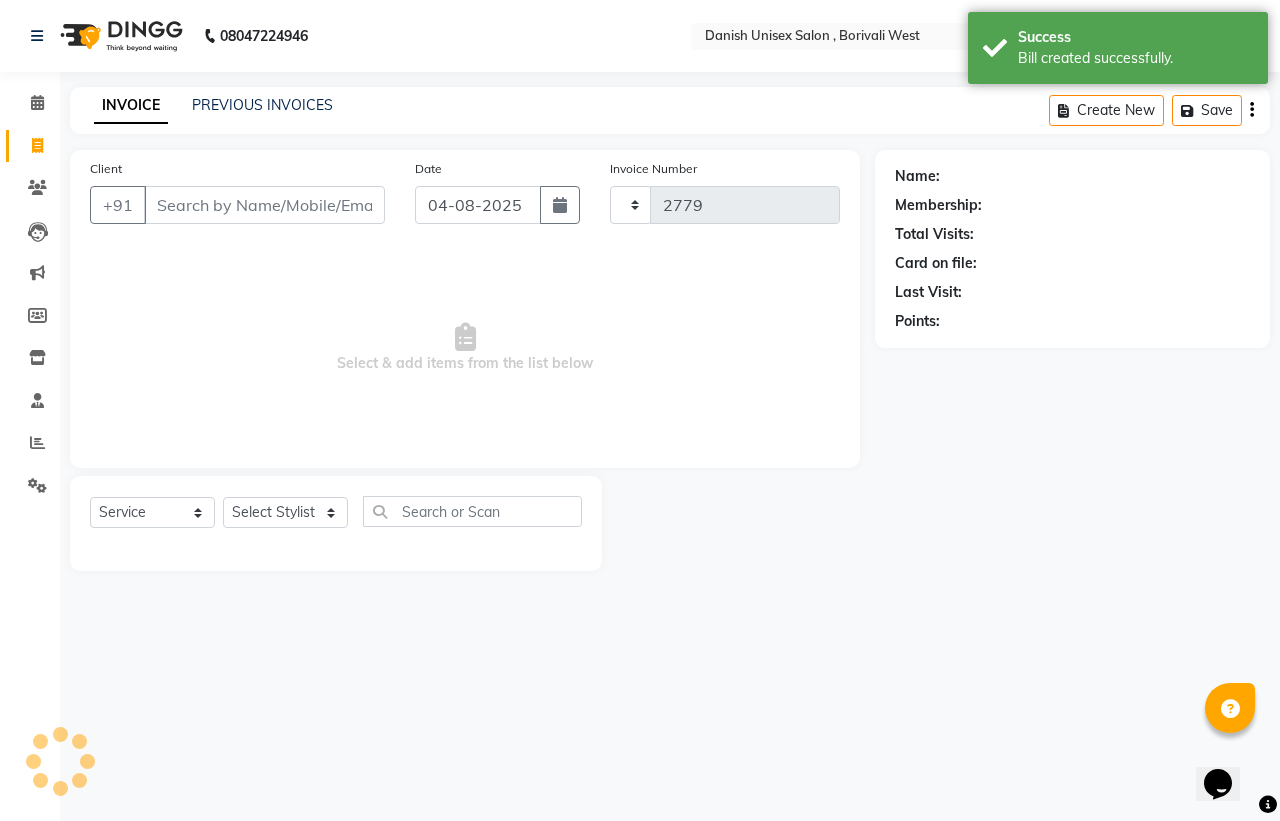 select on "6929" 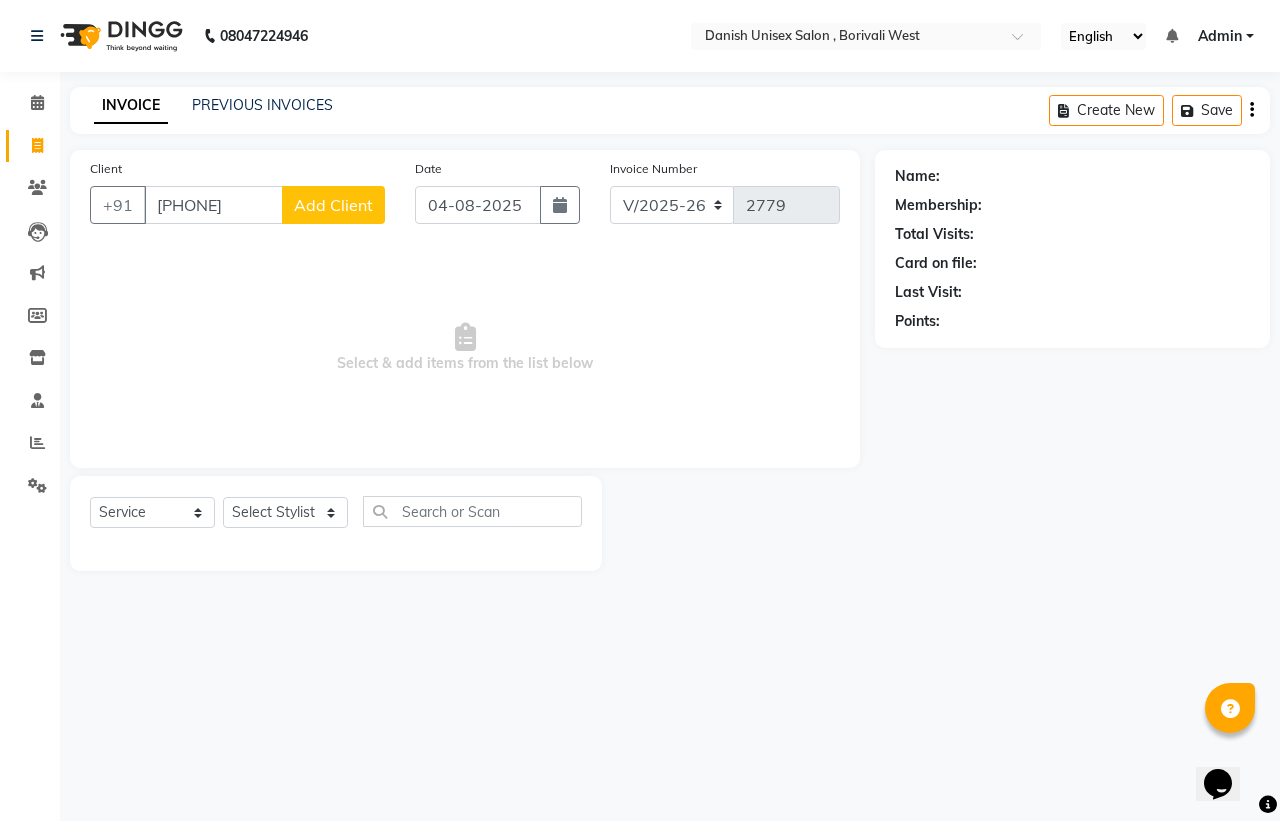 type on "[PHONE]" 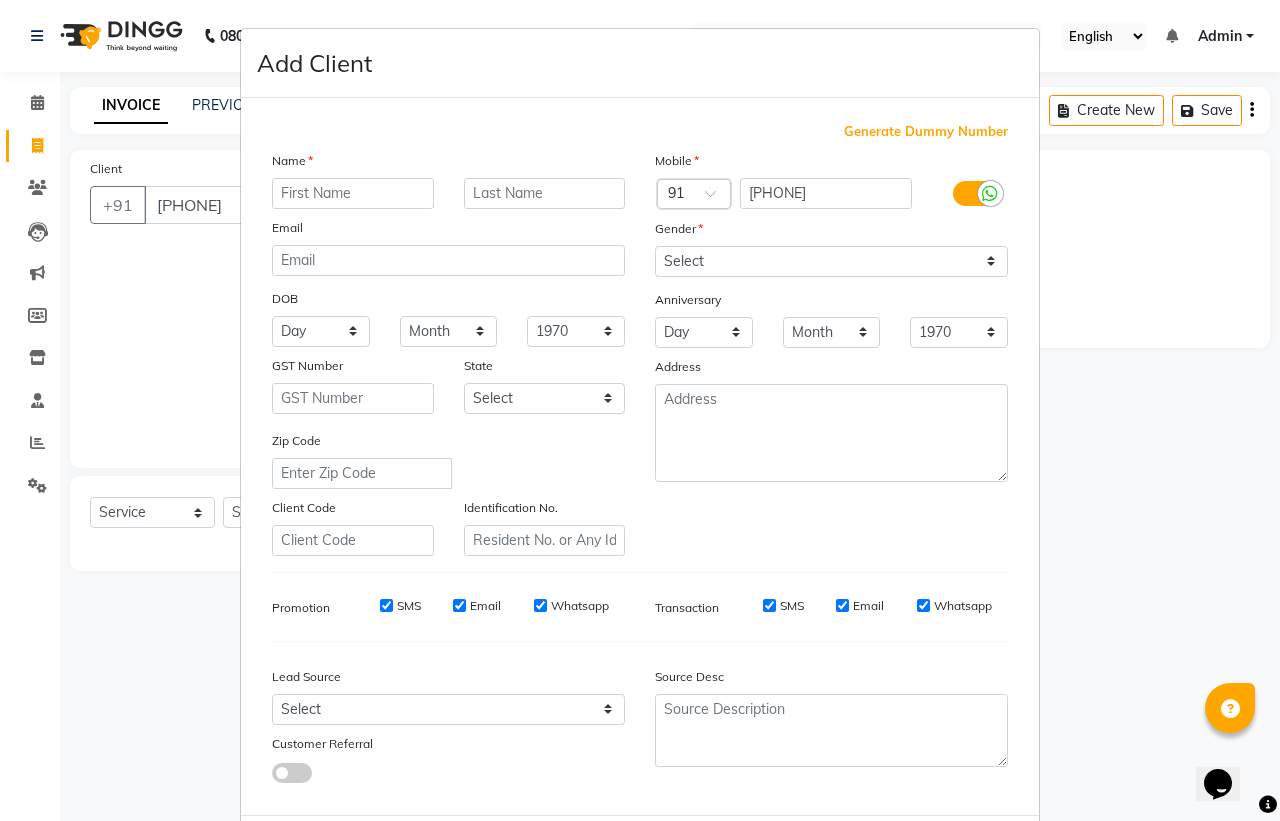 type on "n" 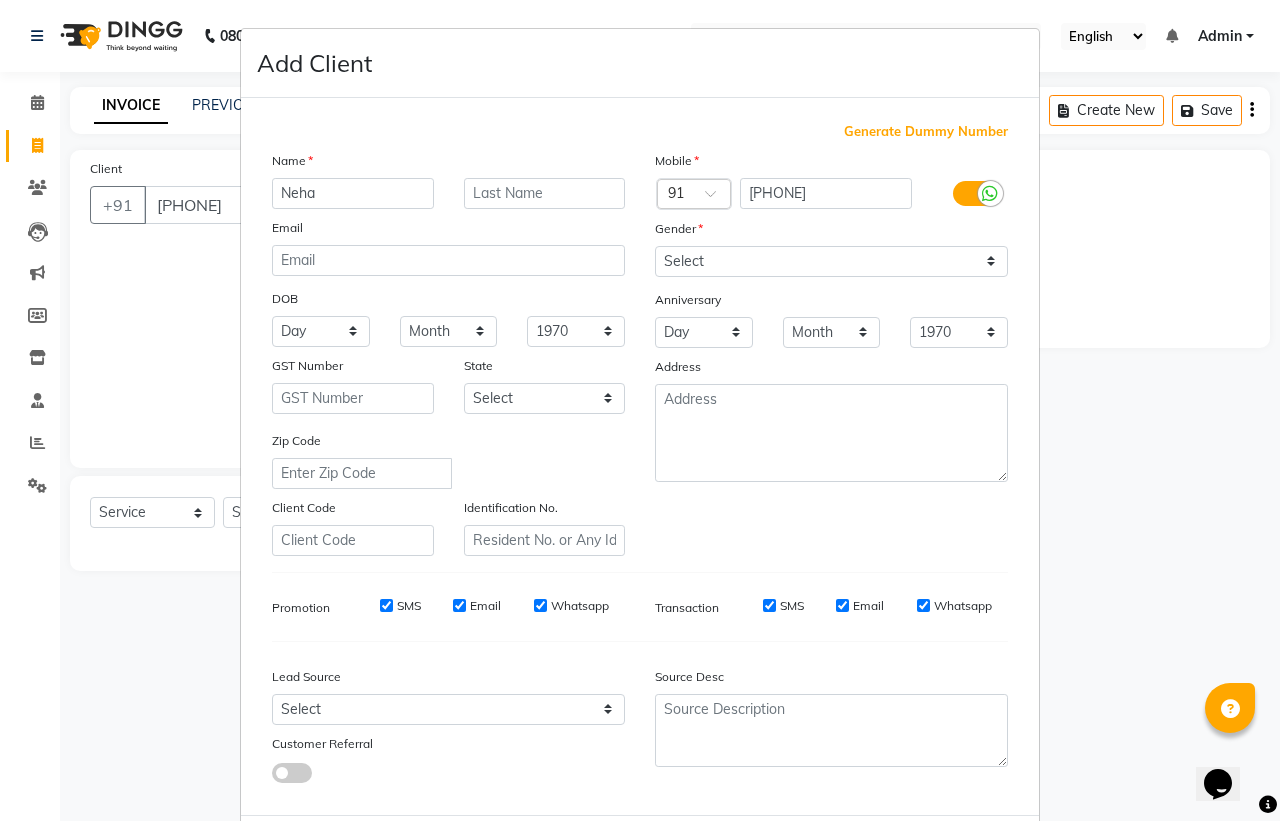 type on "Neha" 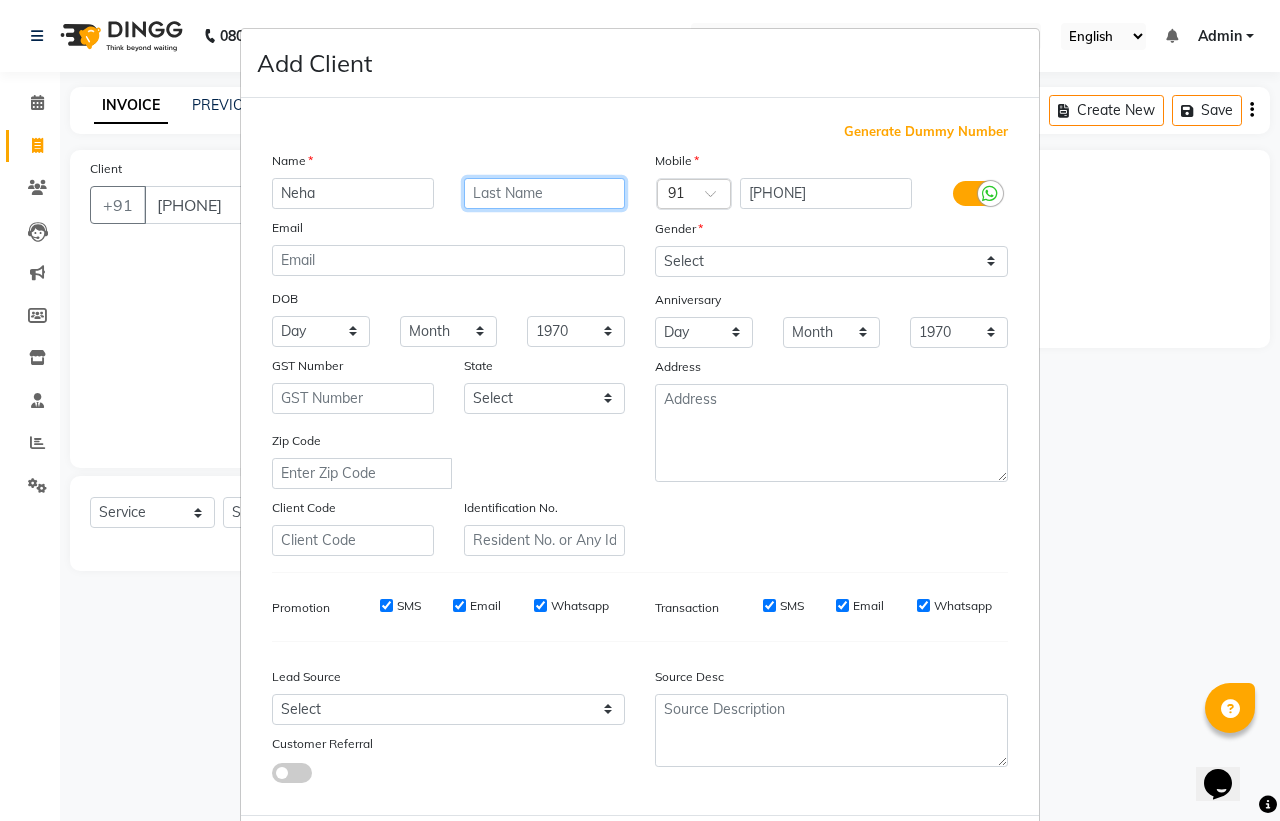 click at bounding box center [545, 193] 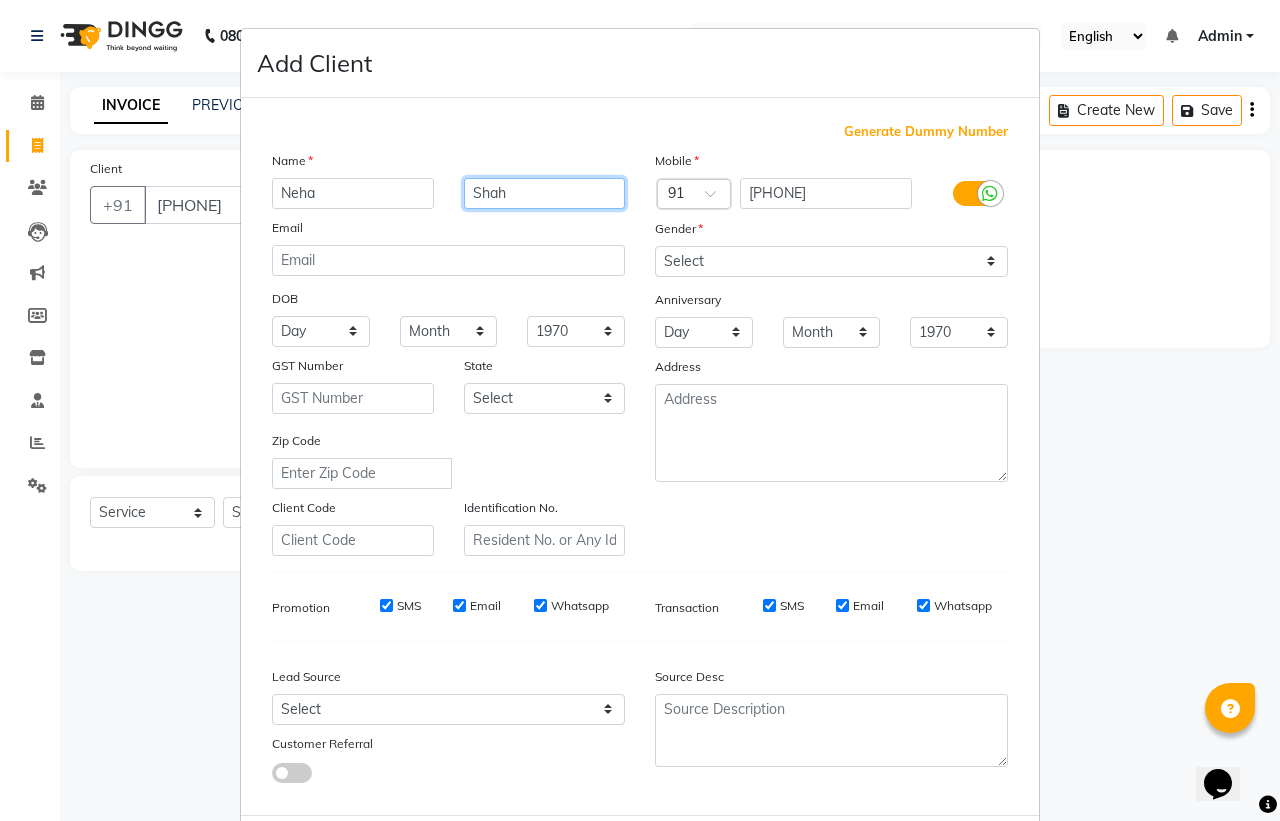 type on "Shah" 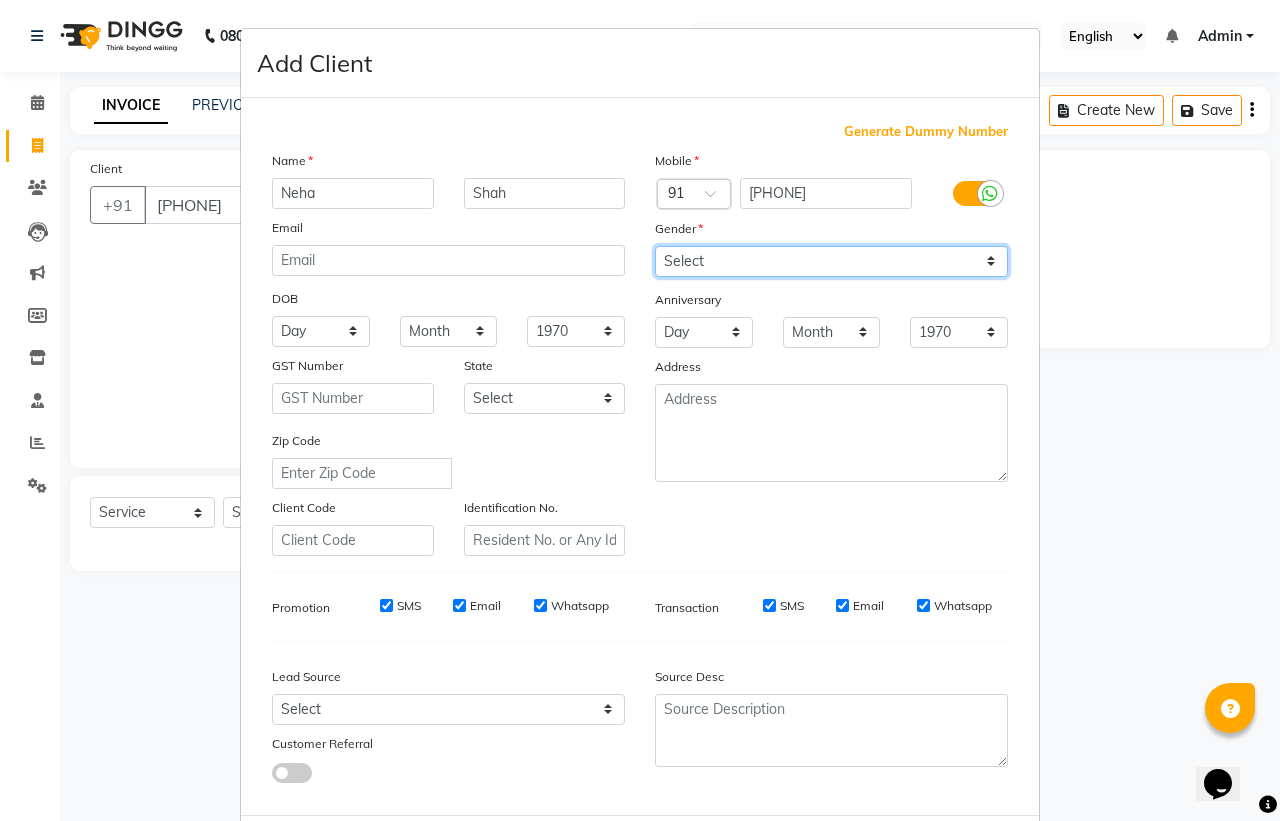click on "Select Male Female Other Prefer Not To Say" at bounding box center [831, 261] 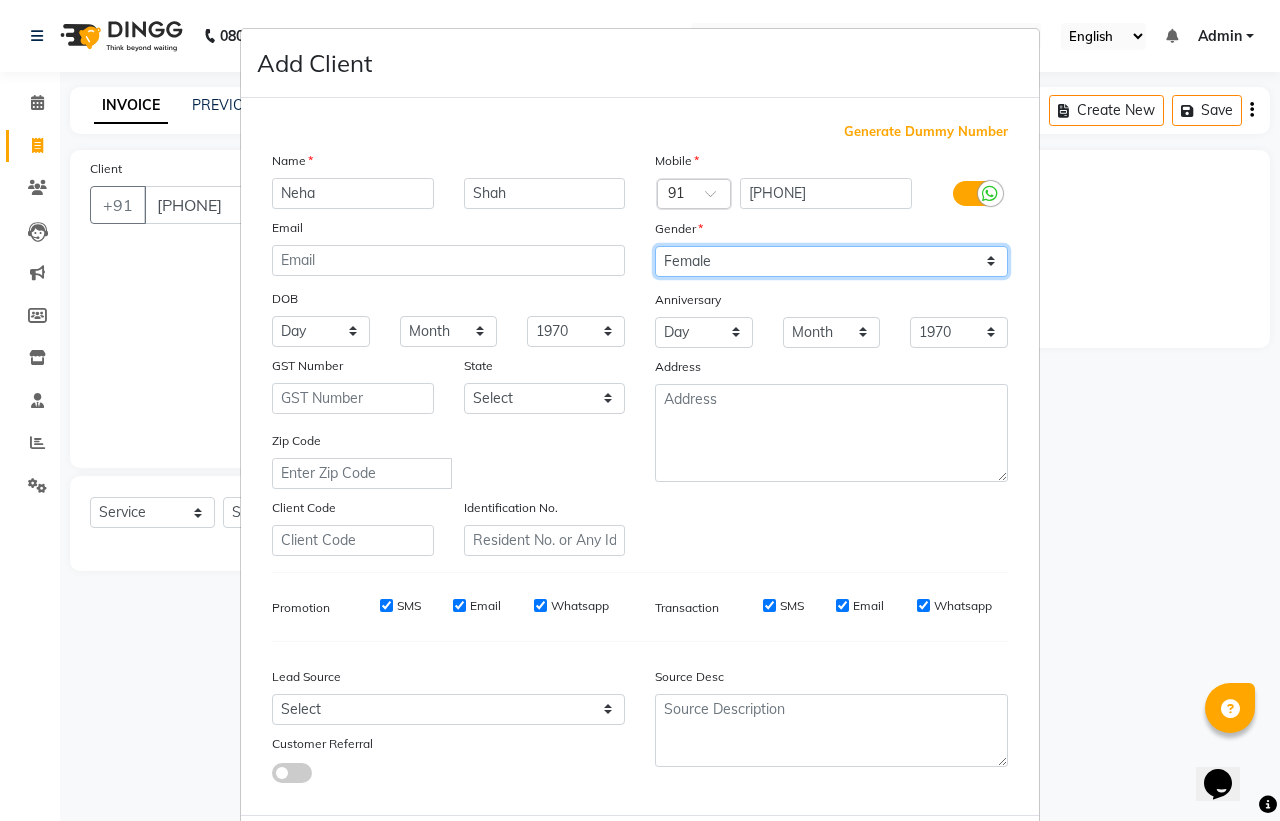 click on "Select Male Female Other Prefer Not To Say" at bounding box center (831, 261) 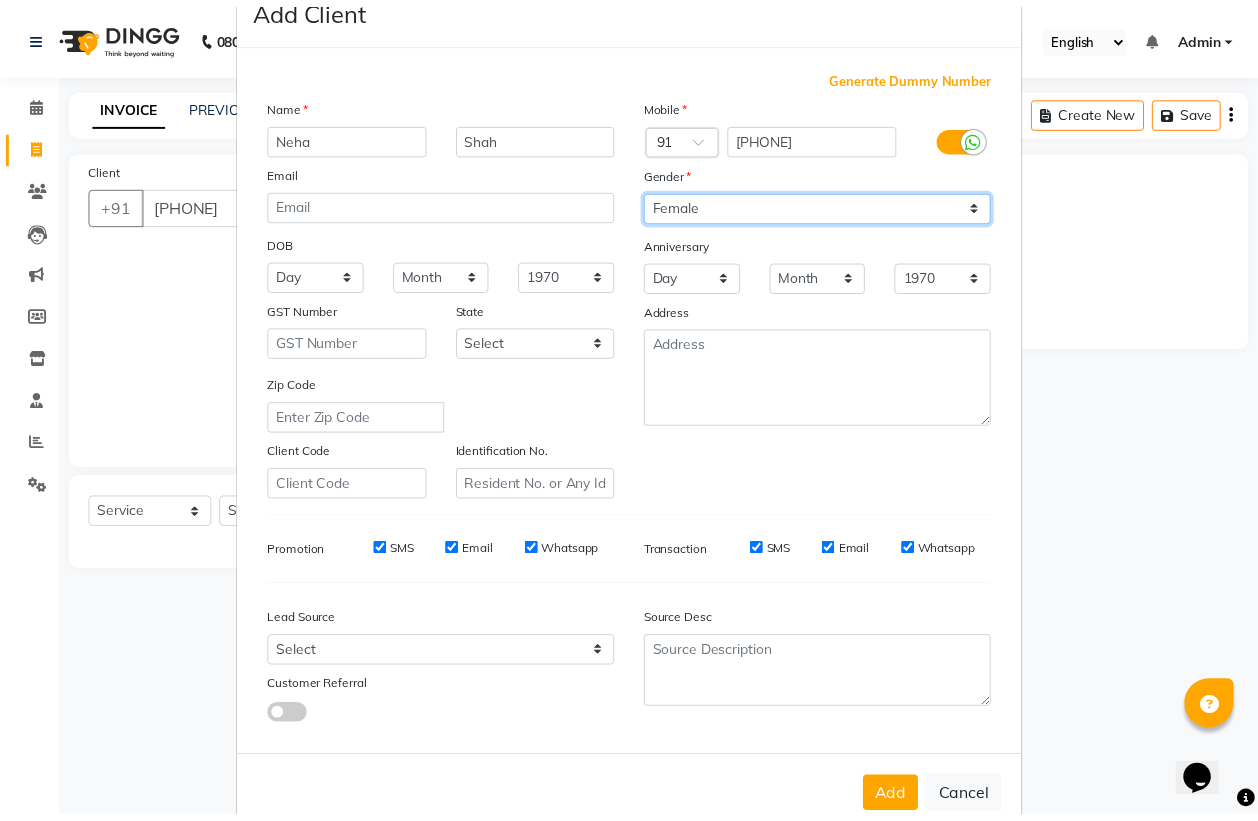 scroll, scrollTop: 95, scrollLeft: 0, axis: vertical 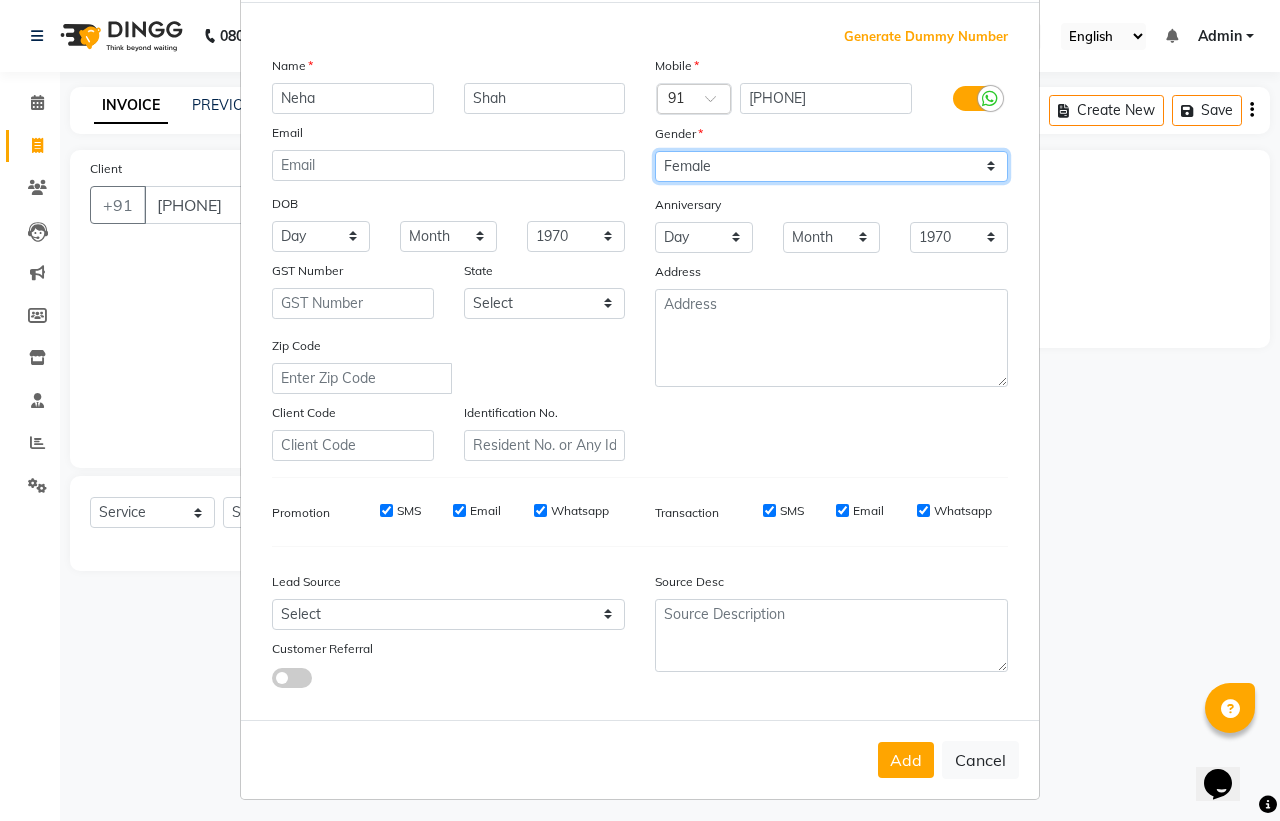 click on "Select Male Female Other Prefer Not To Say" at bounding box center [831, 166] 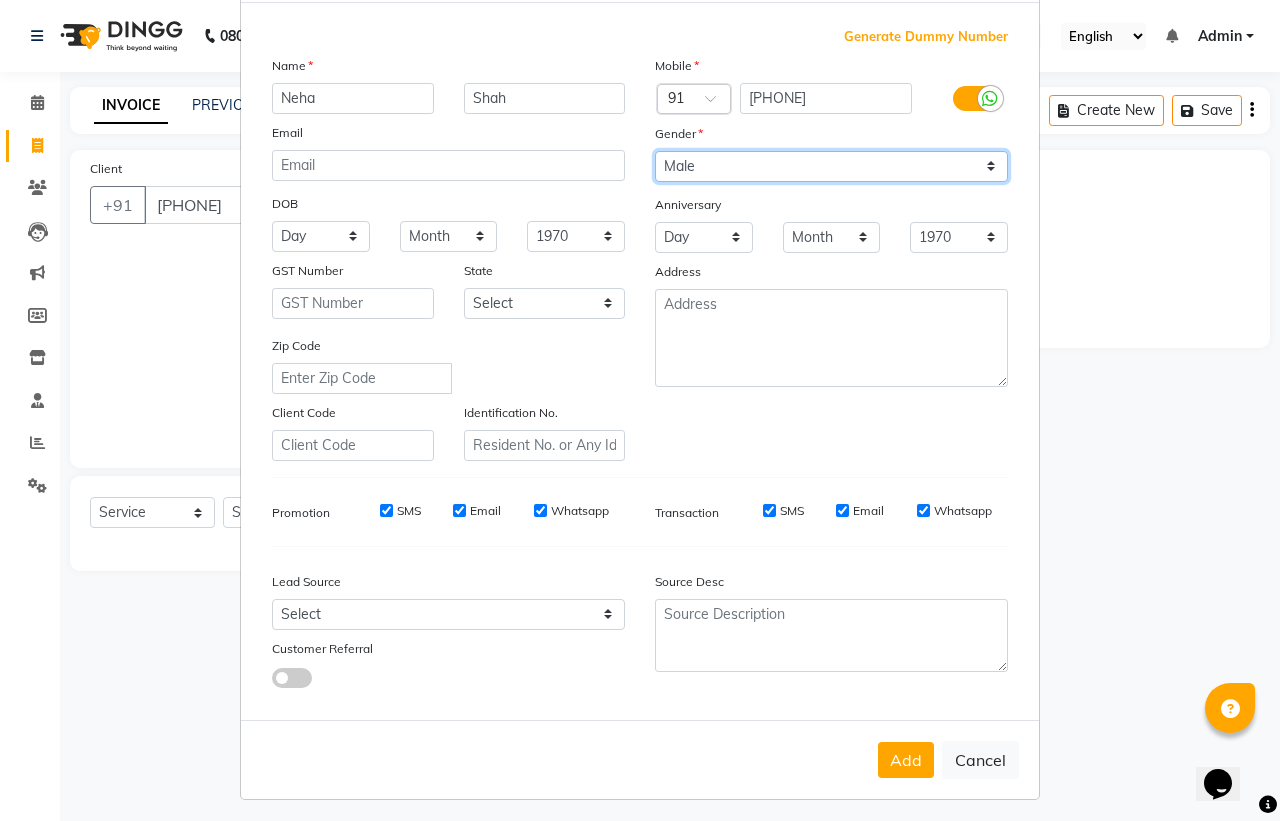 click on "Select Male Female Other Prefer Not To Say" at bounding box center (831, 166) 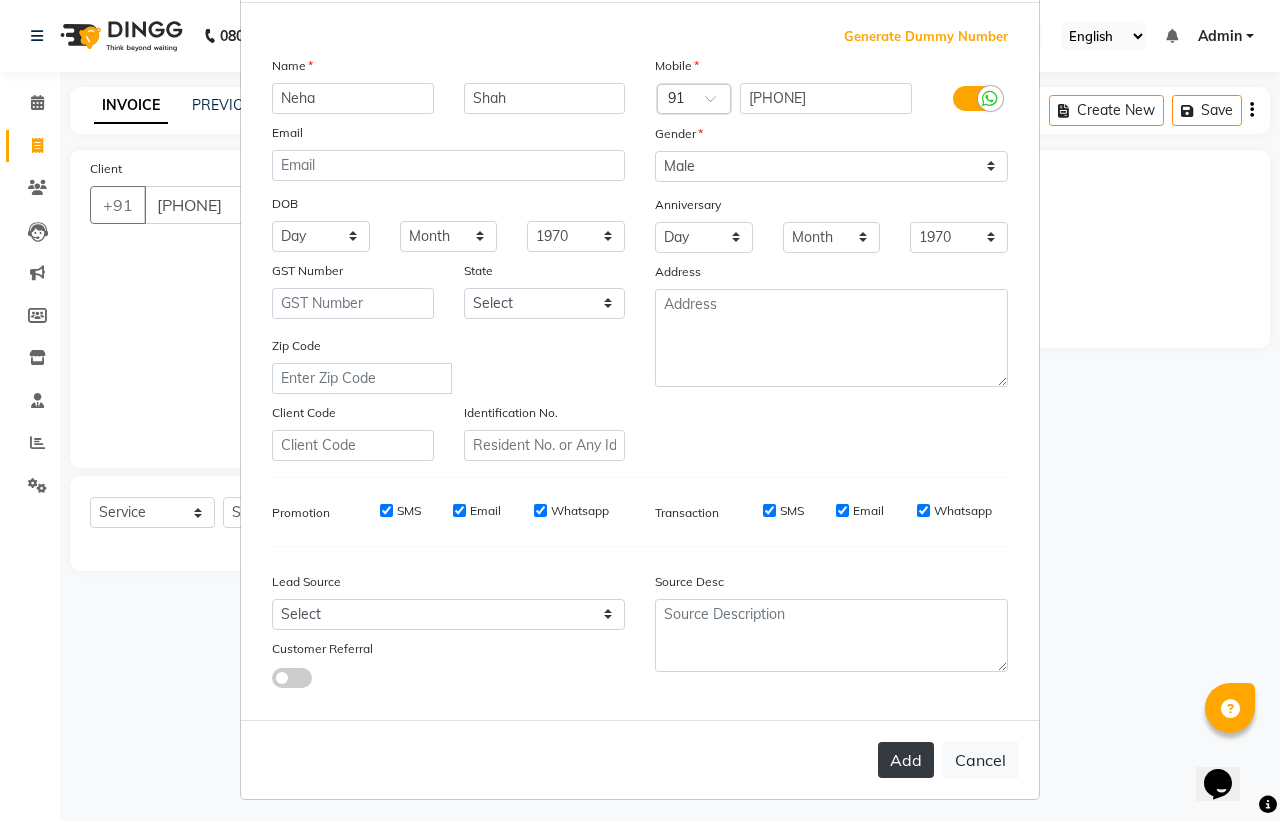 click on "Add" at bounding box center [906, 760] 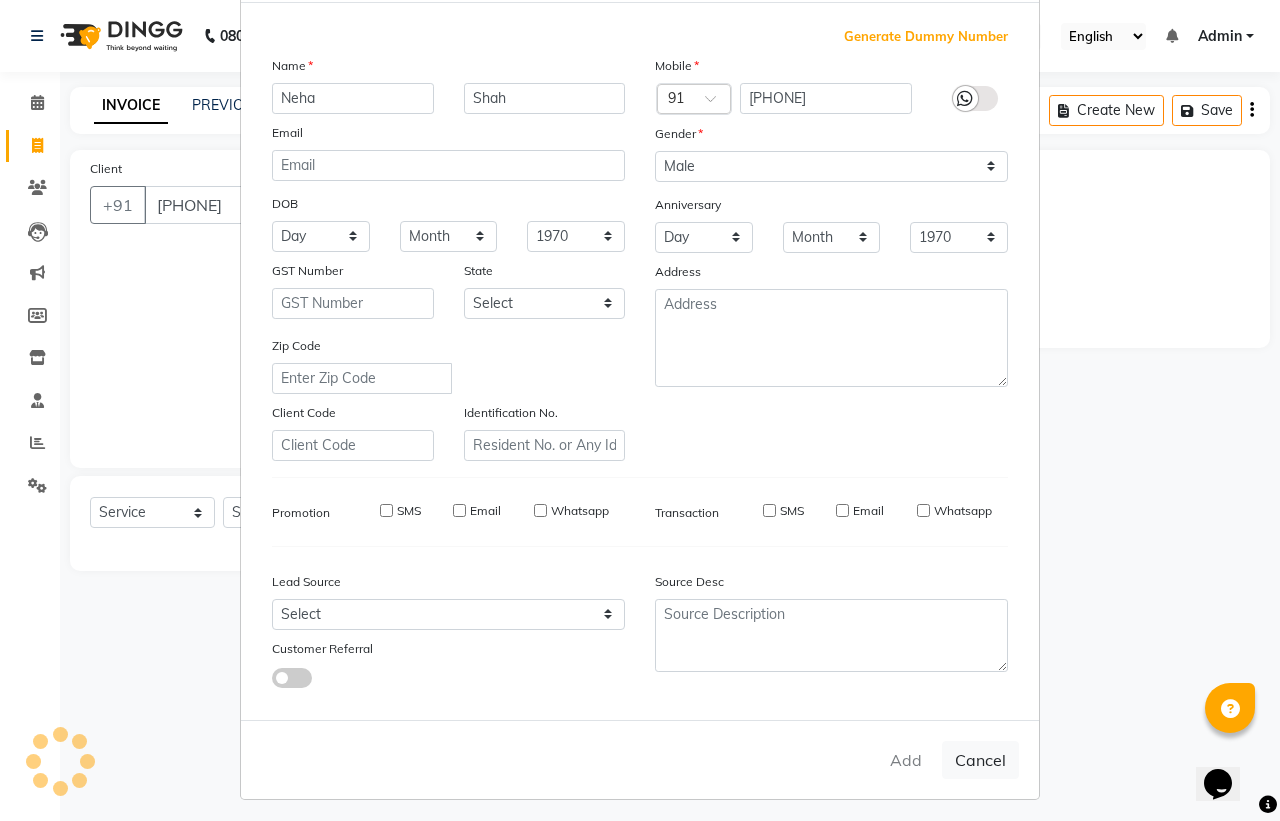 type 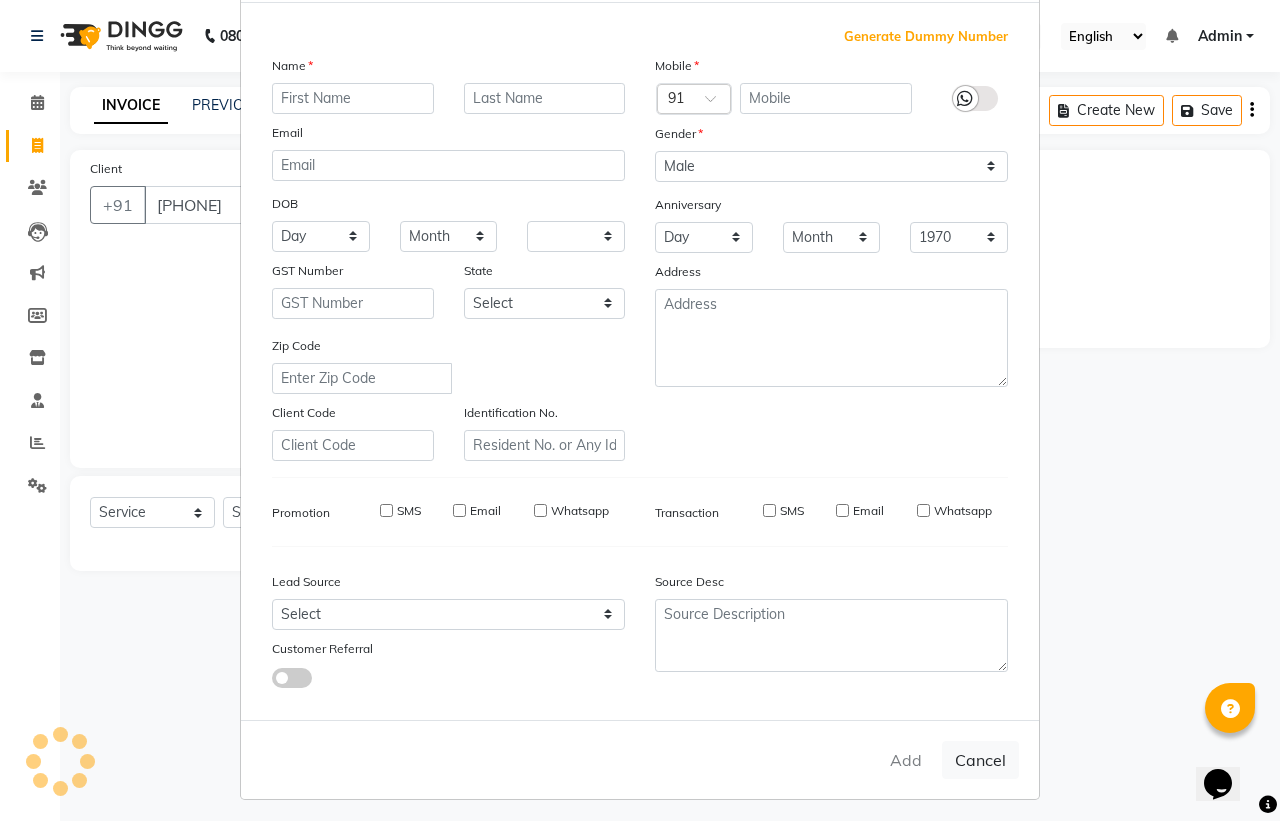 select 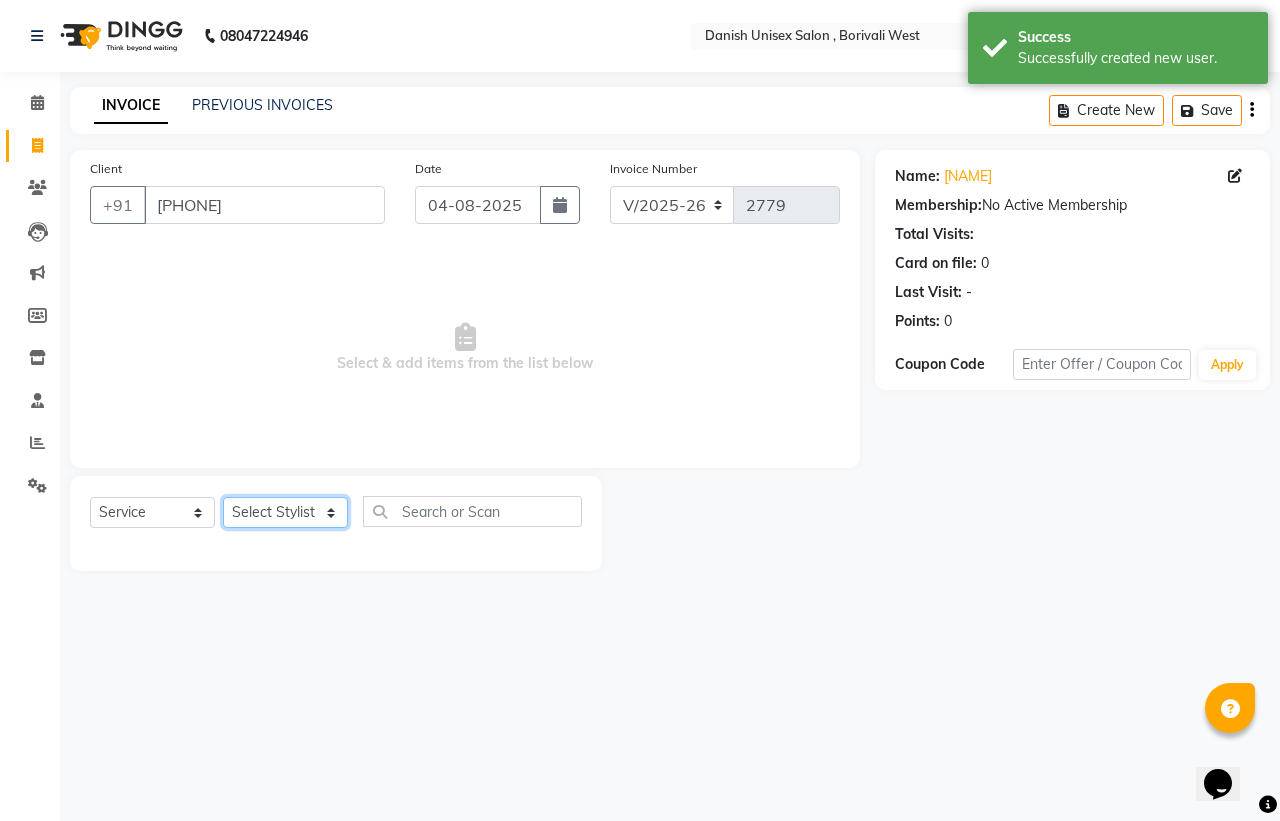 click on "Select Stylist Bhim Shing firoz alam Juber shaikh kajal Lubna Sayyad Nikhil Sharma Nikita Niraj Kanojiya Niyaz Salmani Pooja Yadav Riddhi Sabil salmani sapna" 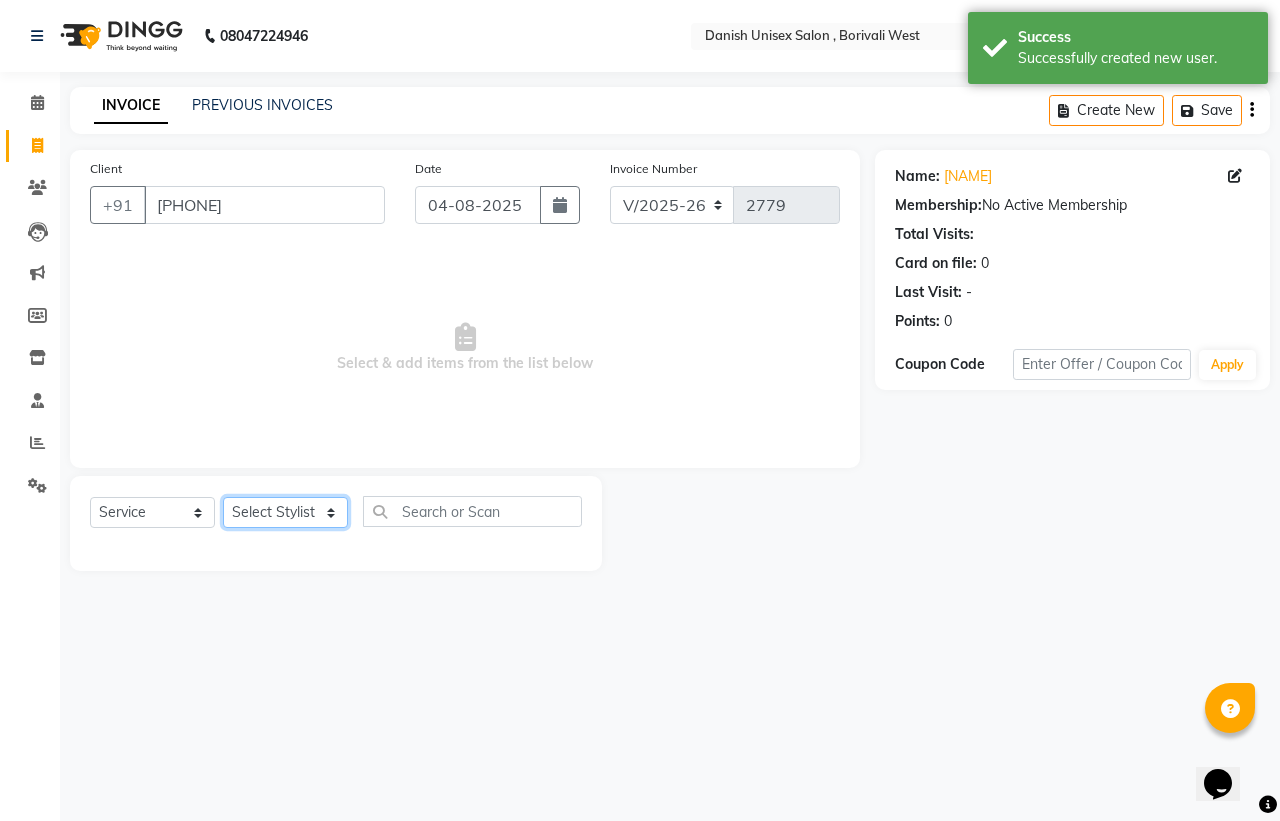 select on "63506" 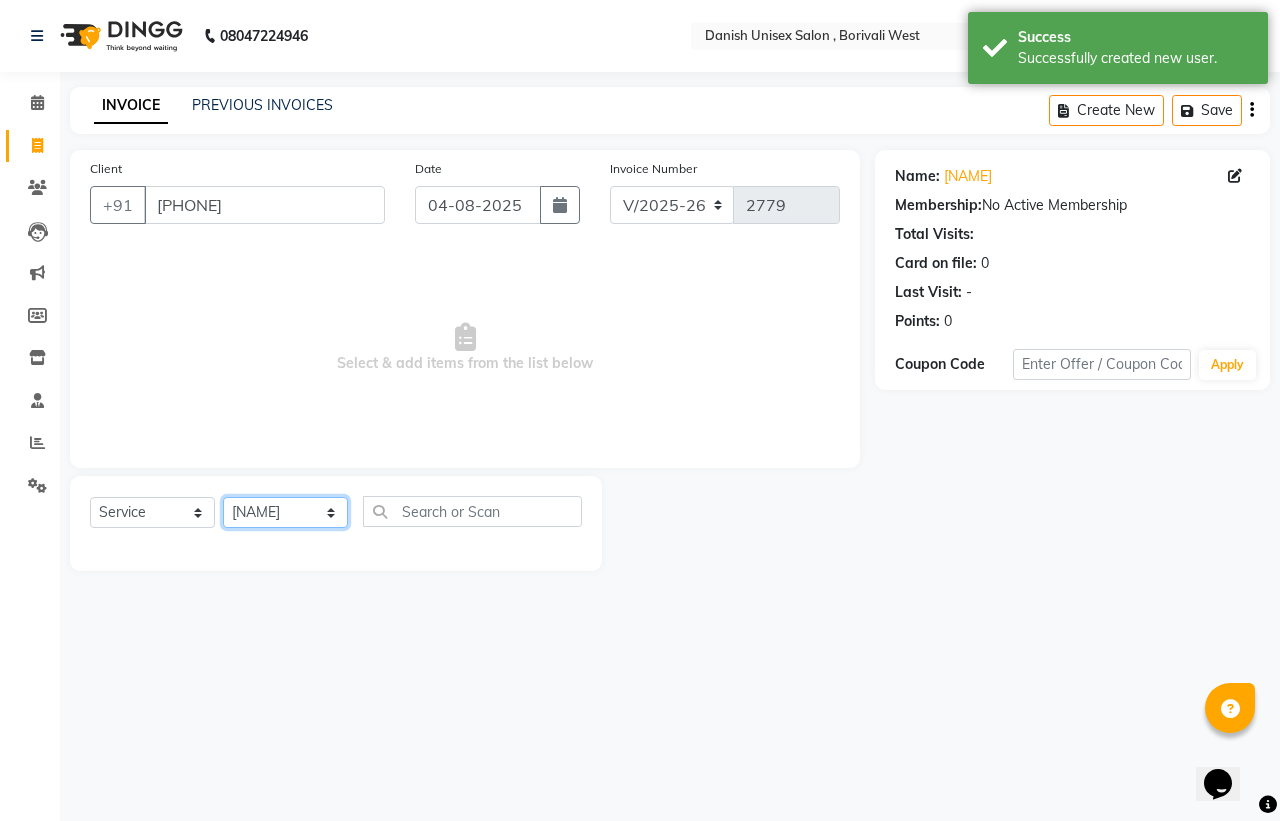 click on "Select Stylist Bhim Shing firoz alam Juber shaikh kajal Lubna Sayyad Nikhil Sharma Nikita Niraj Kanojiya Niyaz Salmani Pooja Yadav Riddhi Sabil salmani sapna" 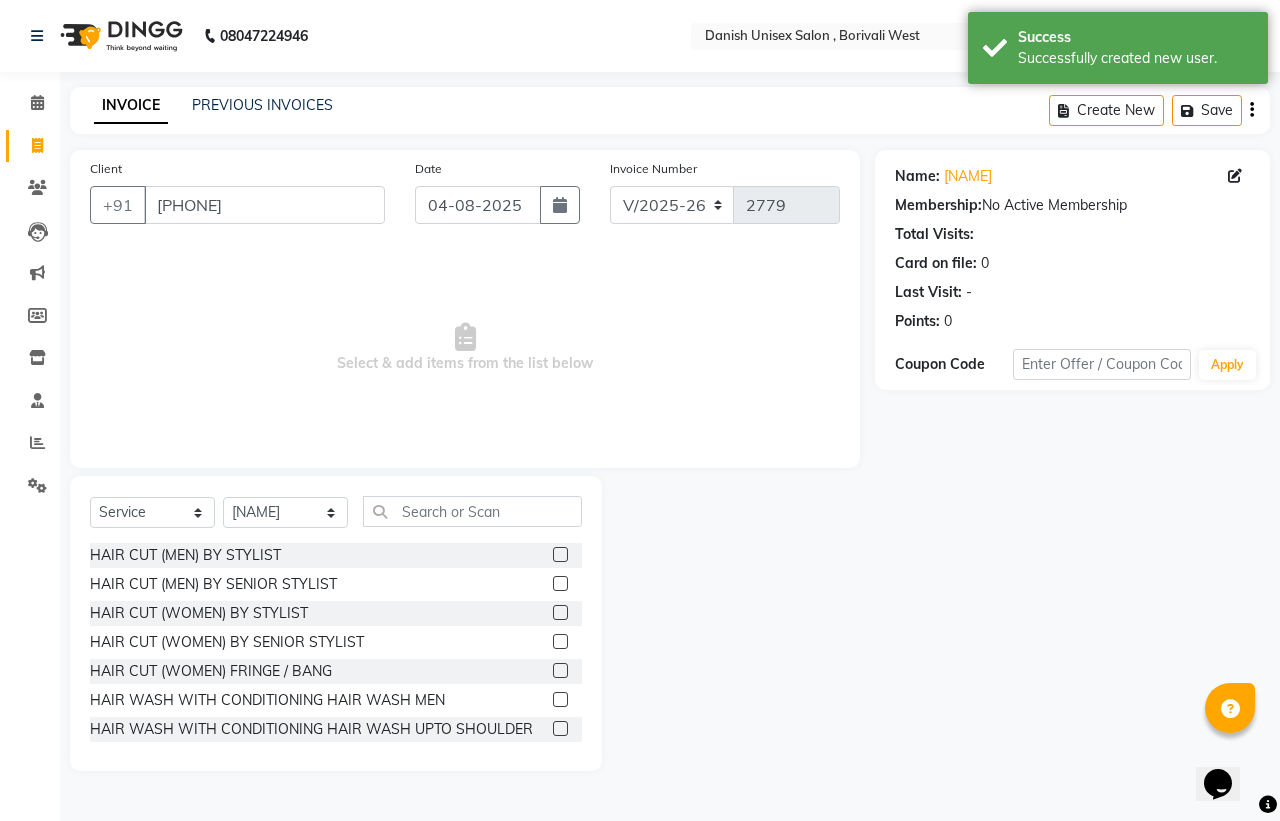 click 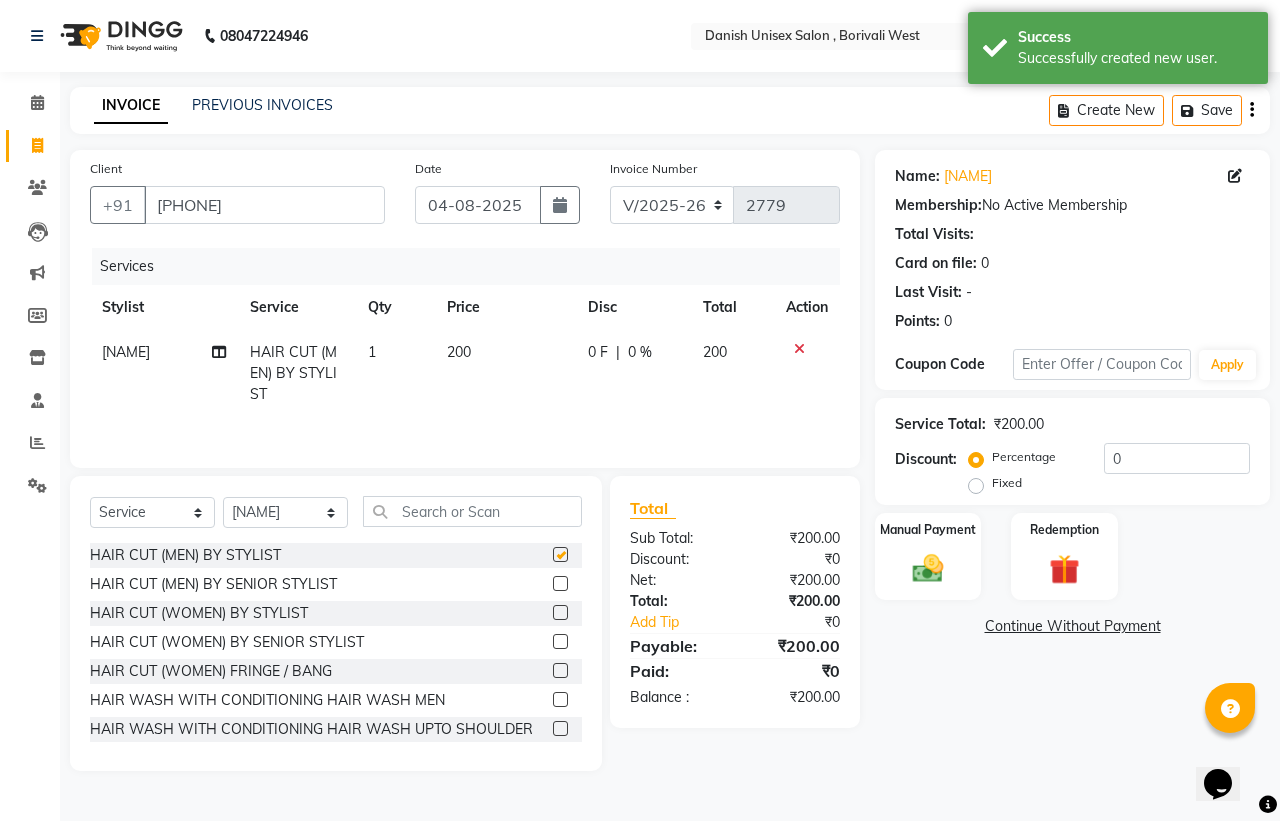 checkbox on "false" 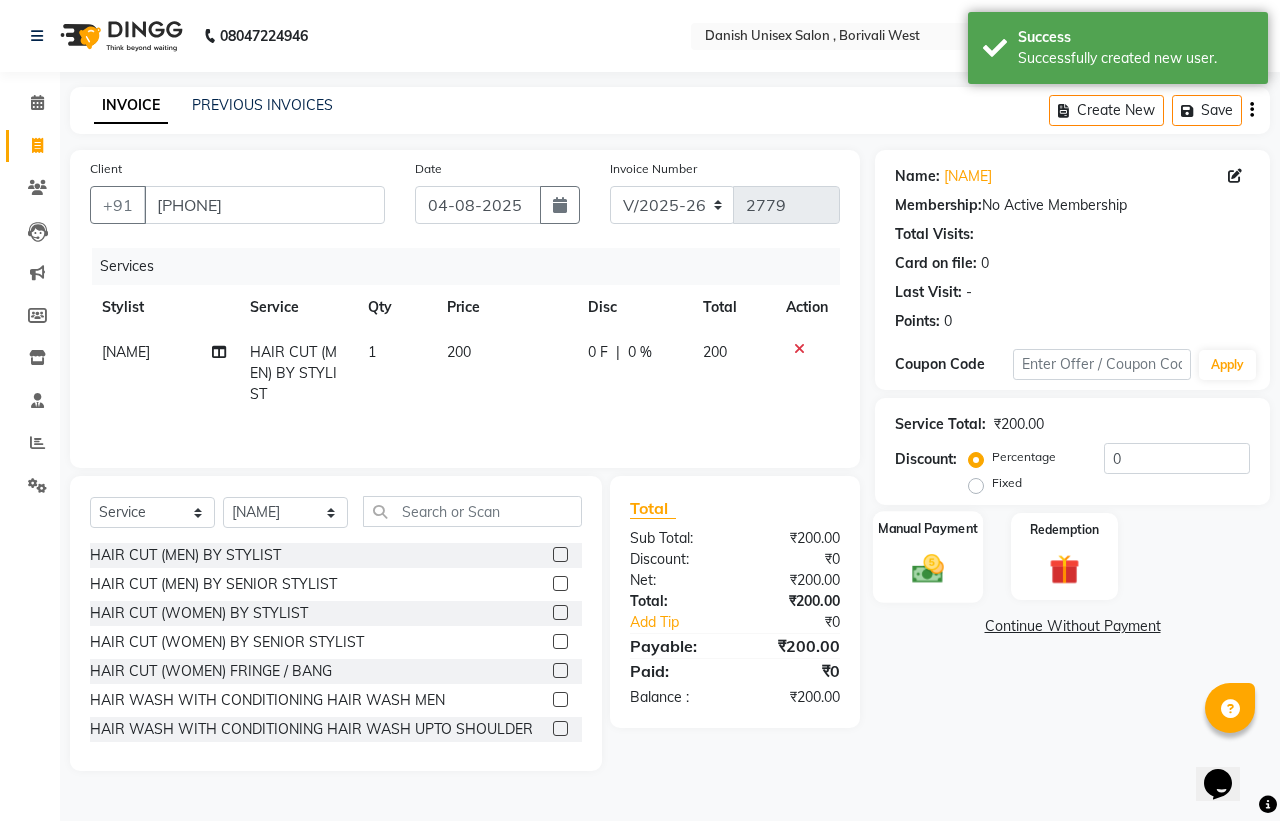 click 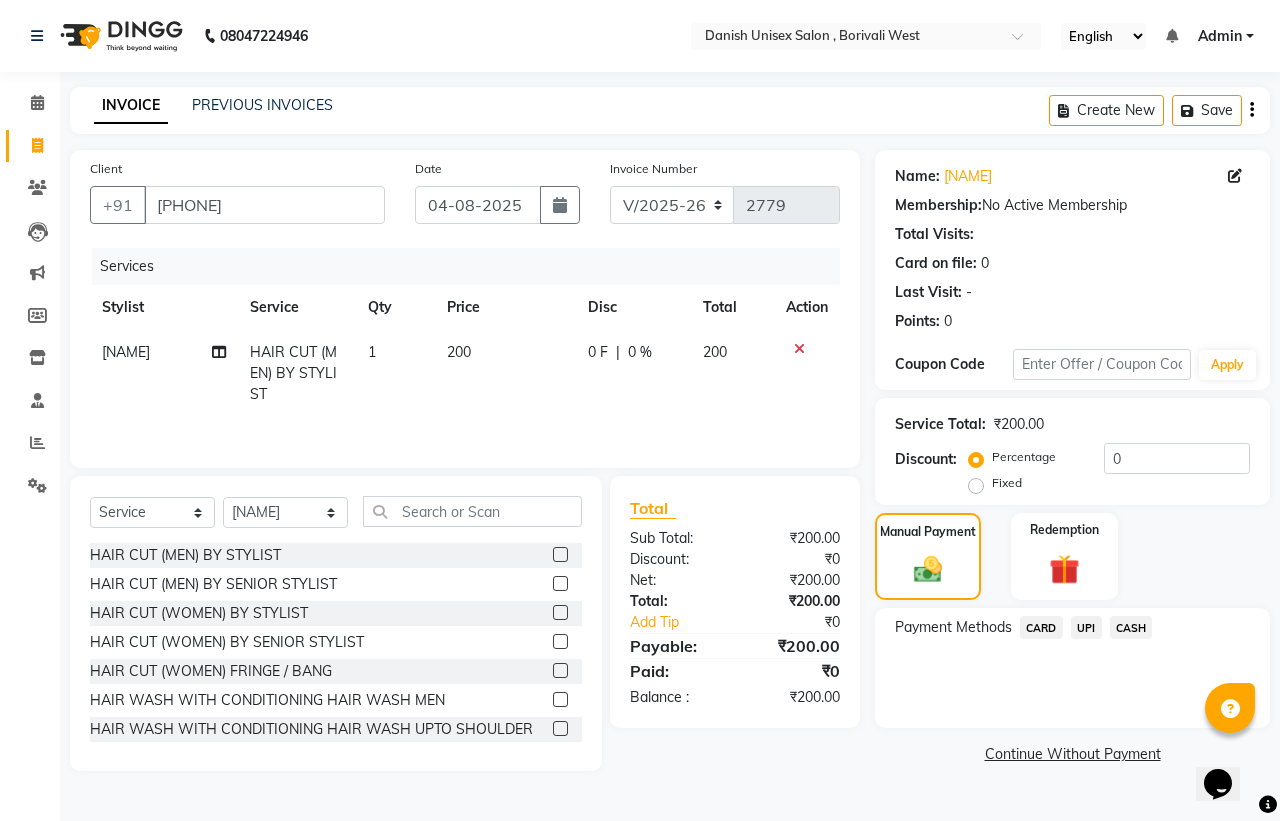 click on "CASH" 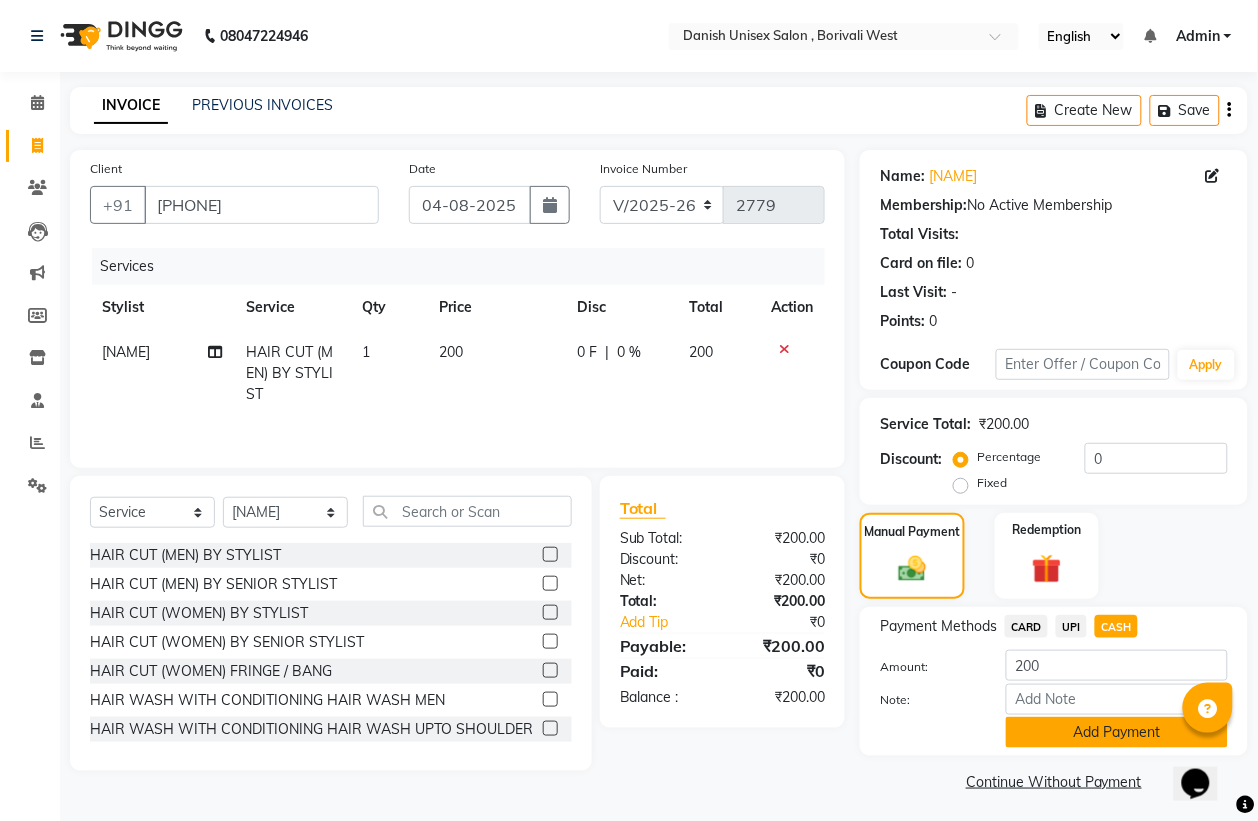 click on "Add Payment" 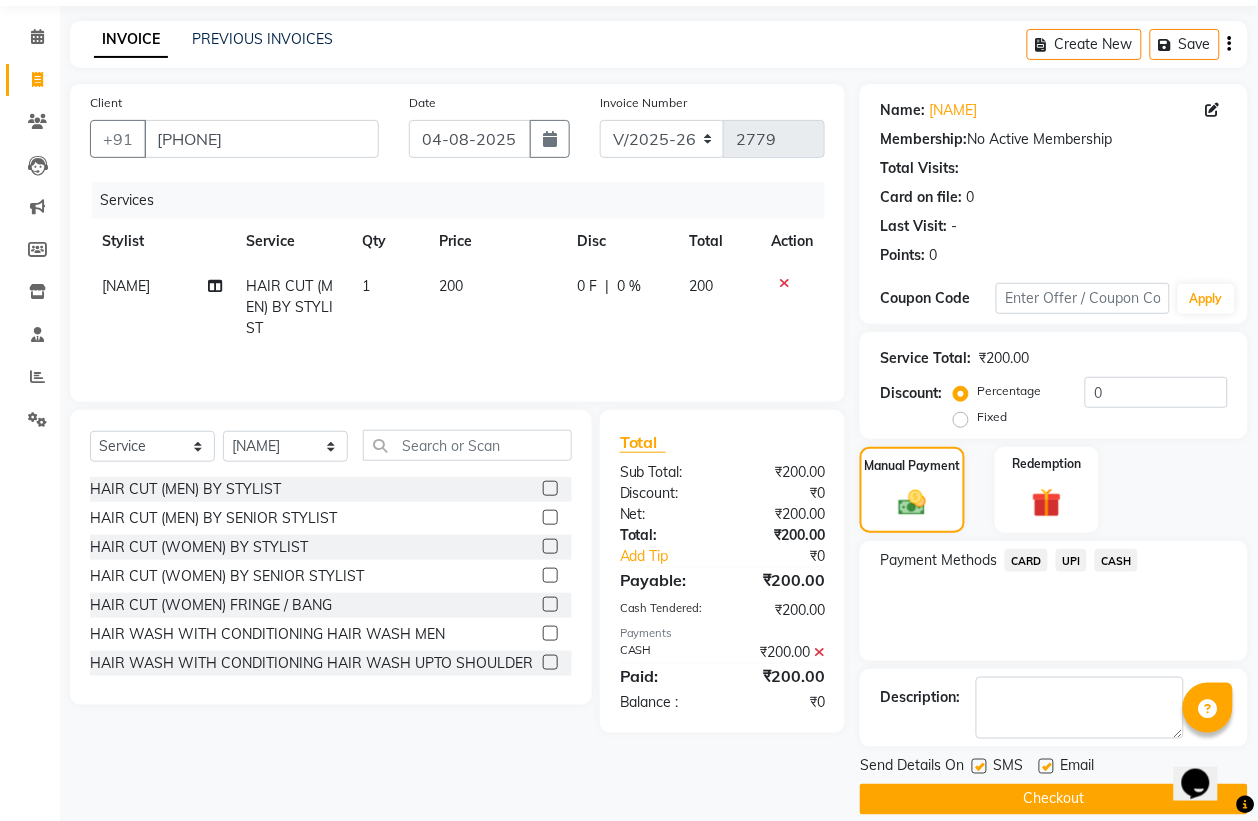 scroll, scrollTop: 91, scrollLeft: 0, axis: vertical 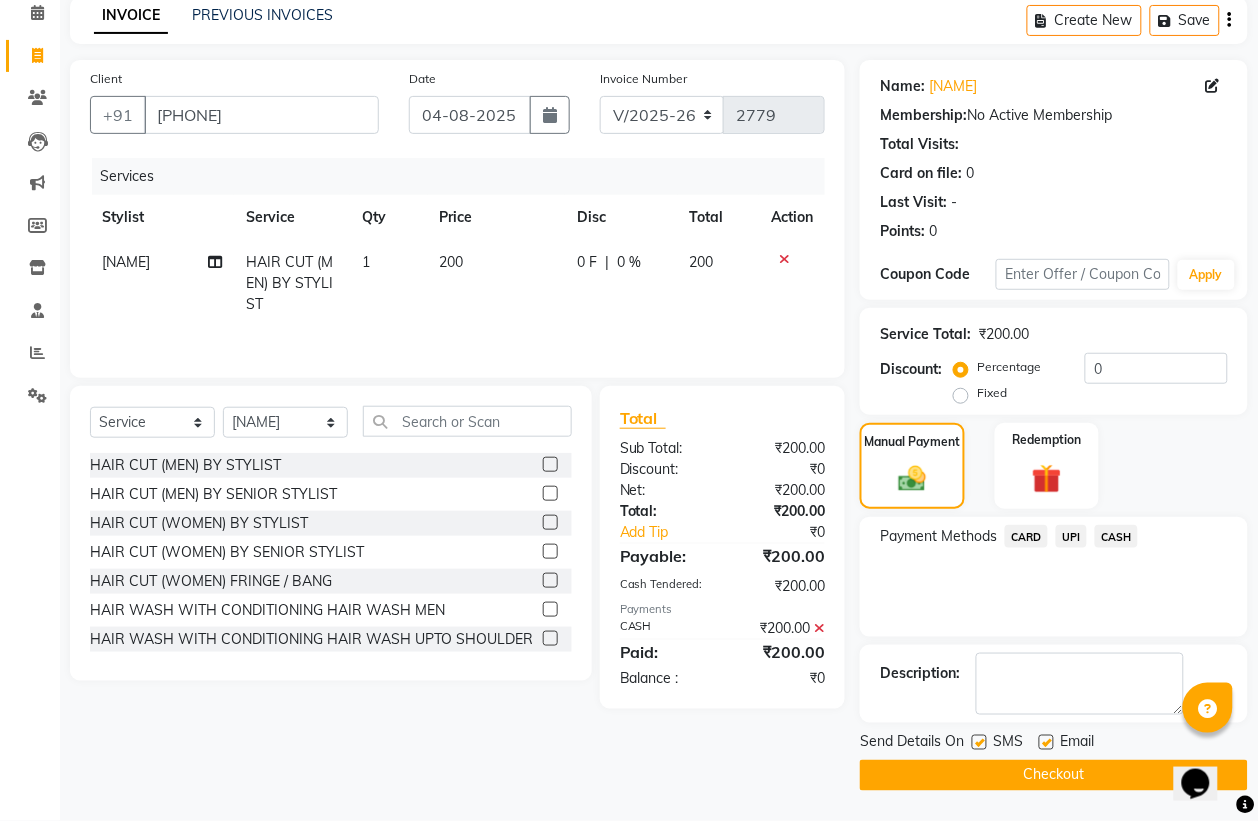 click on "Checkout" 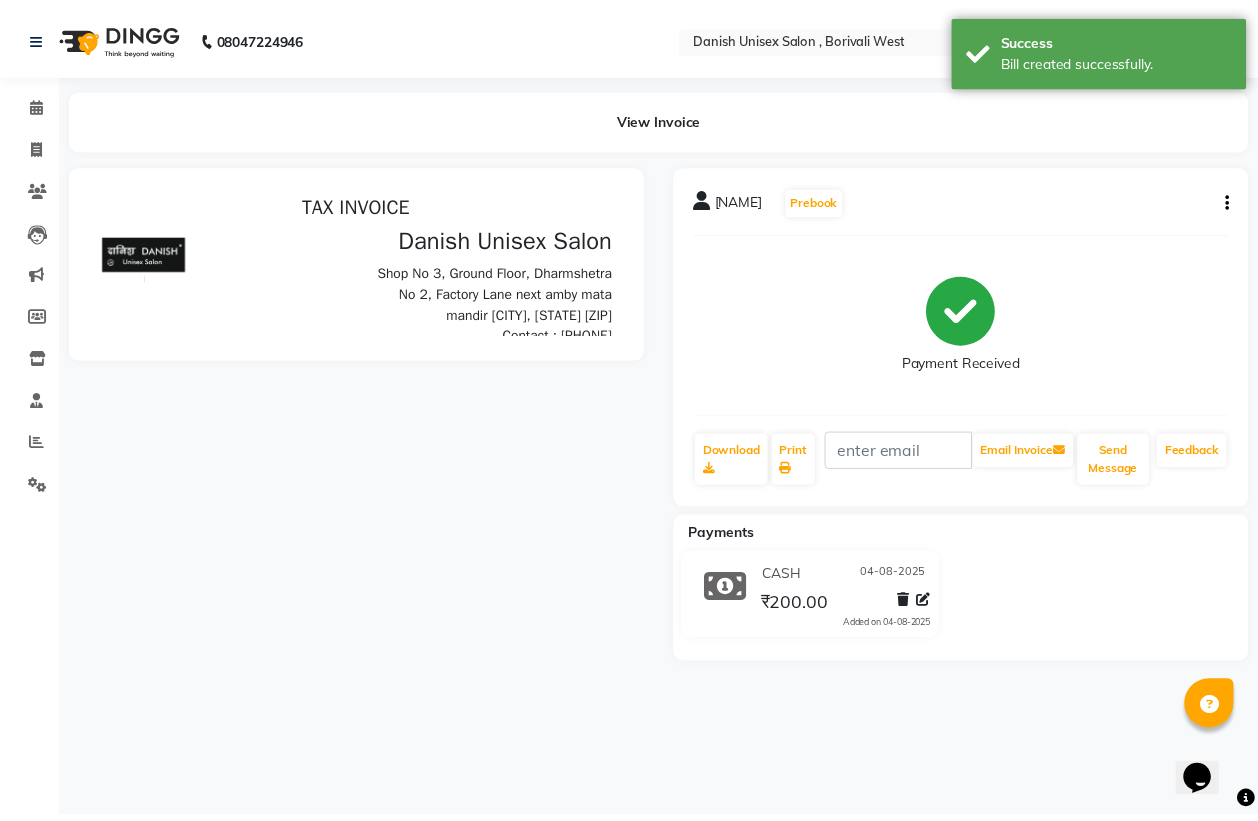 scroll, scrollTop: 0, scrollLeft: 0, axis: both 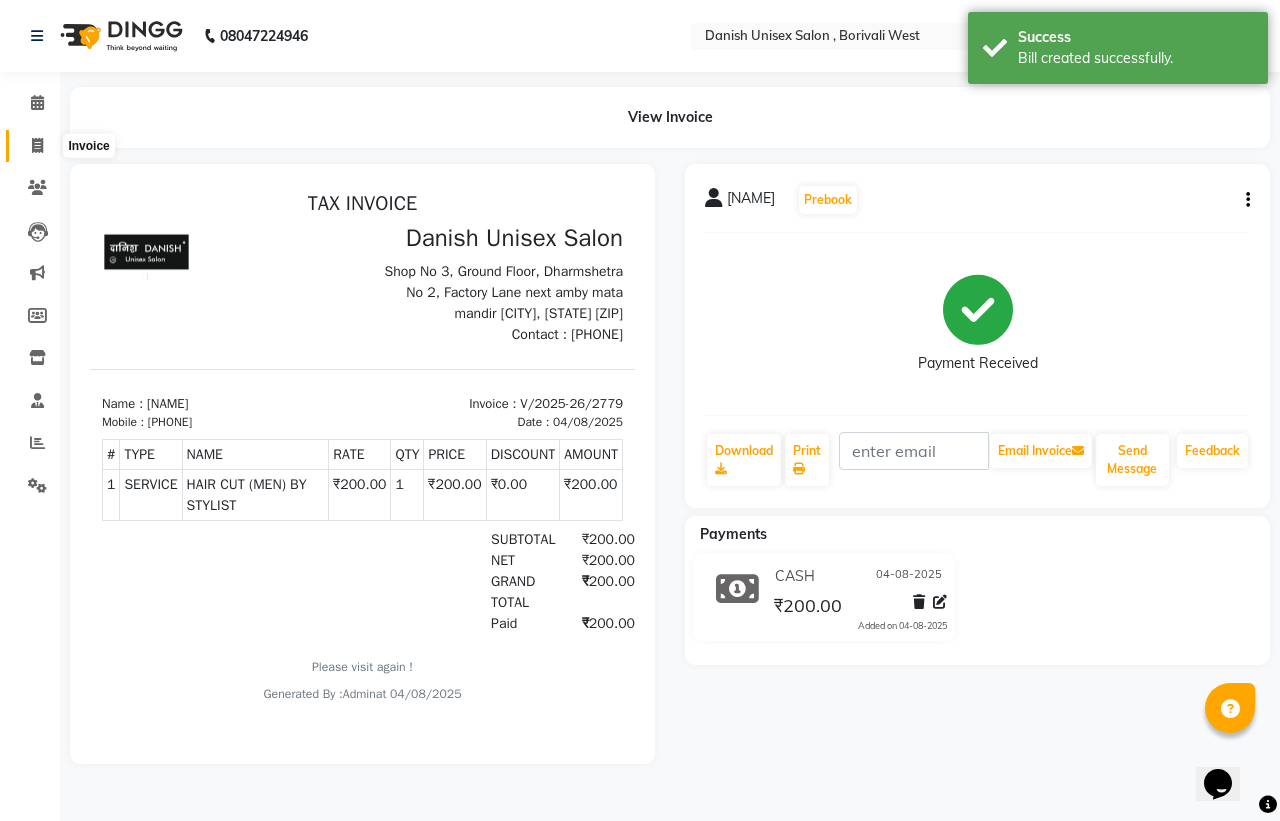 click 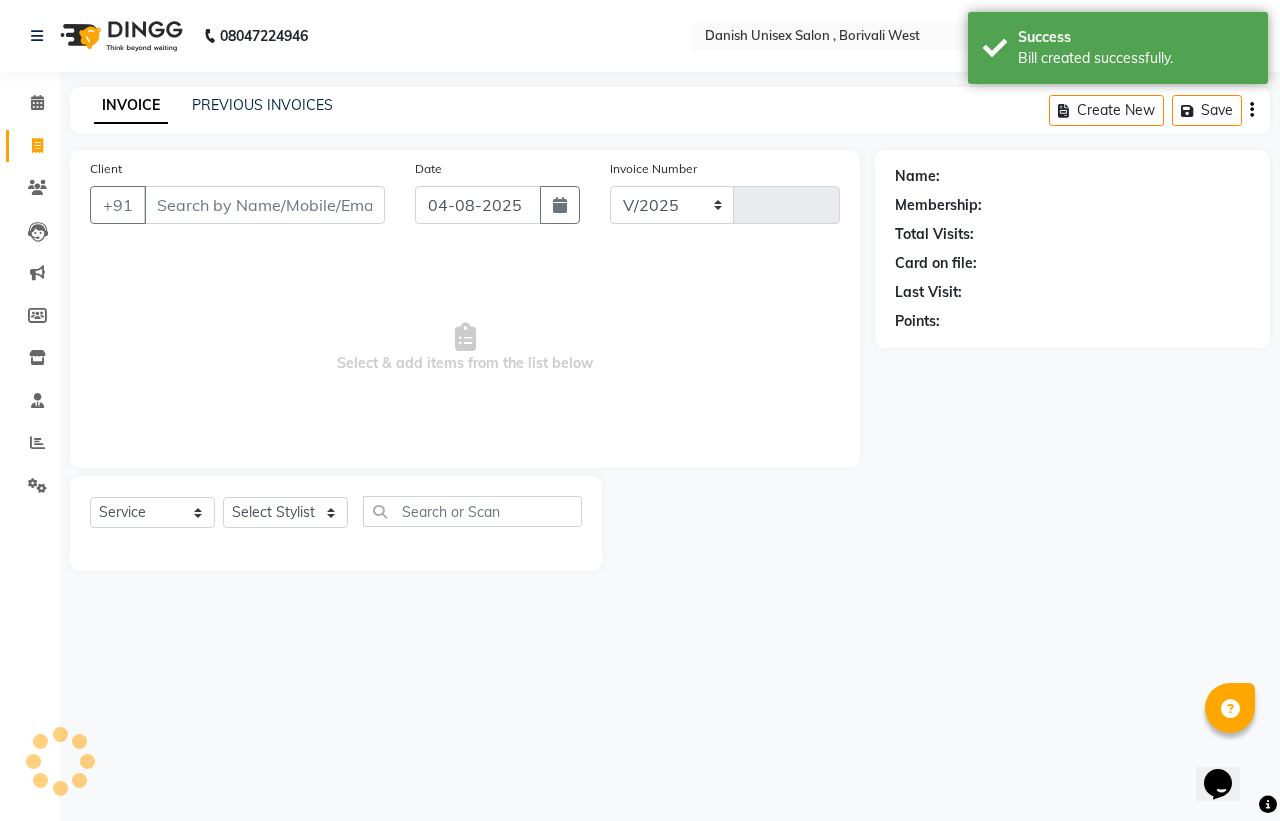 select on "6929" 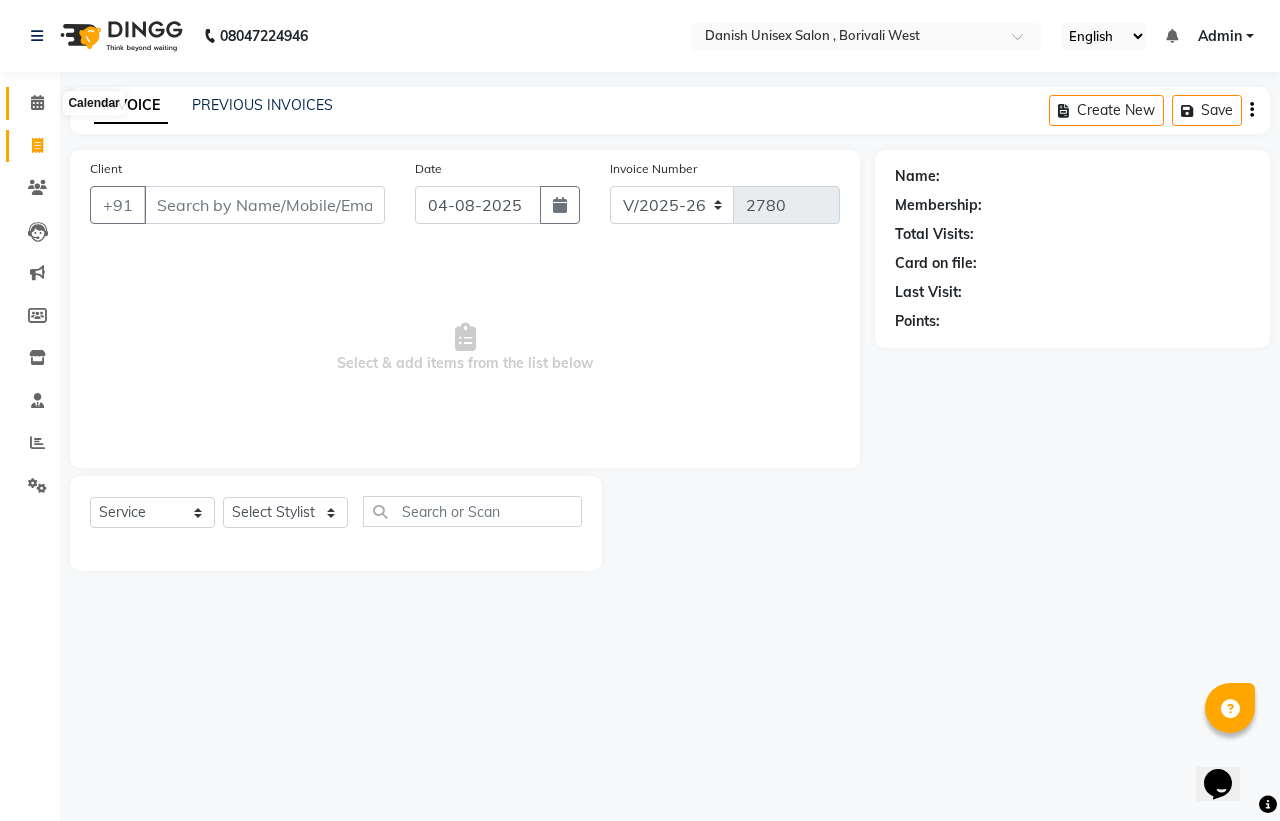 click 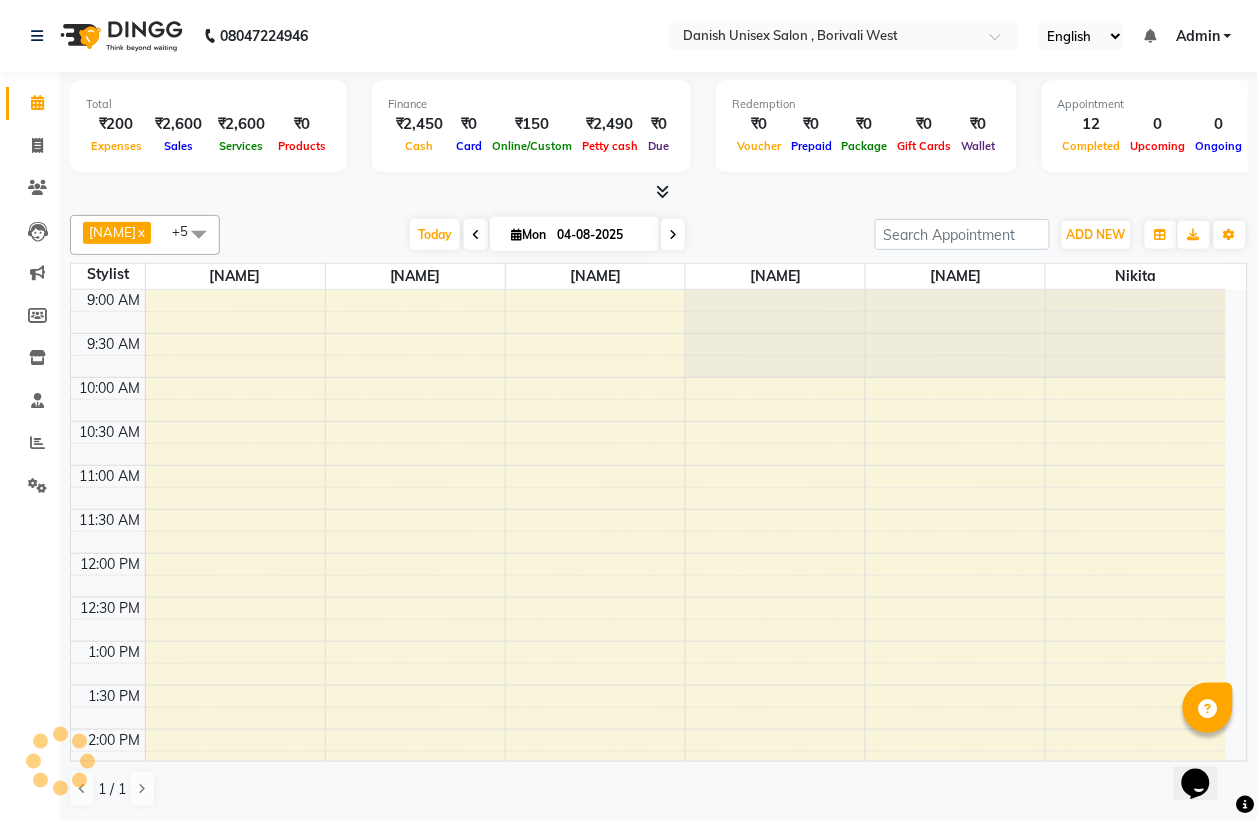 scroll, scrollTop: 0, scrollLeft: 0, axis: both 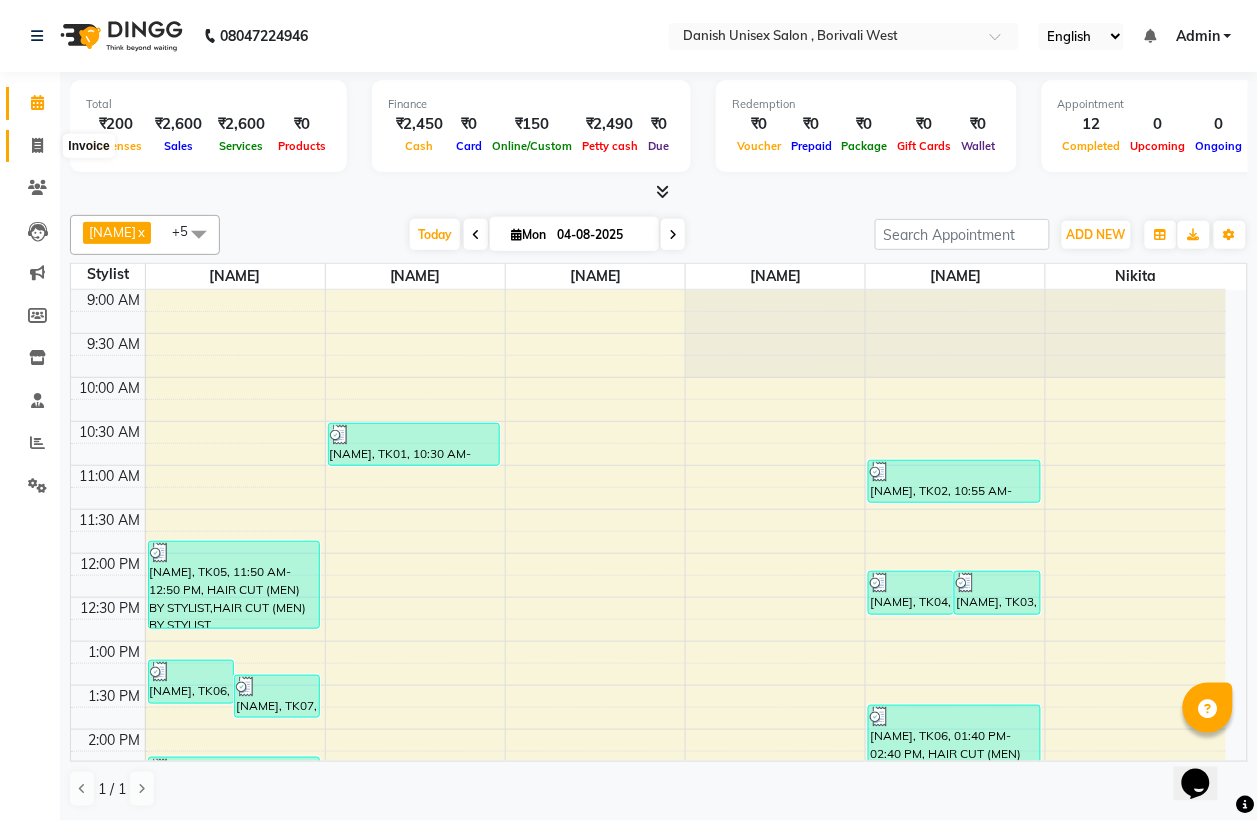 click 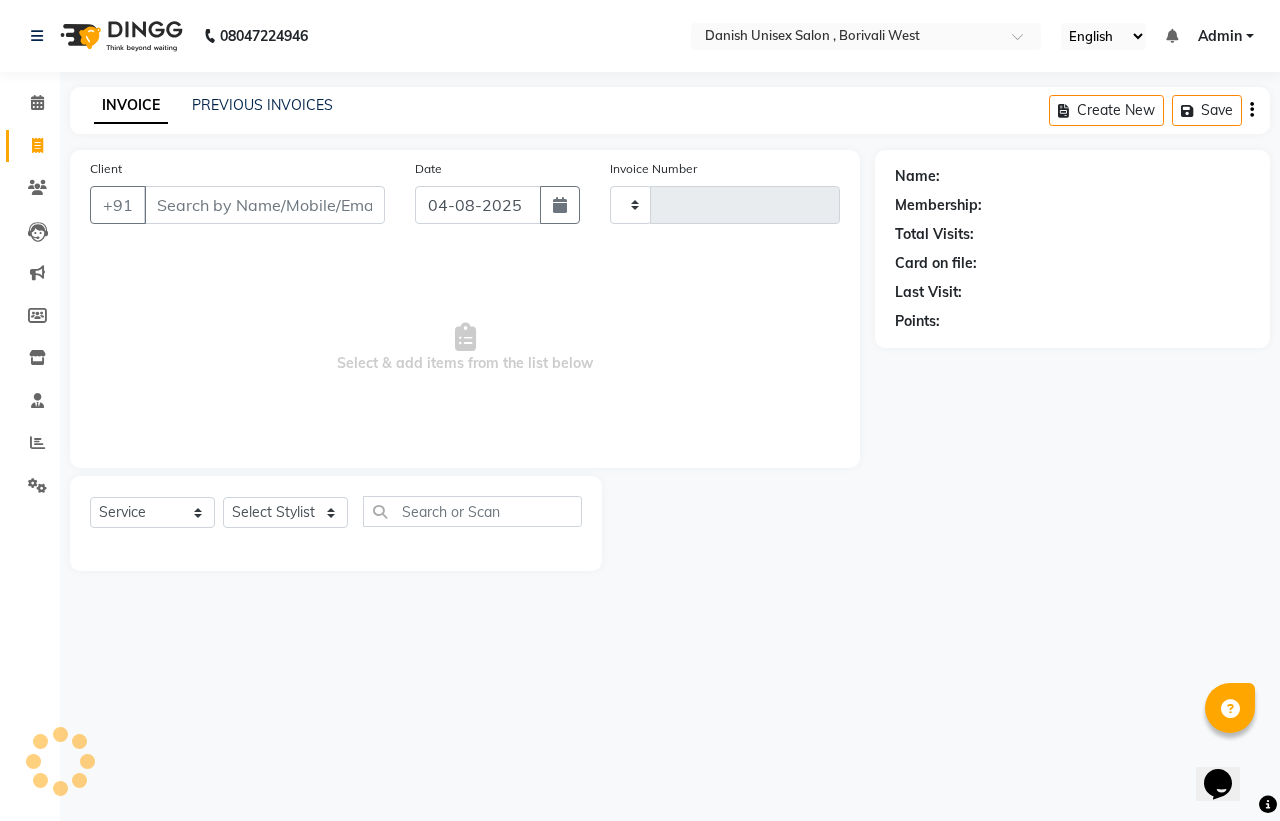 type on "2780" 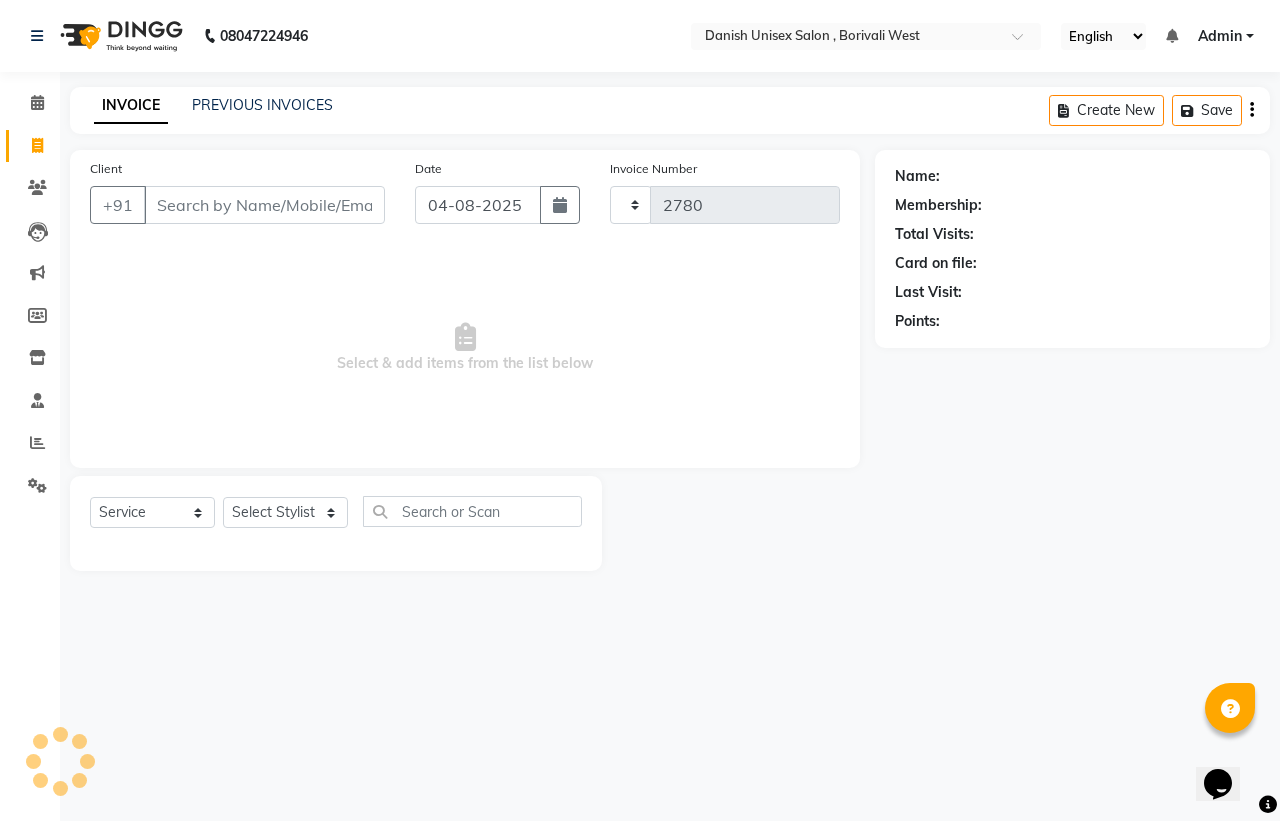 select on "6929" 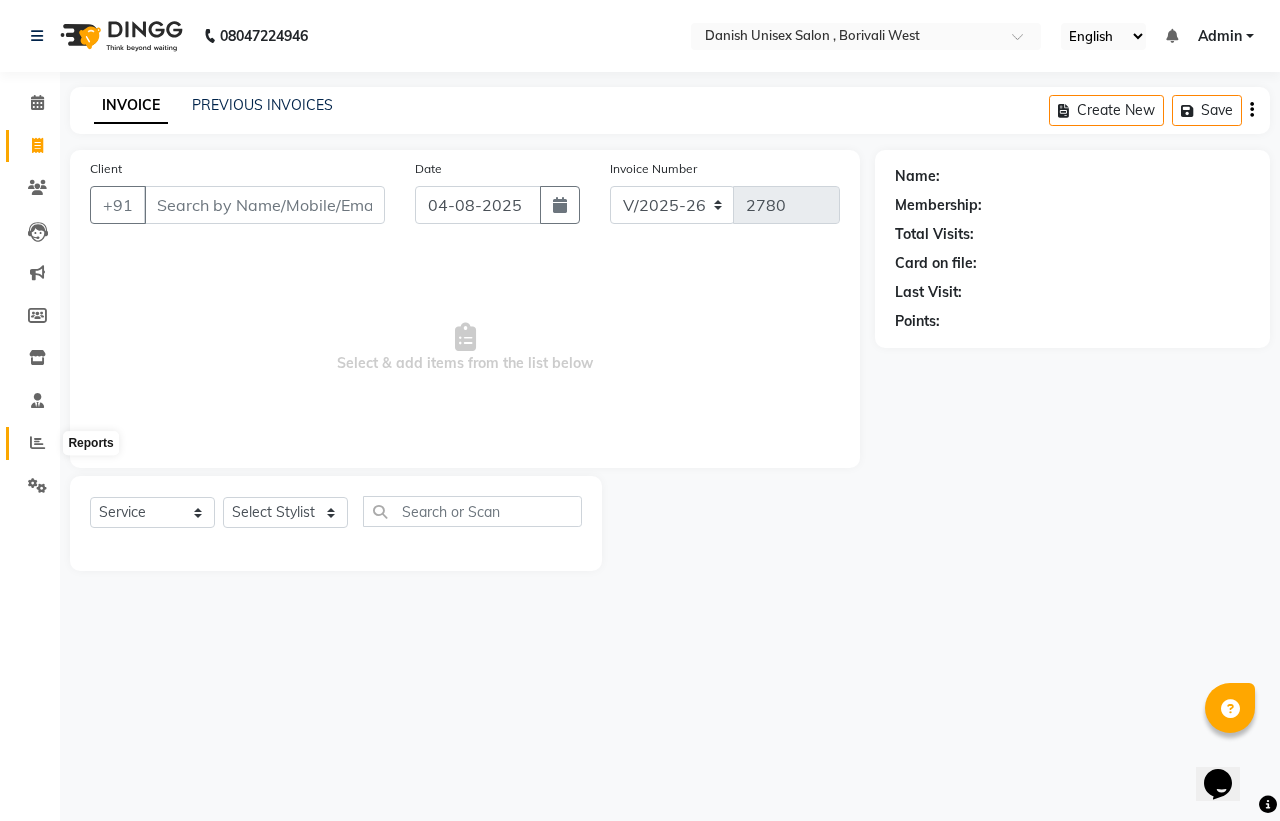 click 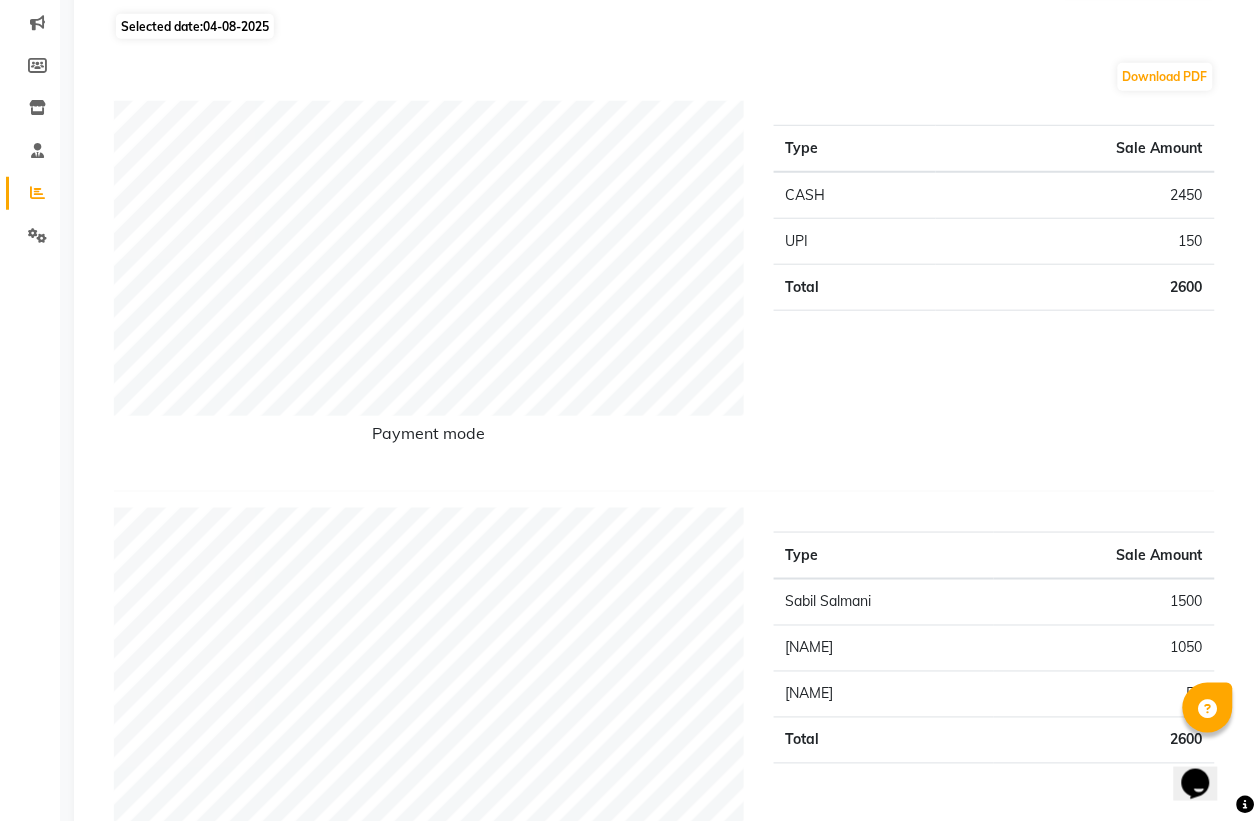 scroll, scrollTop: 0, scrollLeft: 0, axis: both 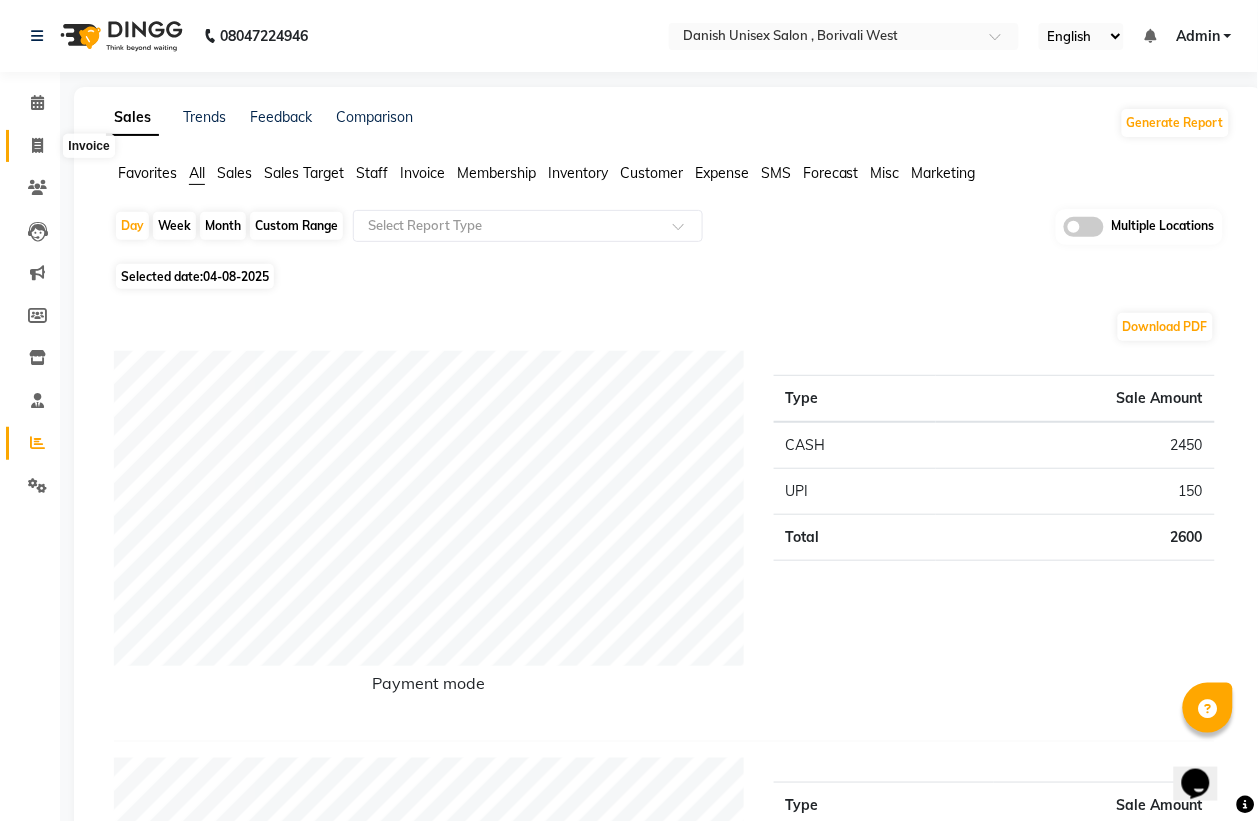 drag, startPoint x: 35, startPoint y: 137, endPoint x: 31, endPoint y: 152, distance: 15.524175 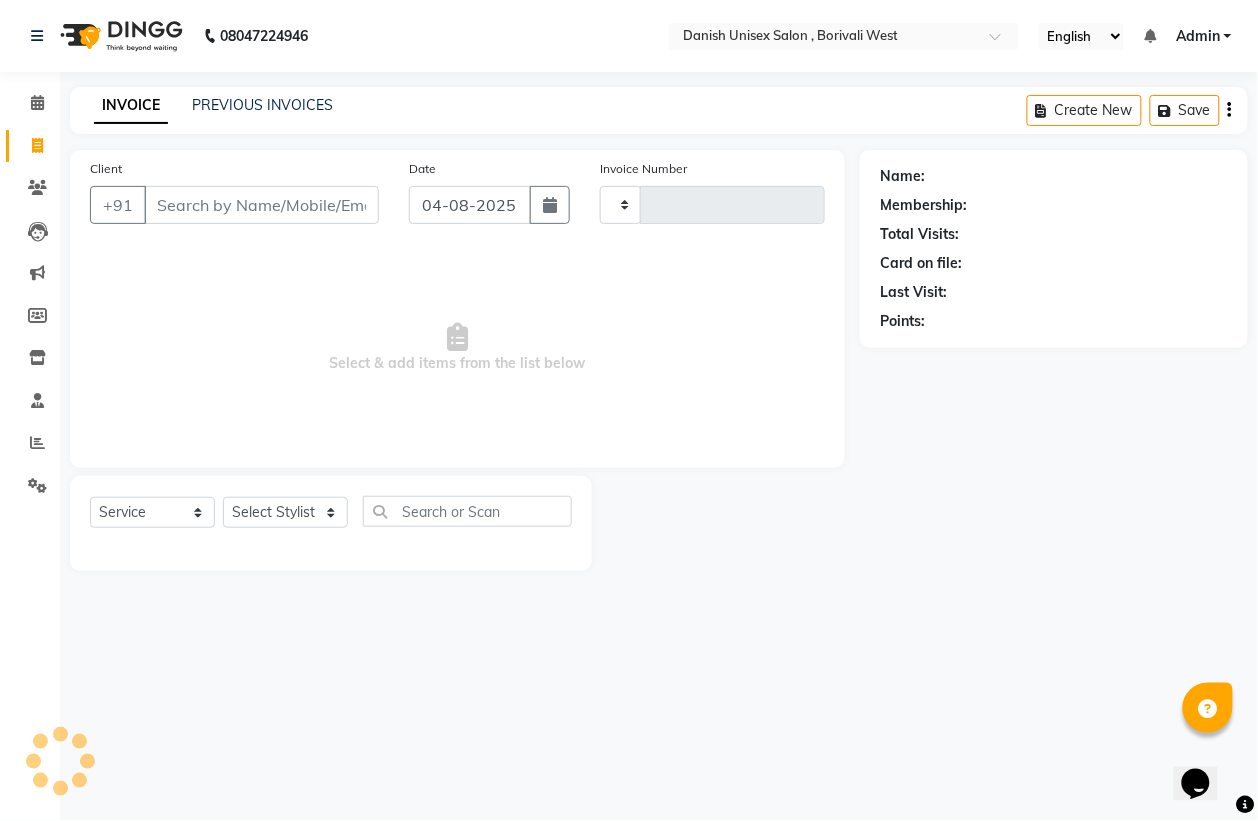 type on "2780" 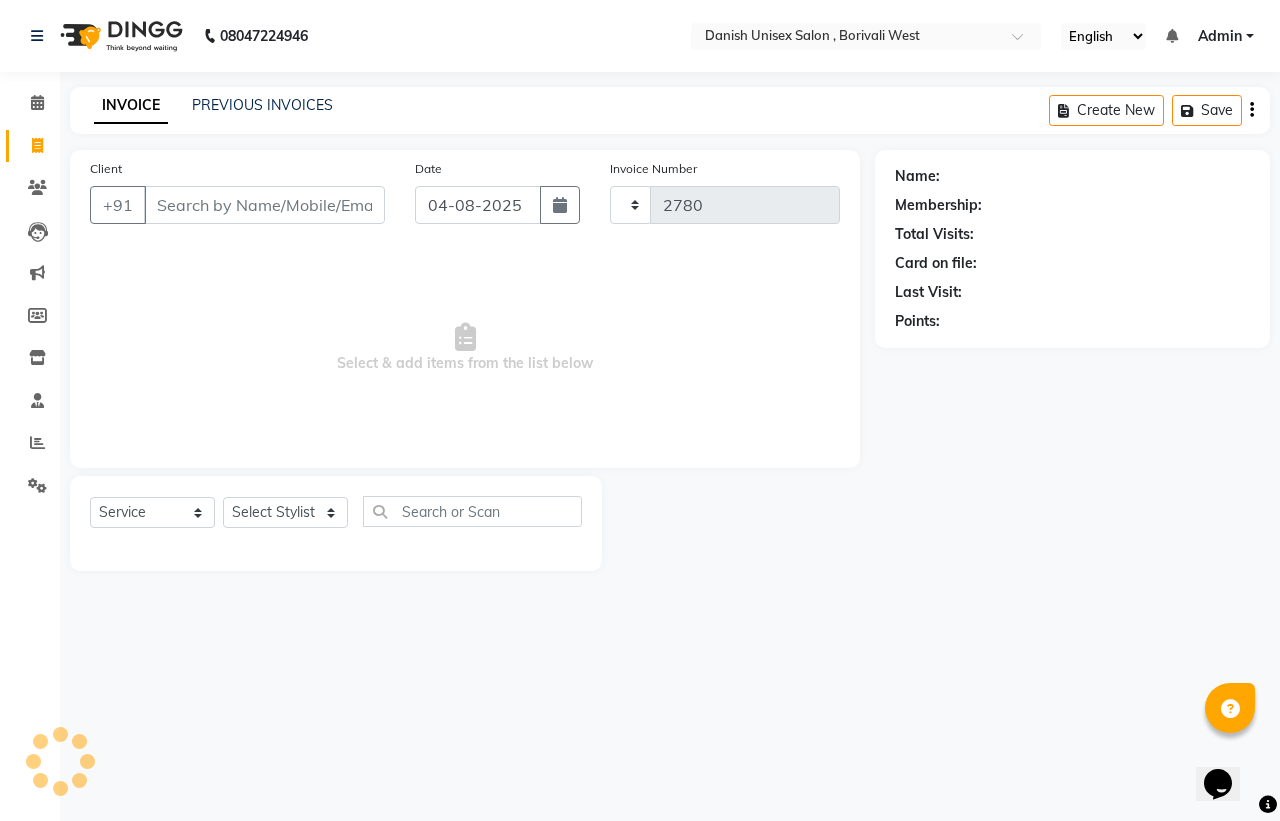 select on "6929" 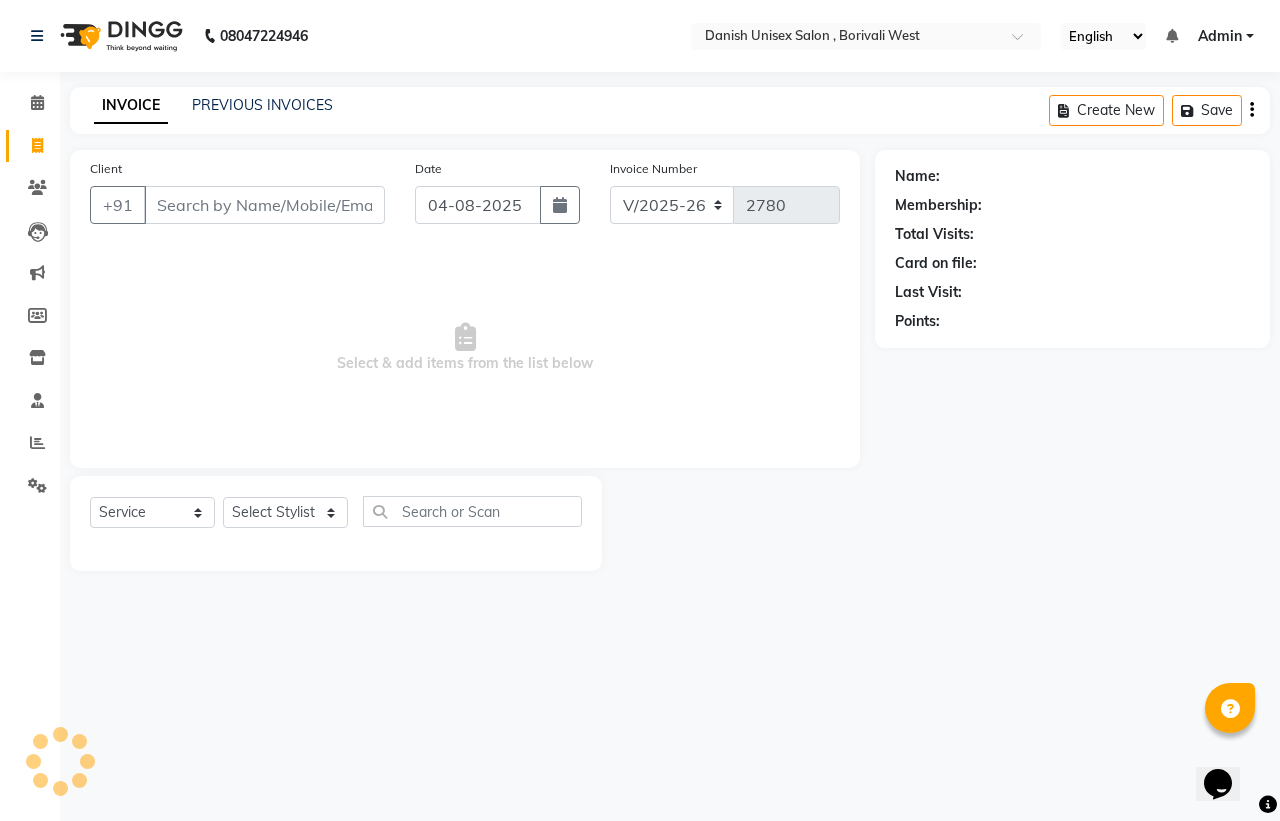 click on "Client" at bounding box center [264, 205] 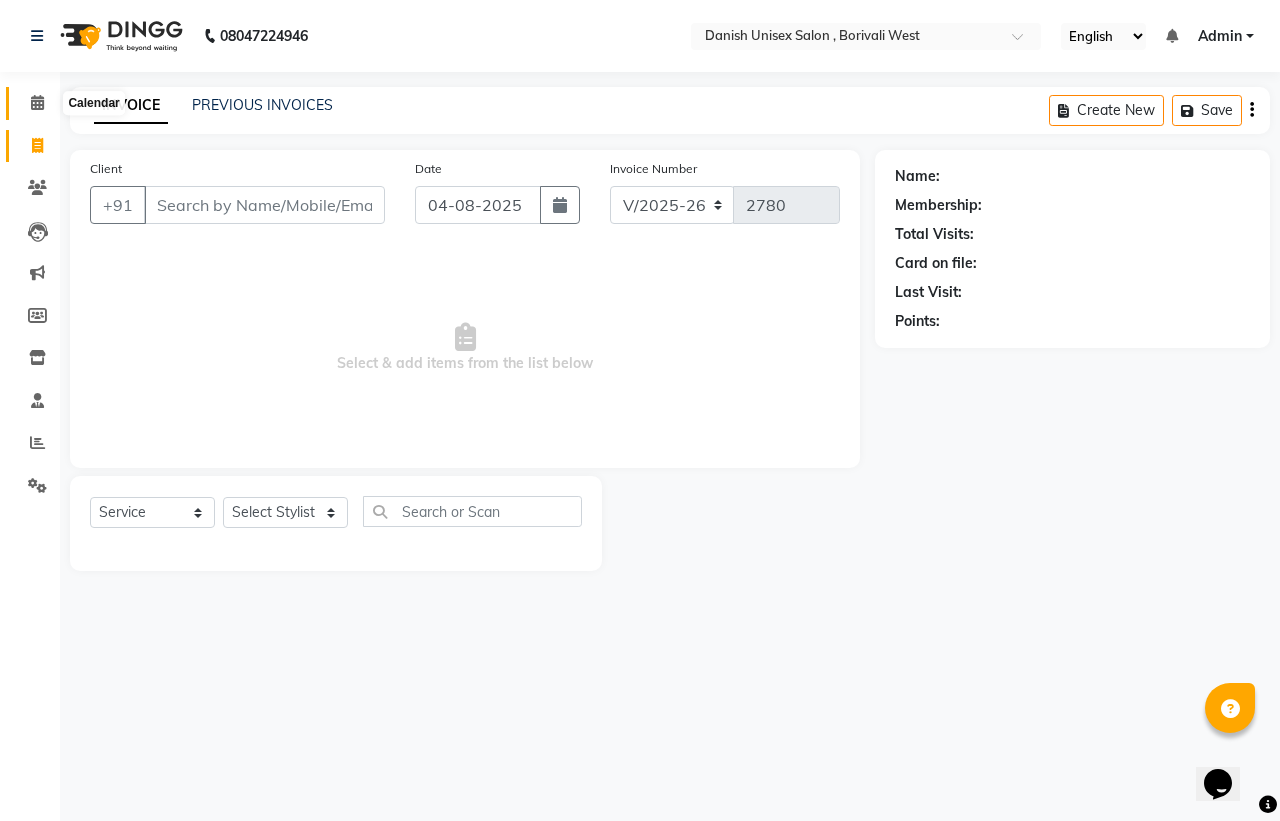 click 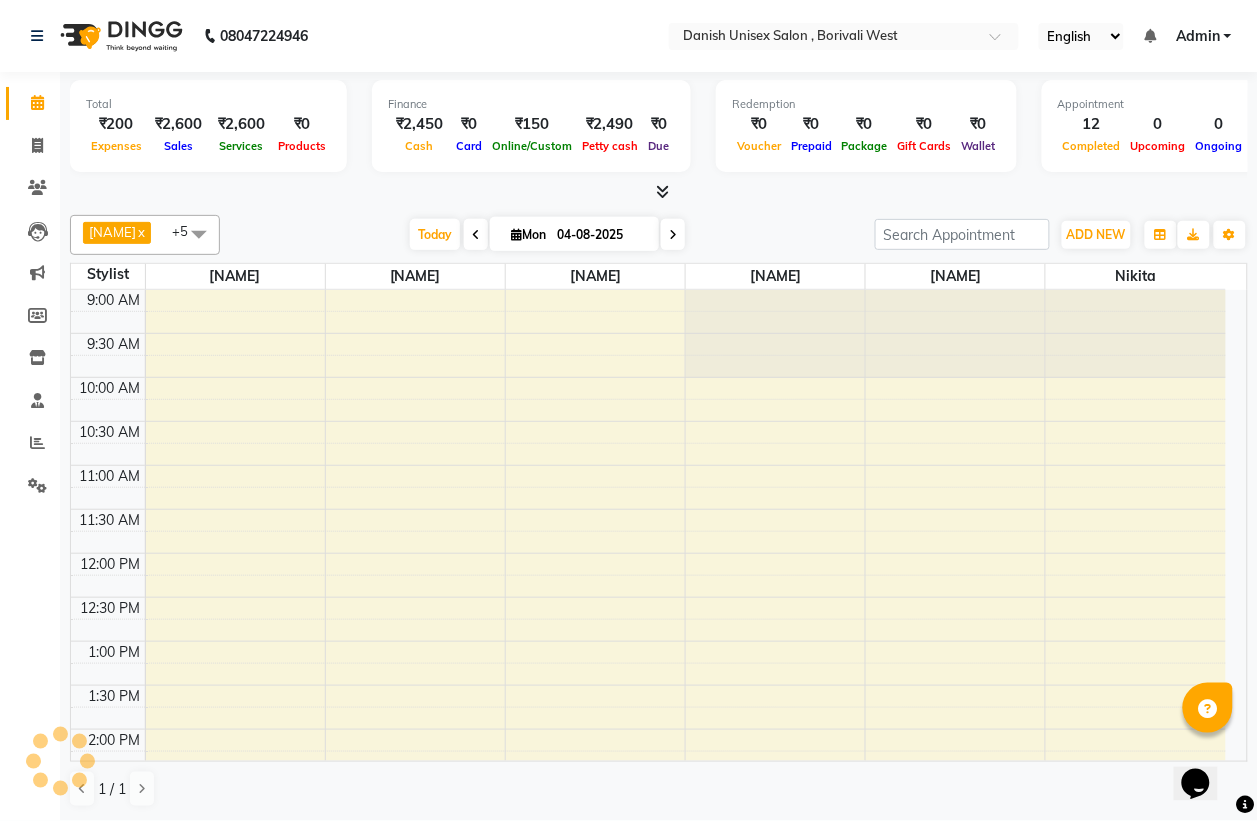 scroll, scrollTop: 0, scrollLeft: 0, axis: both 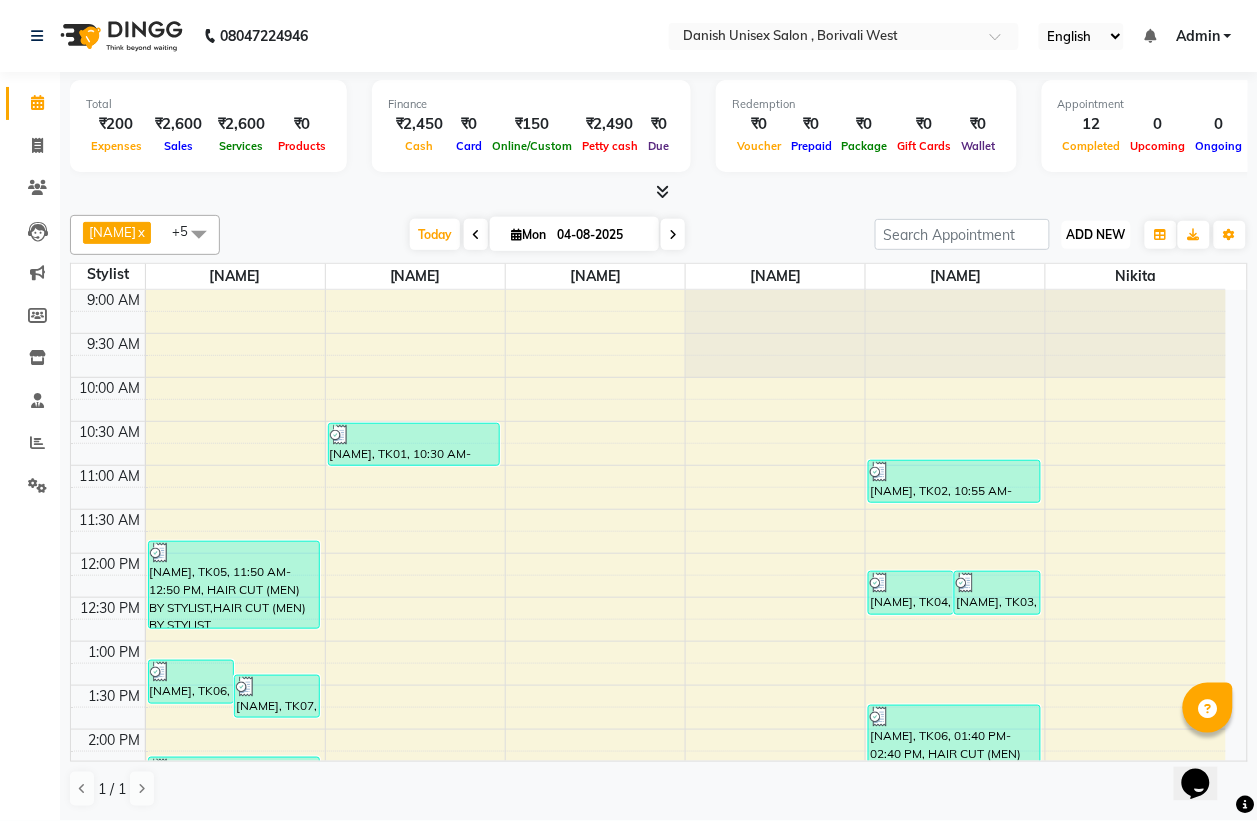 click on "ADD NEW" at bounding box center [1096, 234] 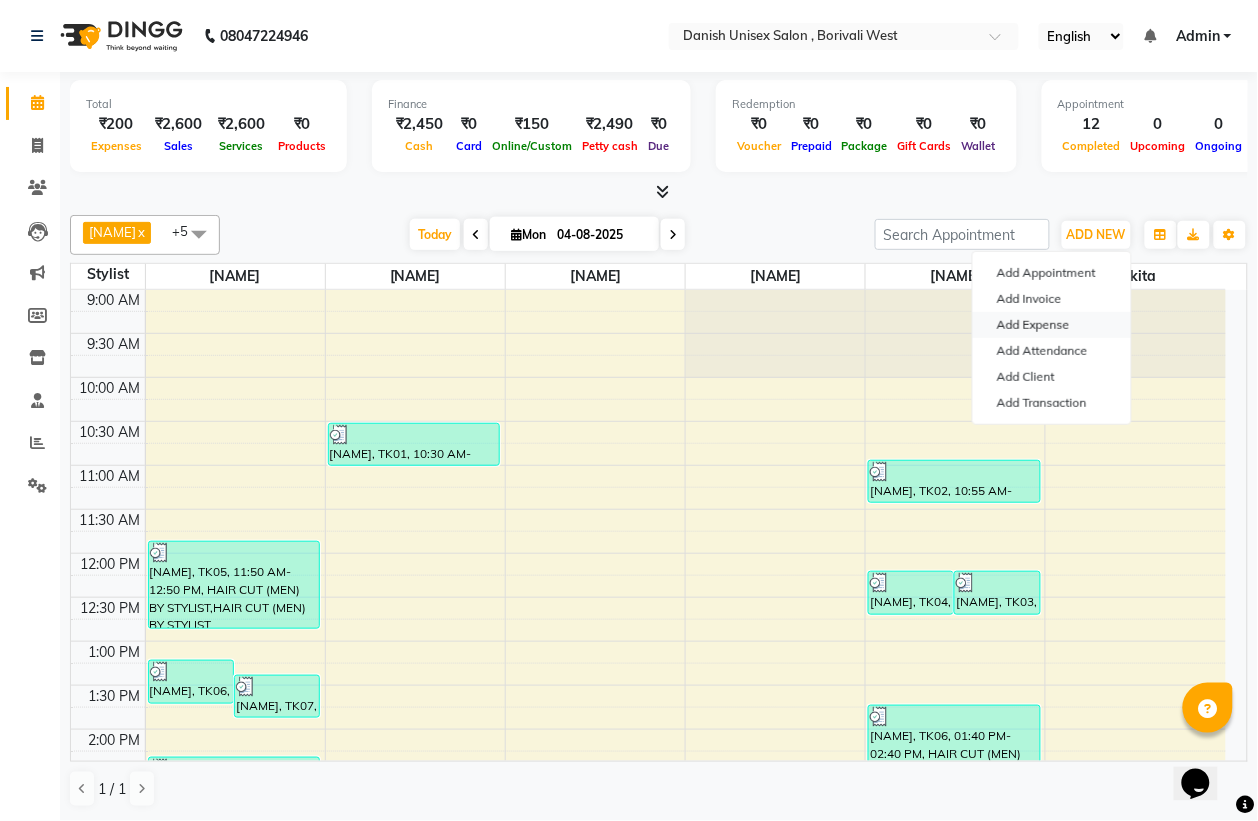 click on "Add Expense" at bounding box center [1052, 325] 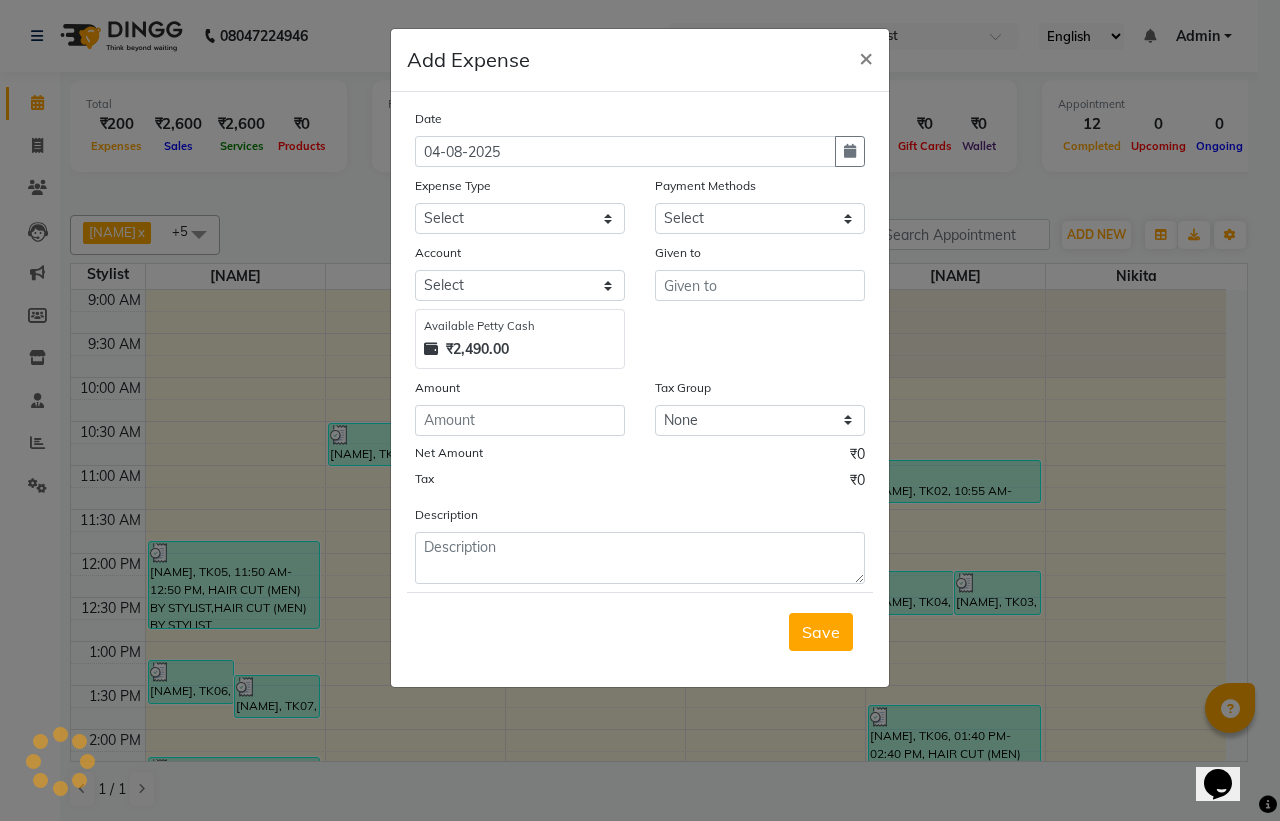 select on "1" 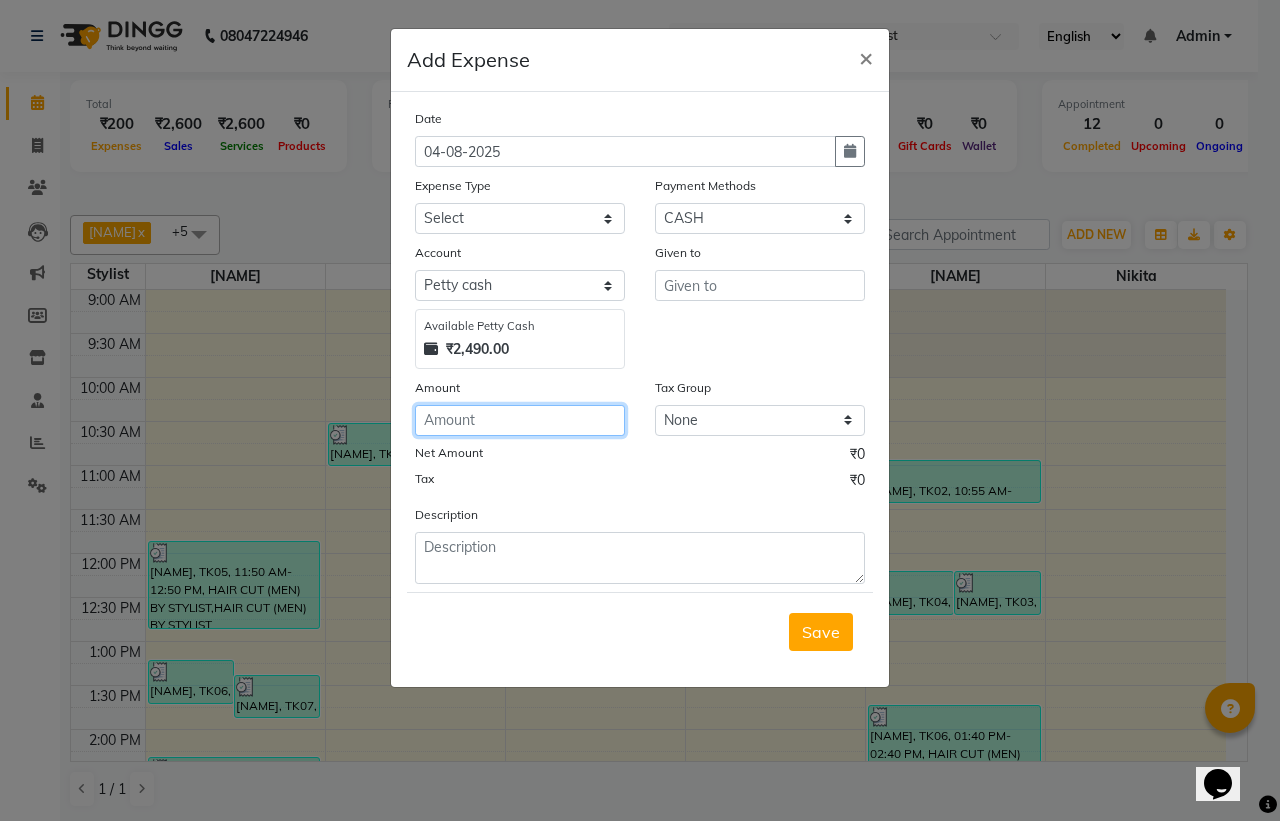 click 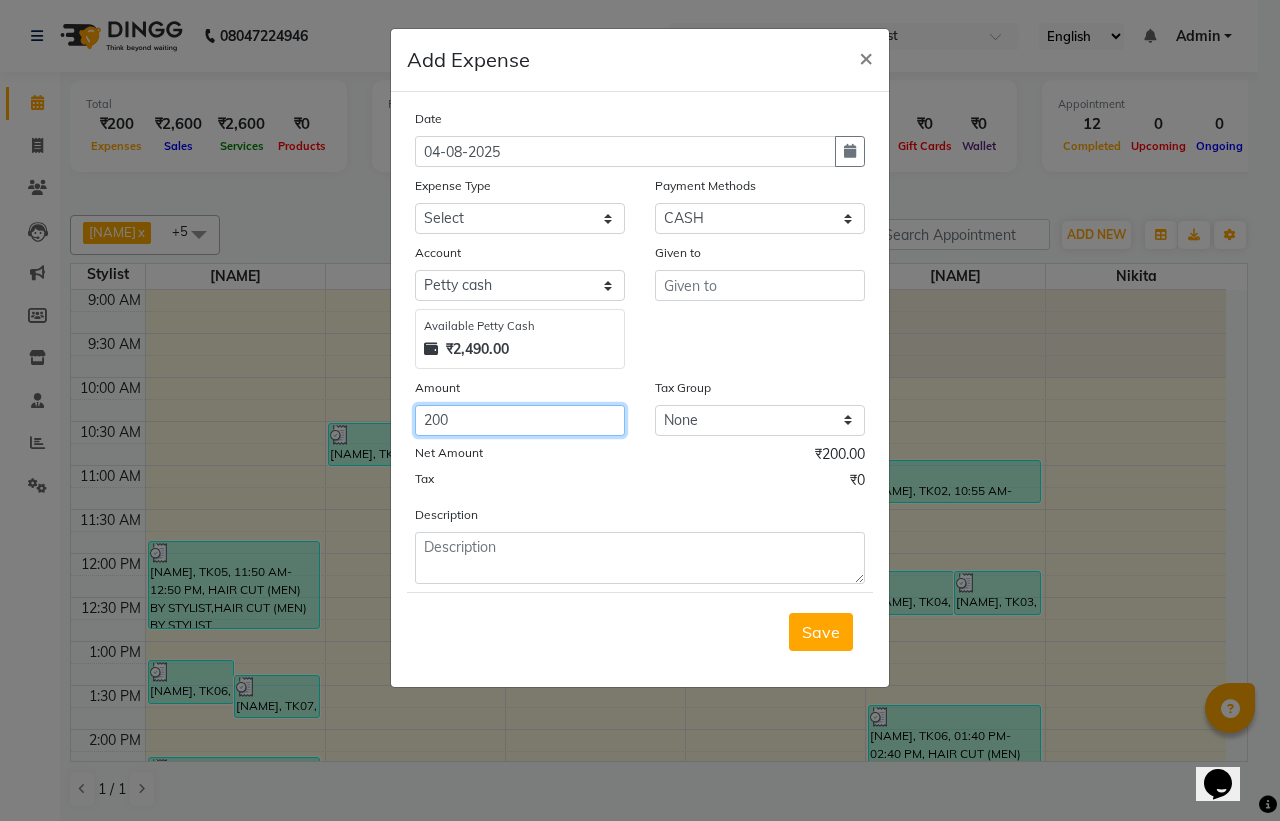 type on "200" 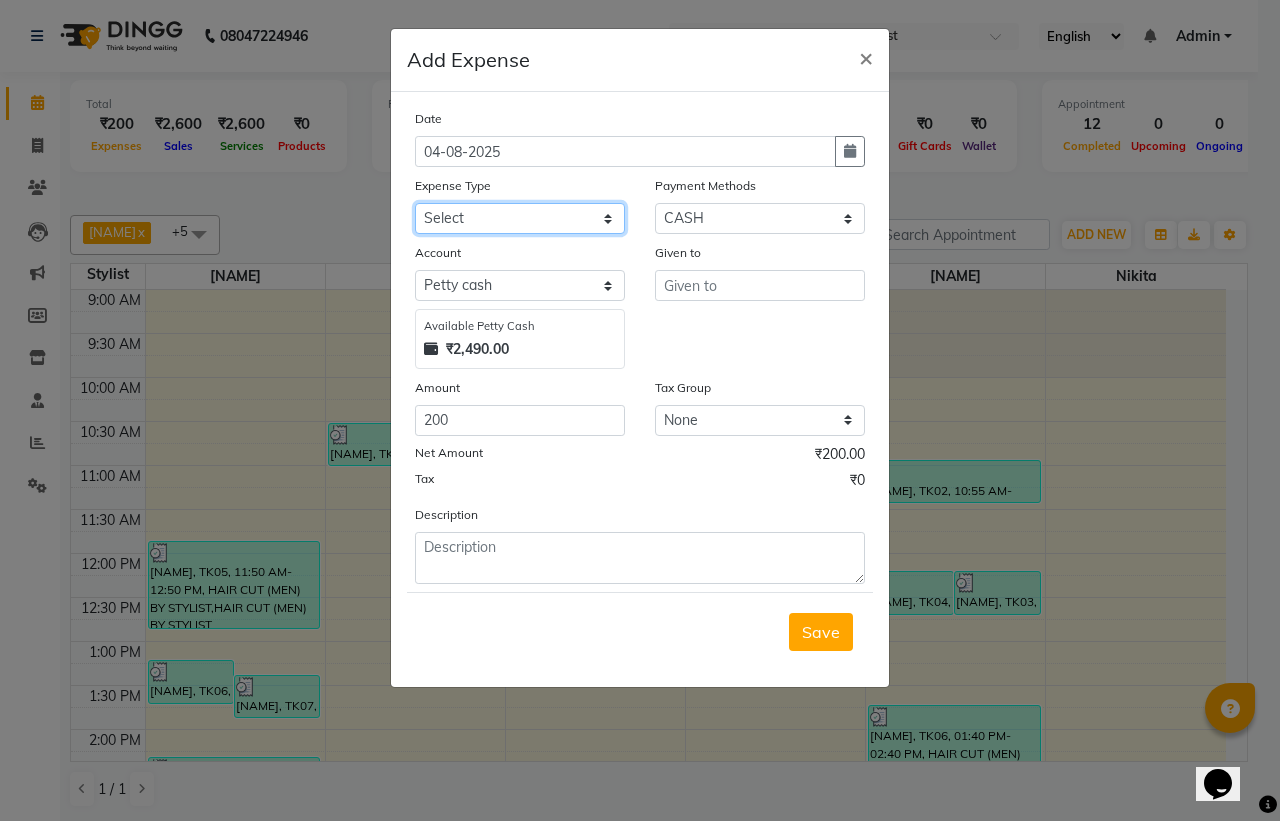 click on "Select Advance Salary Bank charges Car maintenance  Cash transfer to bank Cash transfer to hub Client Snacks Clinical charges Equipment Fuel Govt fee Incentive Insurance International purchase Loan Repayment Maintenance Marketing Miscellaneous MRA Other Pantry Product Rent Salary Staff Snacks Tax Tea & Refreshment Utilities" 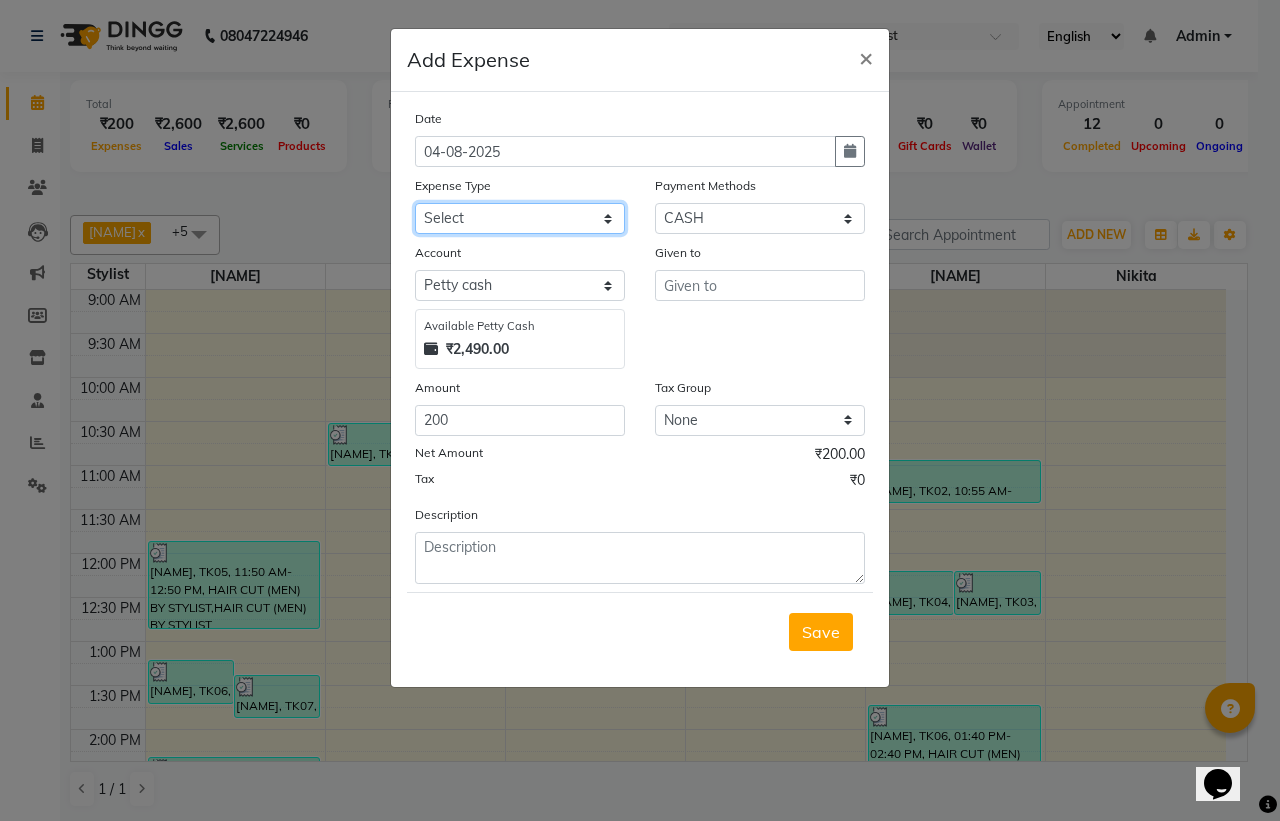 select on "12" 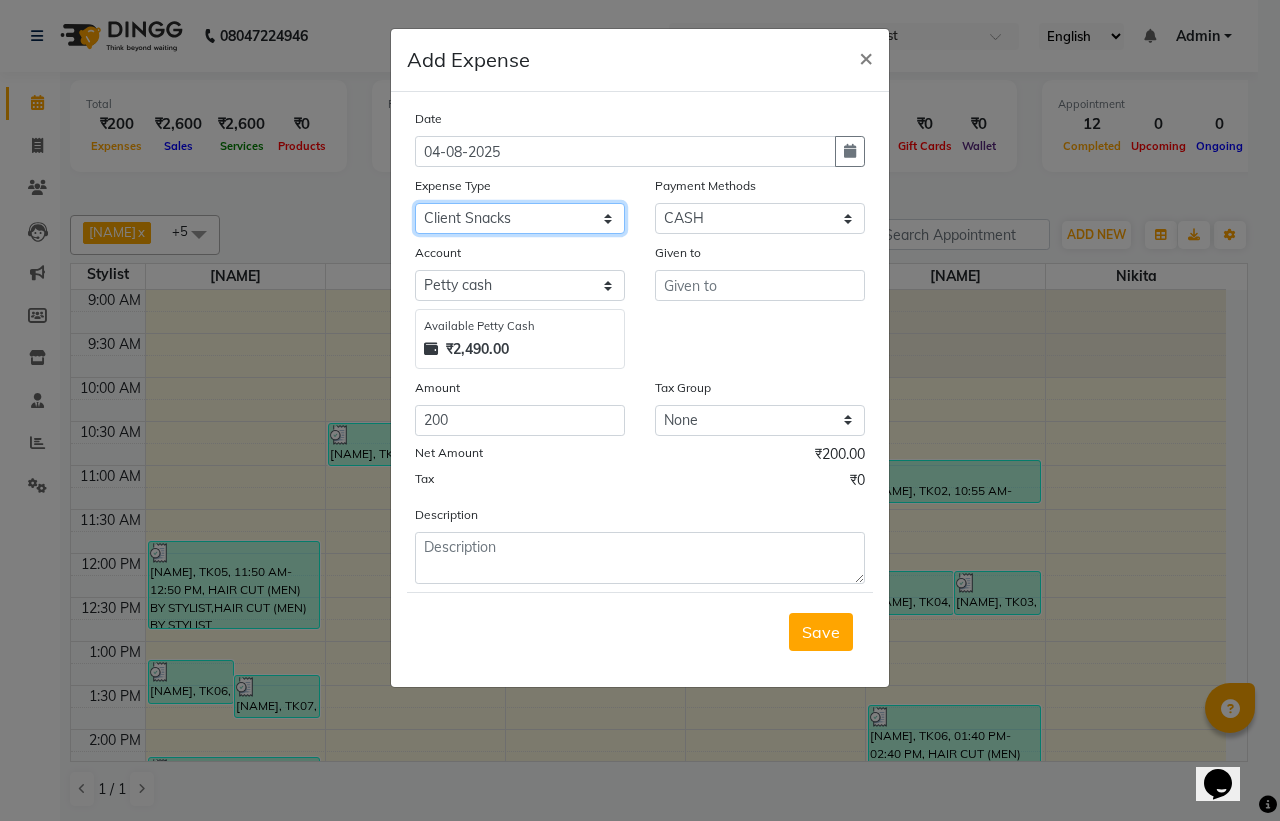 click on "Select Advance Salary Bank charges Car maintenance  Cash transfer to bank Cash transfer to hub Client Snacks Clinical charges Equipment Fuel Govt fee Incentive Insurance International purchase Loan Repayment Maintenance Marketing Miscellaneous MRA Other Pantry Product Rent Salary Staff Snacks Tax Tea & Refreshment Utilities" 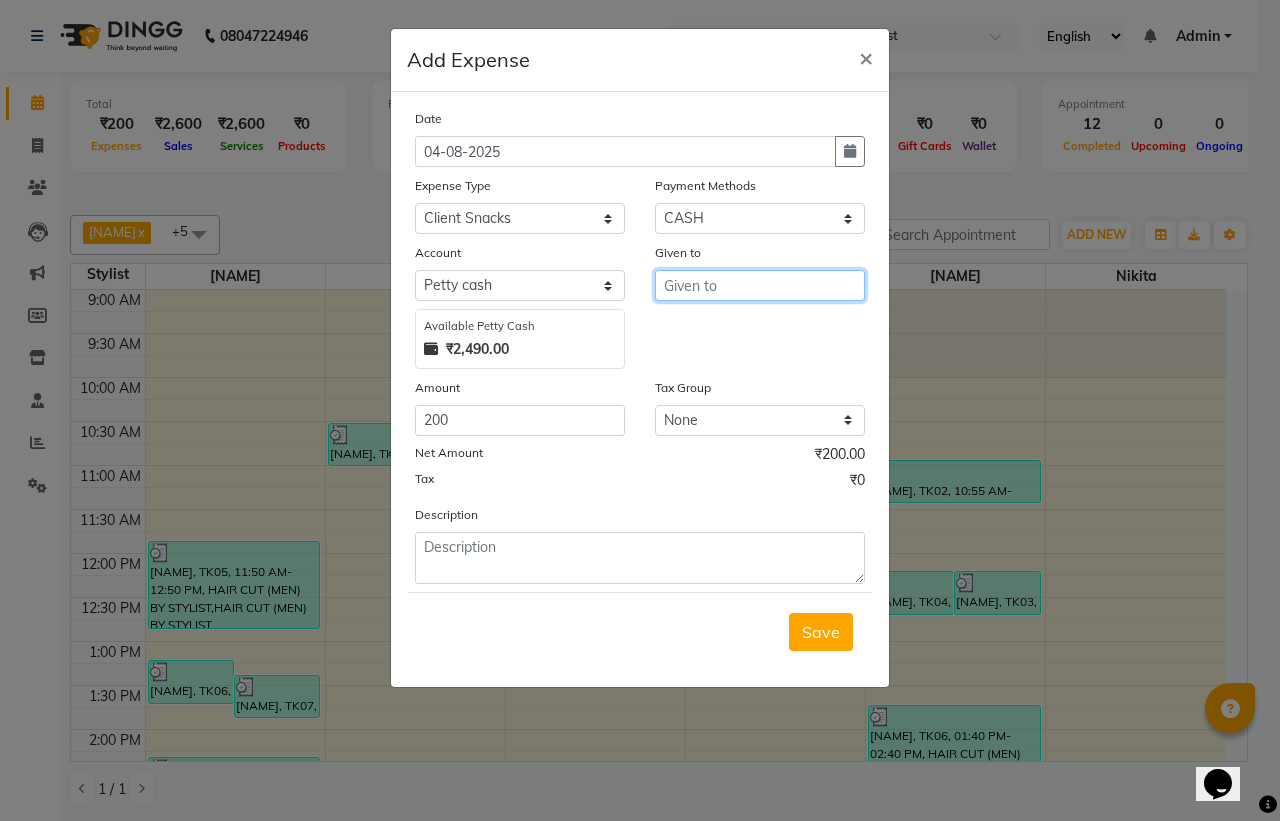 click at bounding box center (760, 285) 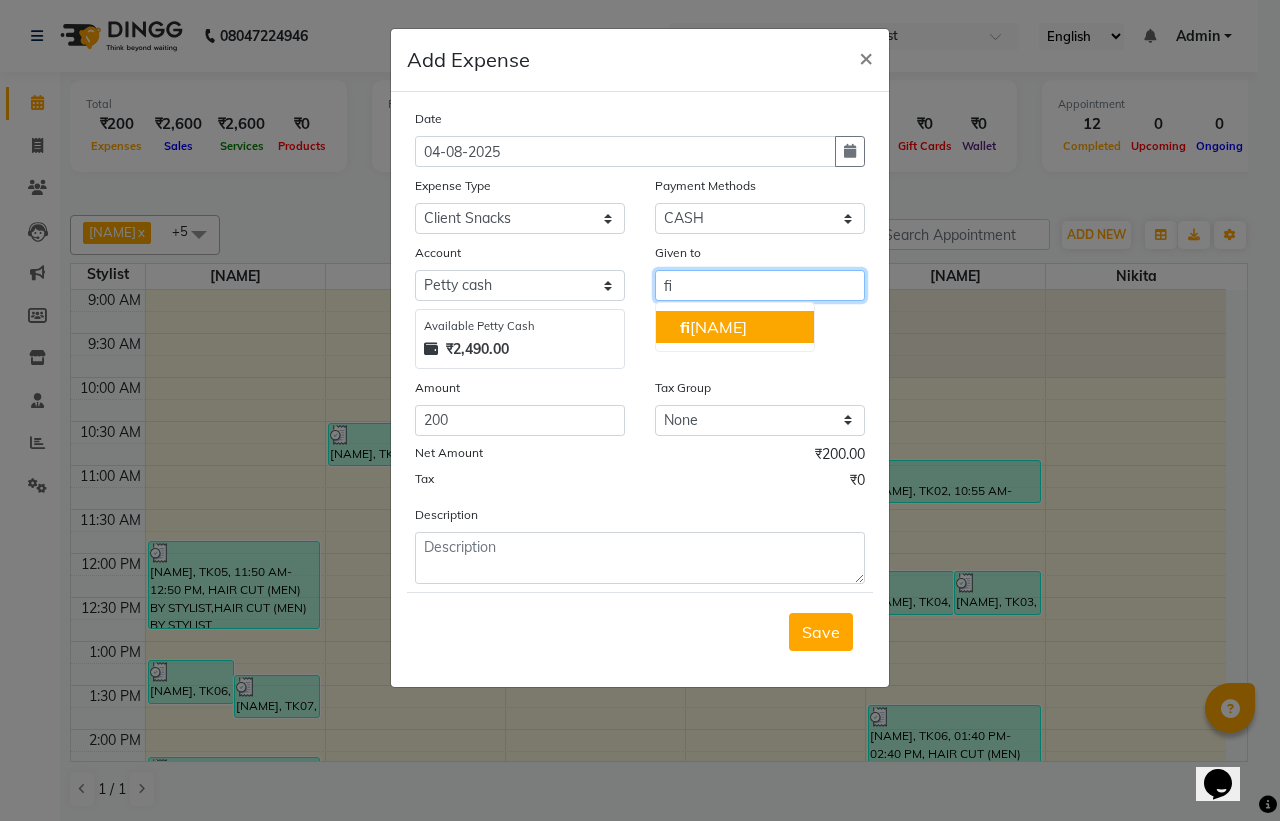 click on "[NAME]" at bounding box center [713, 327] 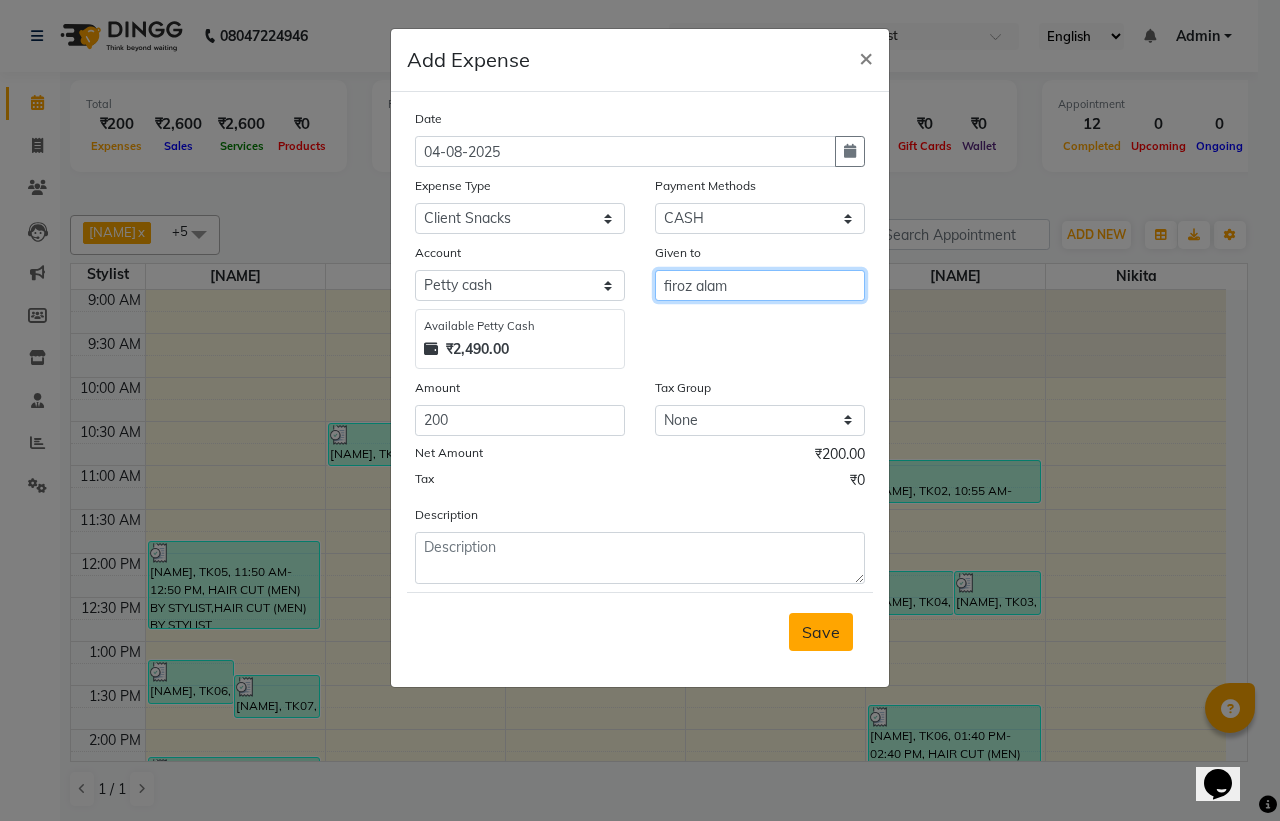 type on "firoz alam" 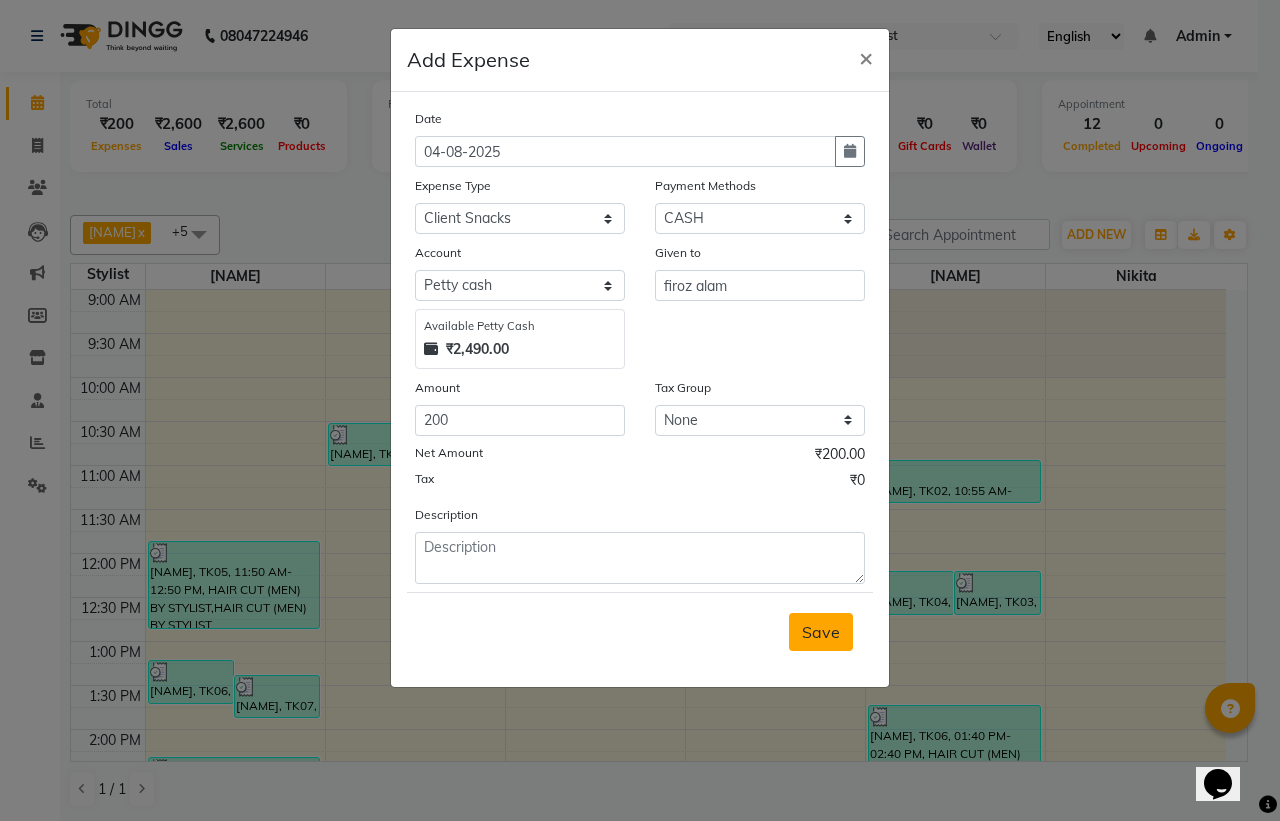 click on "Save" at bounding box center [821, 632] 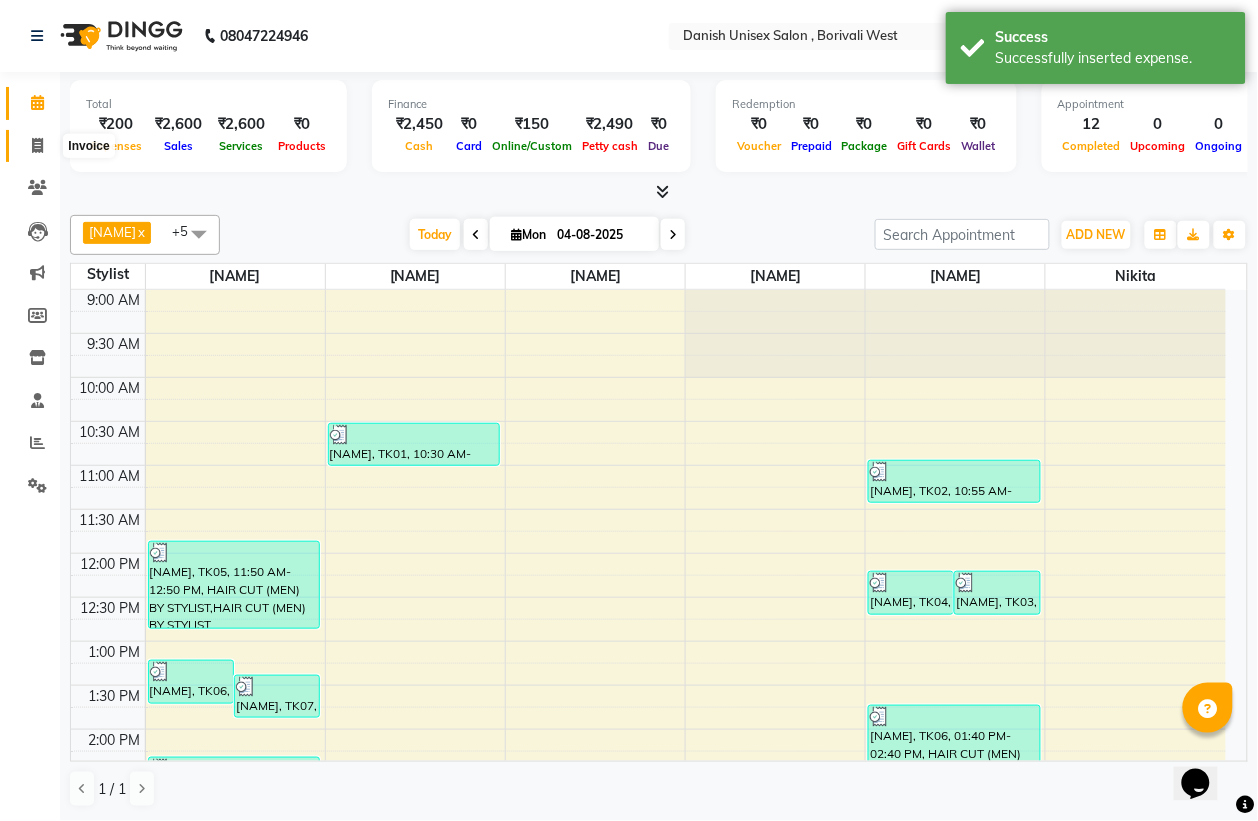 click 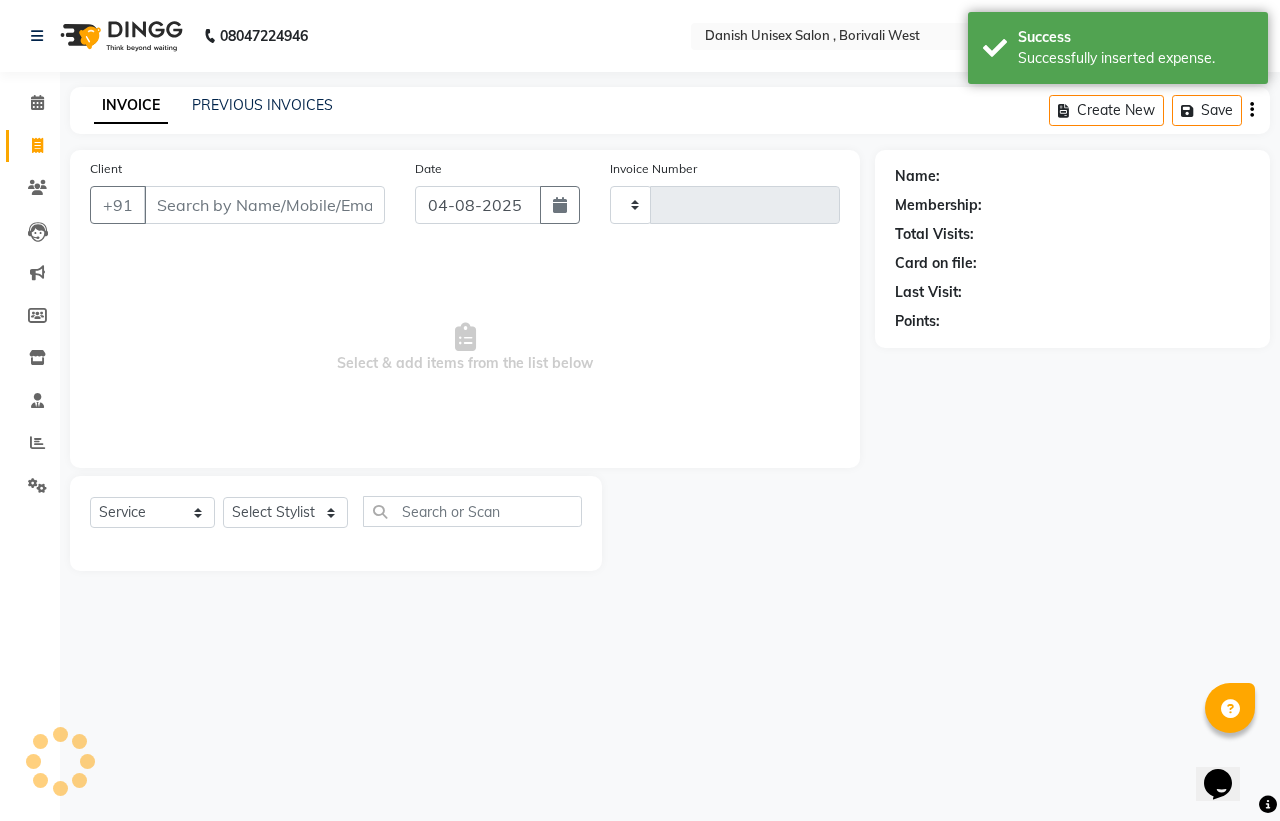 type on "2780" 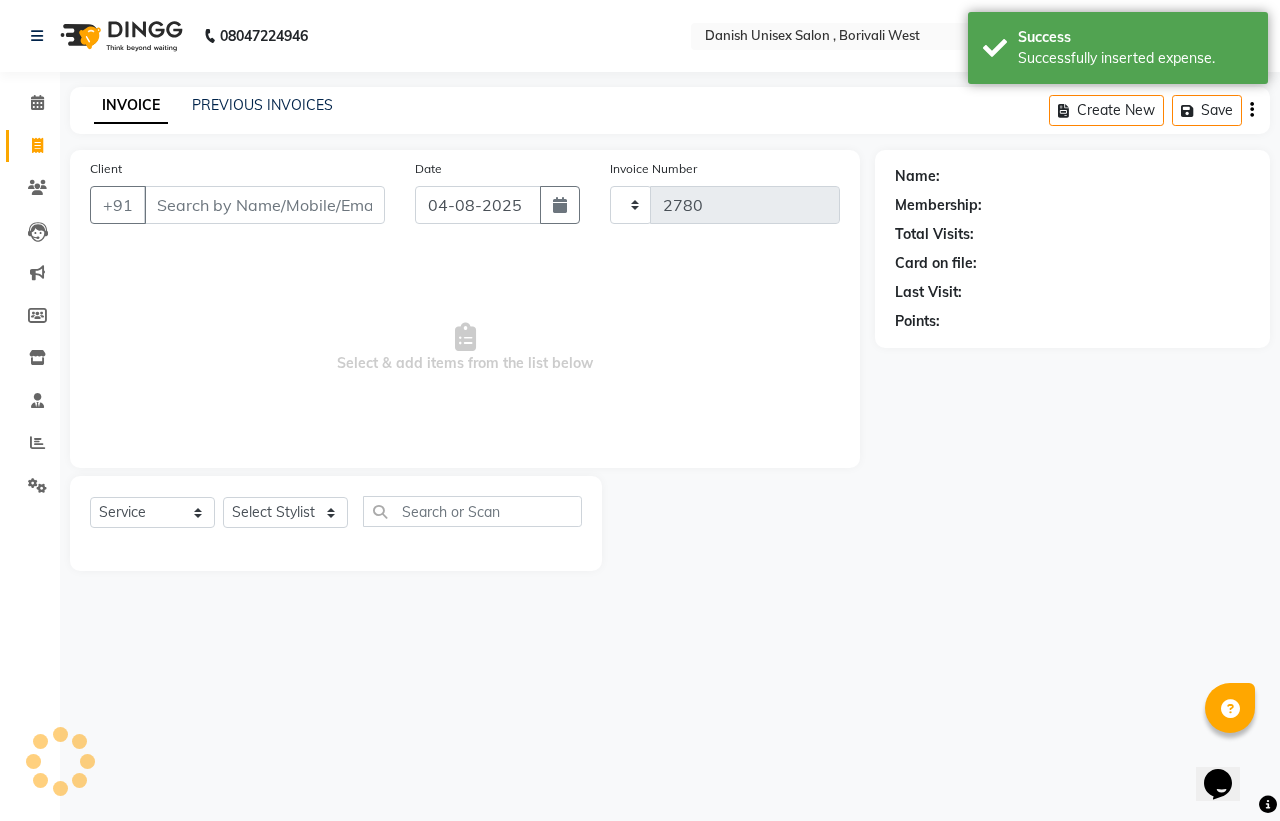 select on "6929" 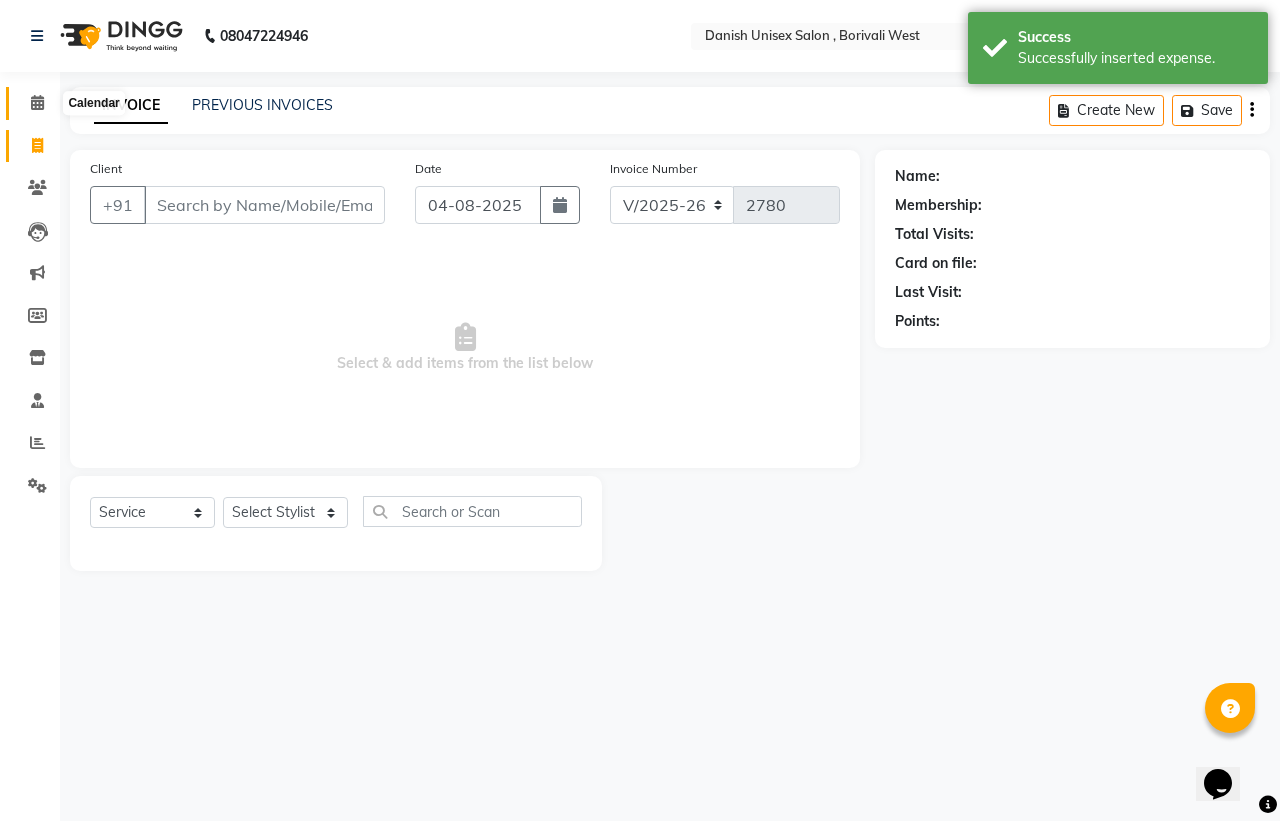 click 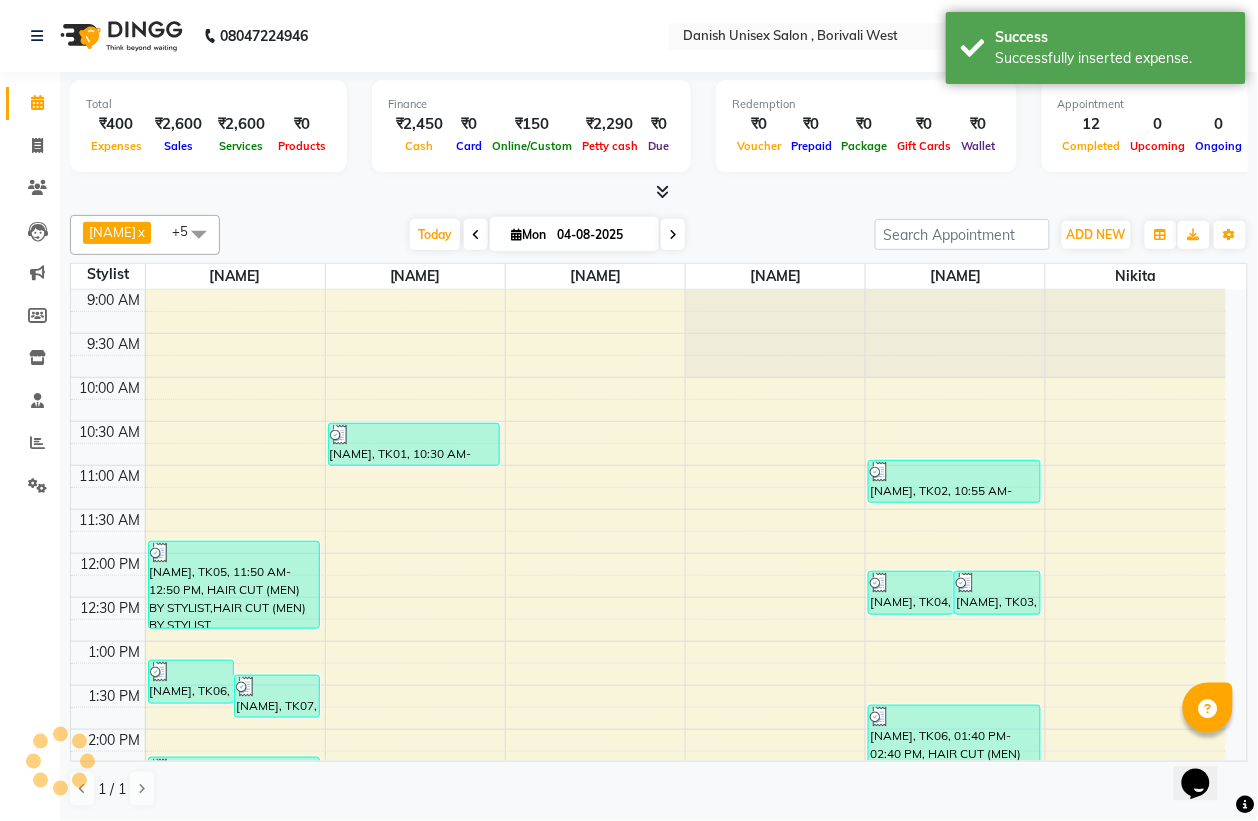 scroll, scrollTop: 0, scrollLeft: 0, axis: both 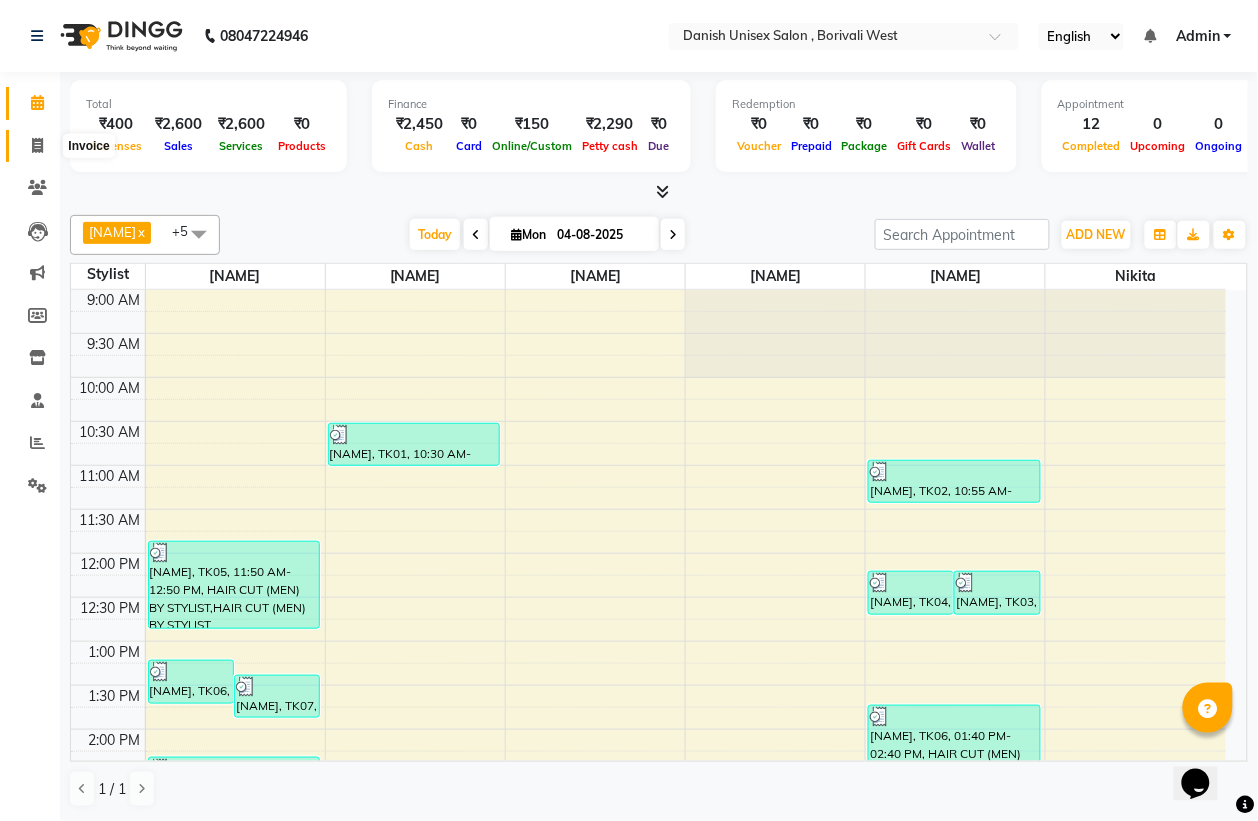click 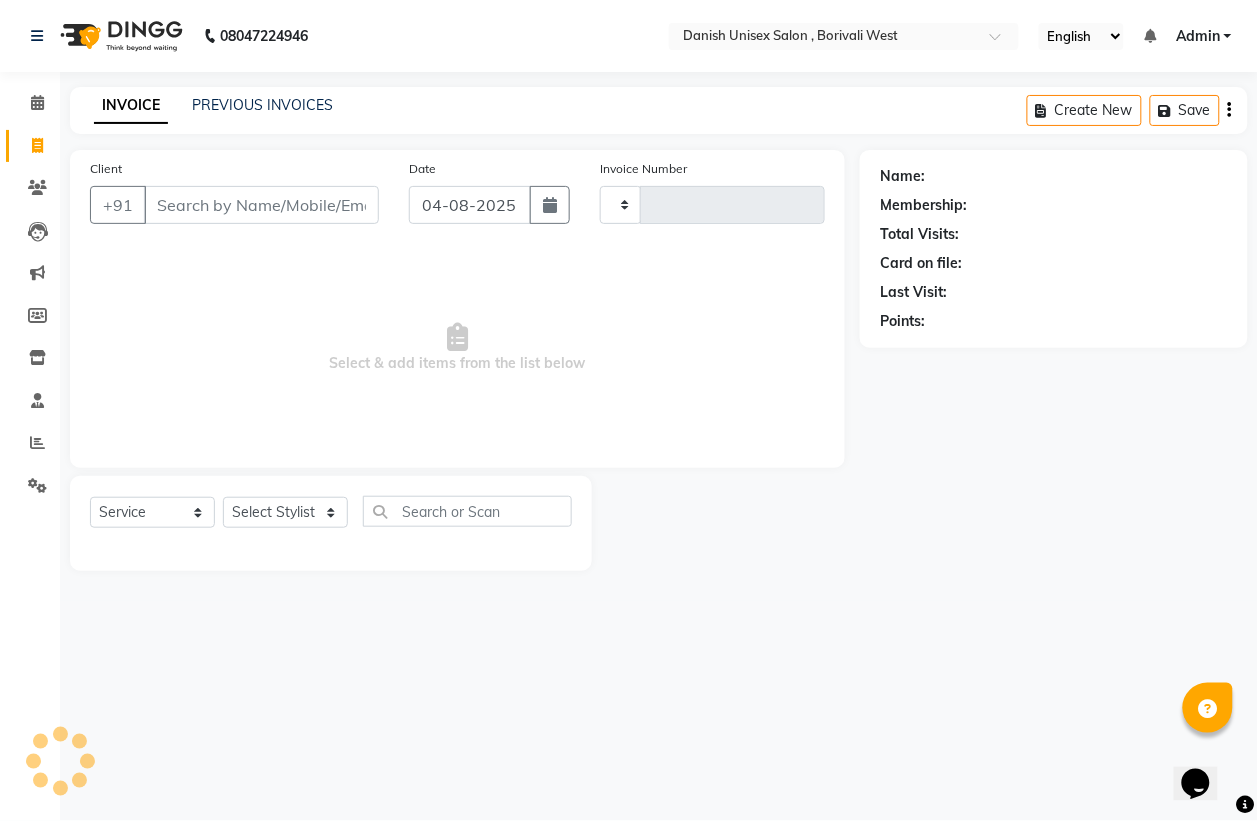 type on "2780" 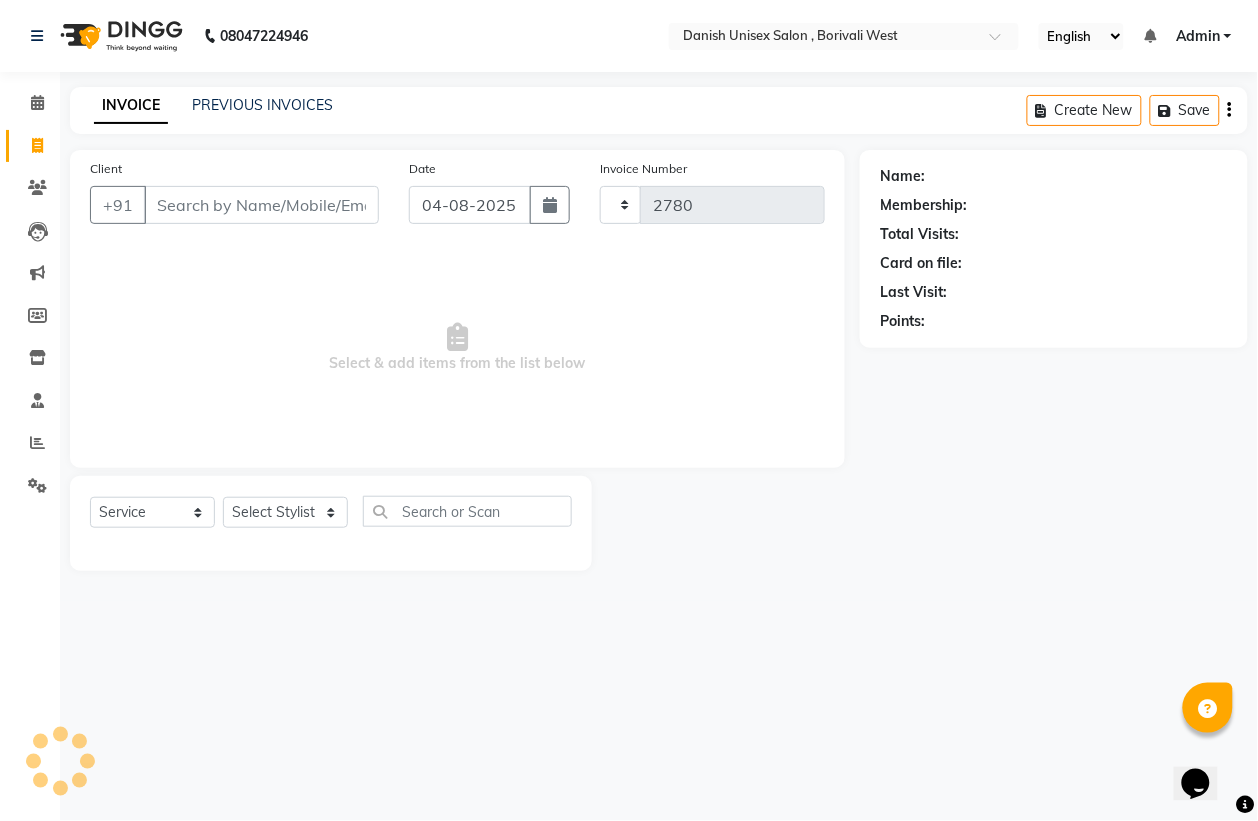 scroll, scrollTop: 0, scrollLeft: 0, axis: both 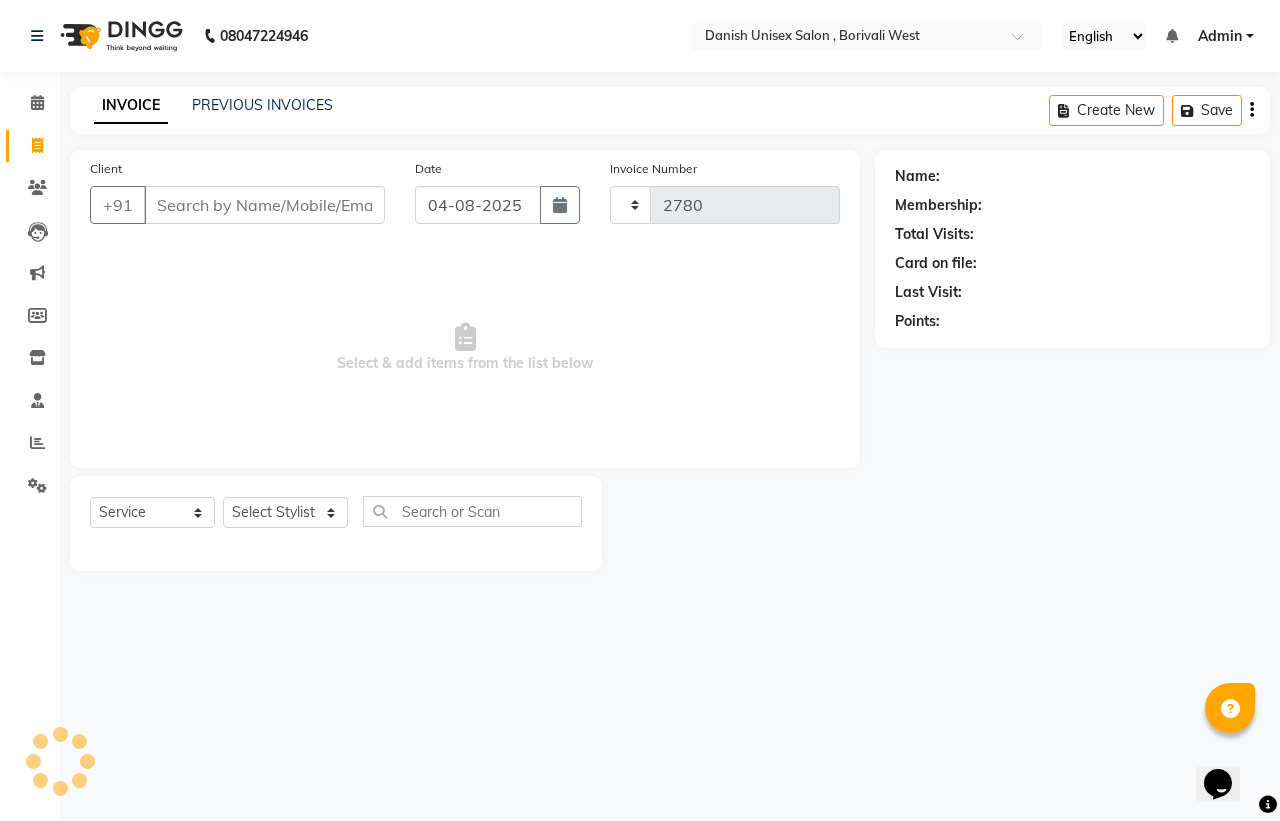 select on "6929" 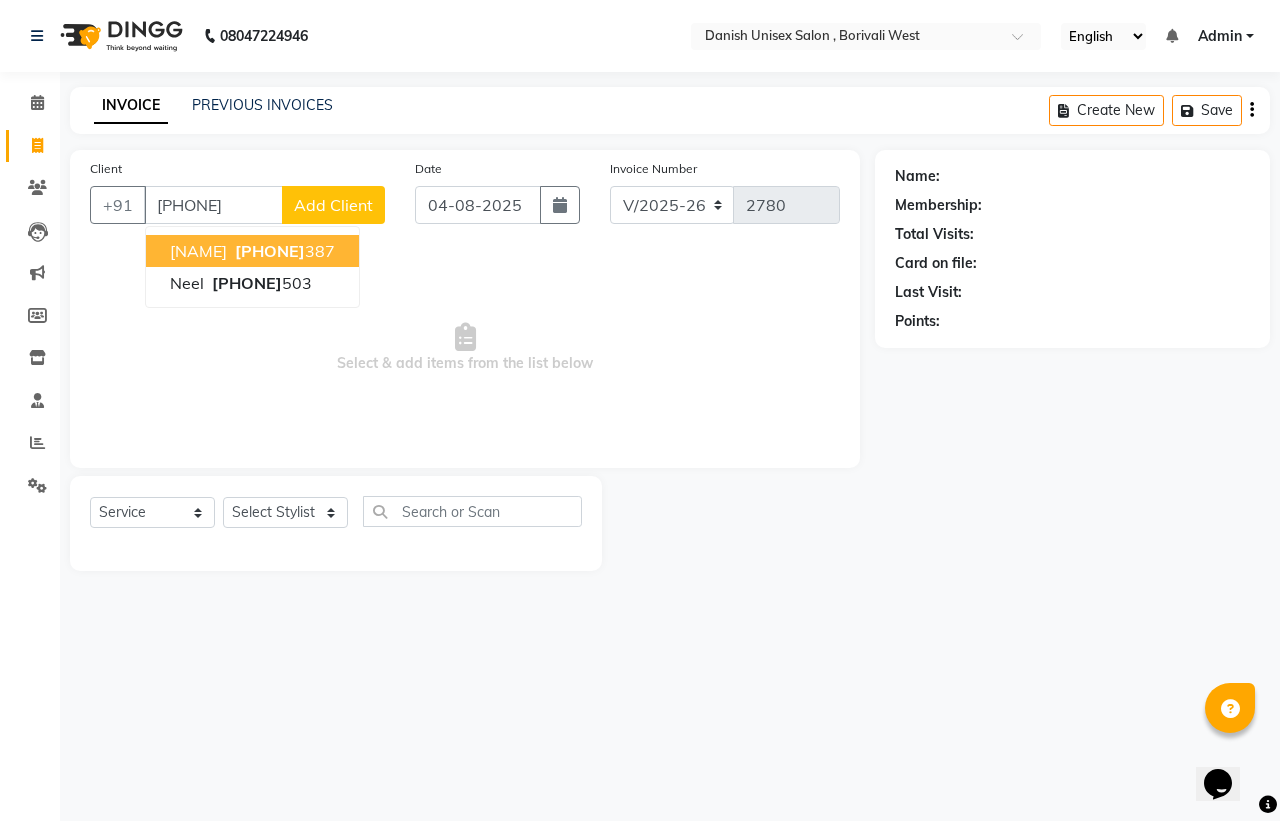 click on "[PHONE]" at bounding box center [270, 251] 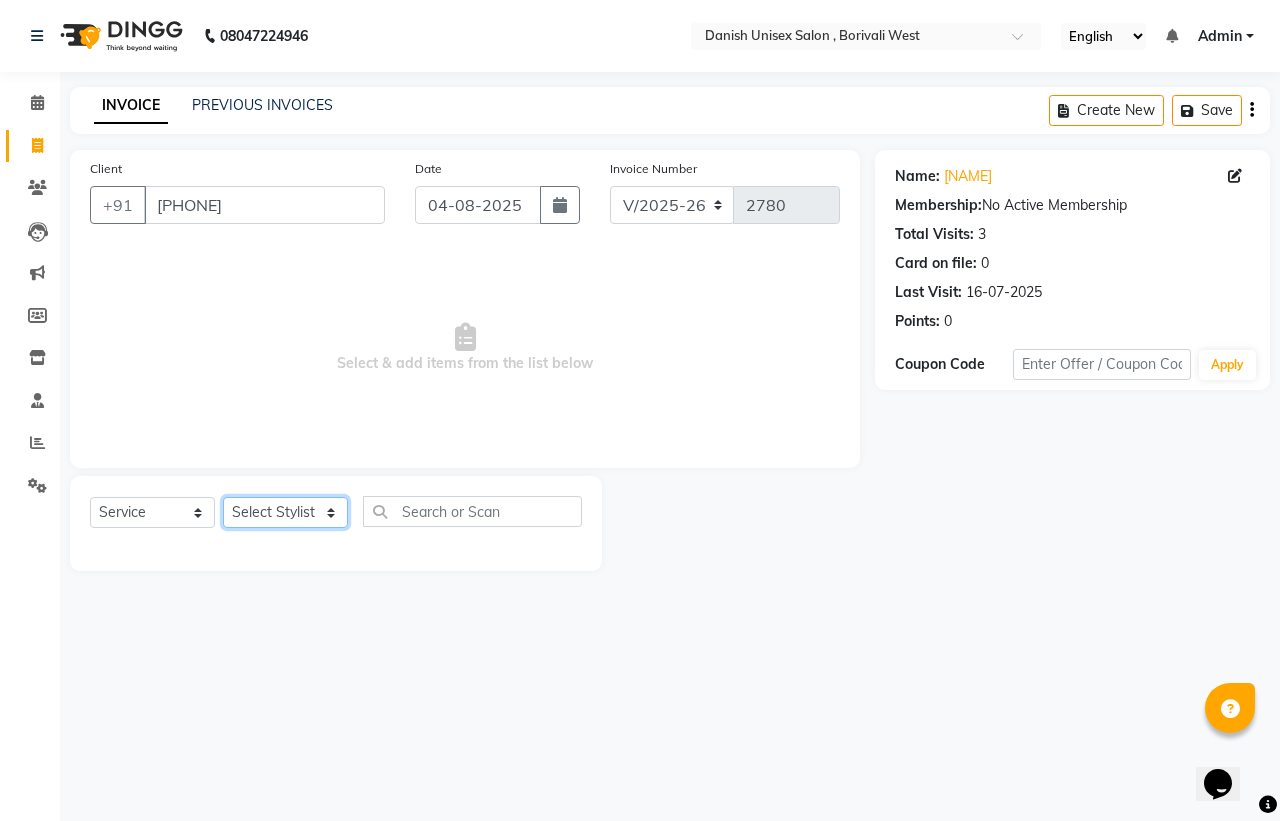 click on "Select Stylist Bhim Shing firoz alam Juber shaikh kajal Lubna Sayyad Nikhil Sharma Nikita Niraj Kanojiya Niyaz Salmani Pooja Yadav Riddhi Sabil salmani sapna" 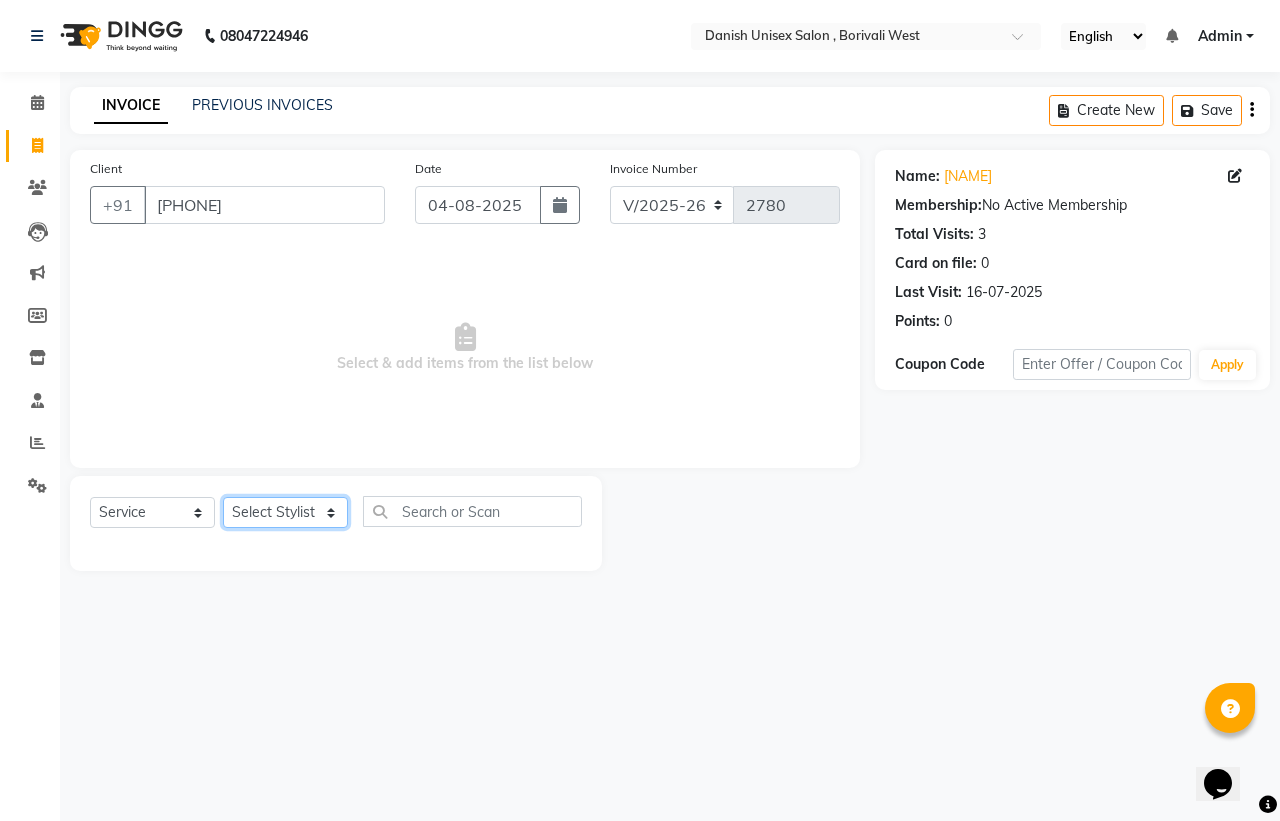 select on "63506" 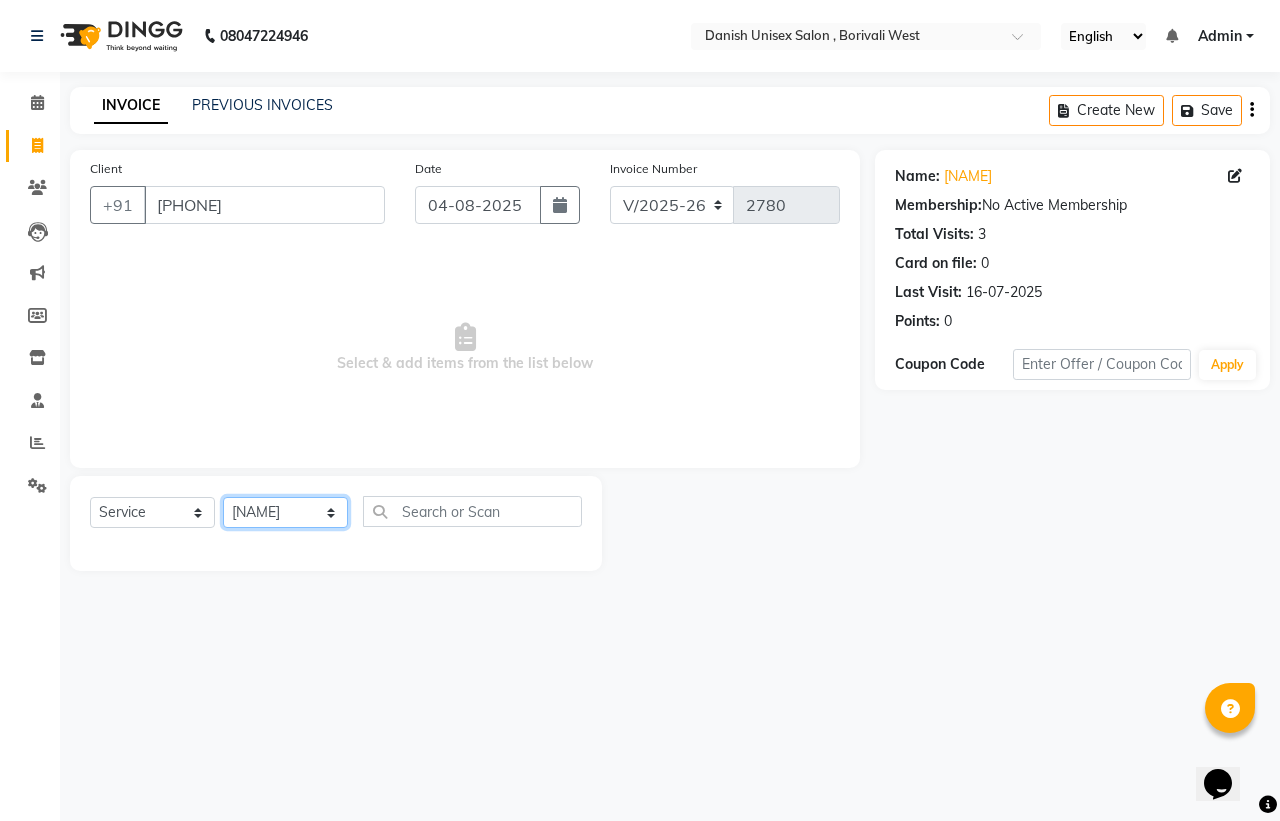 click on "Select Stylist Bhim Shing firoz alam Juber shaikh kajal Lubna Sayyad Nikhil Sharma Nikita Niraj Kanojiya Niyaz Salmani Pooja Yadav Riddhi Sabil salmani sapna" 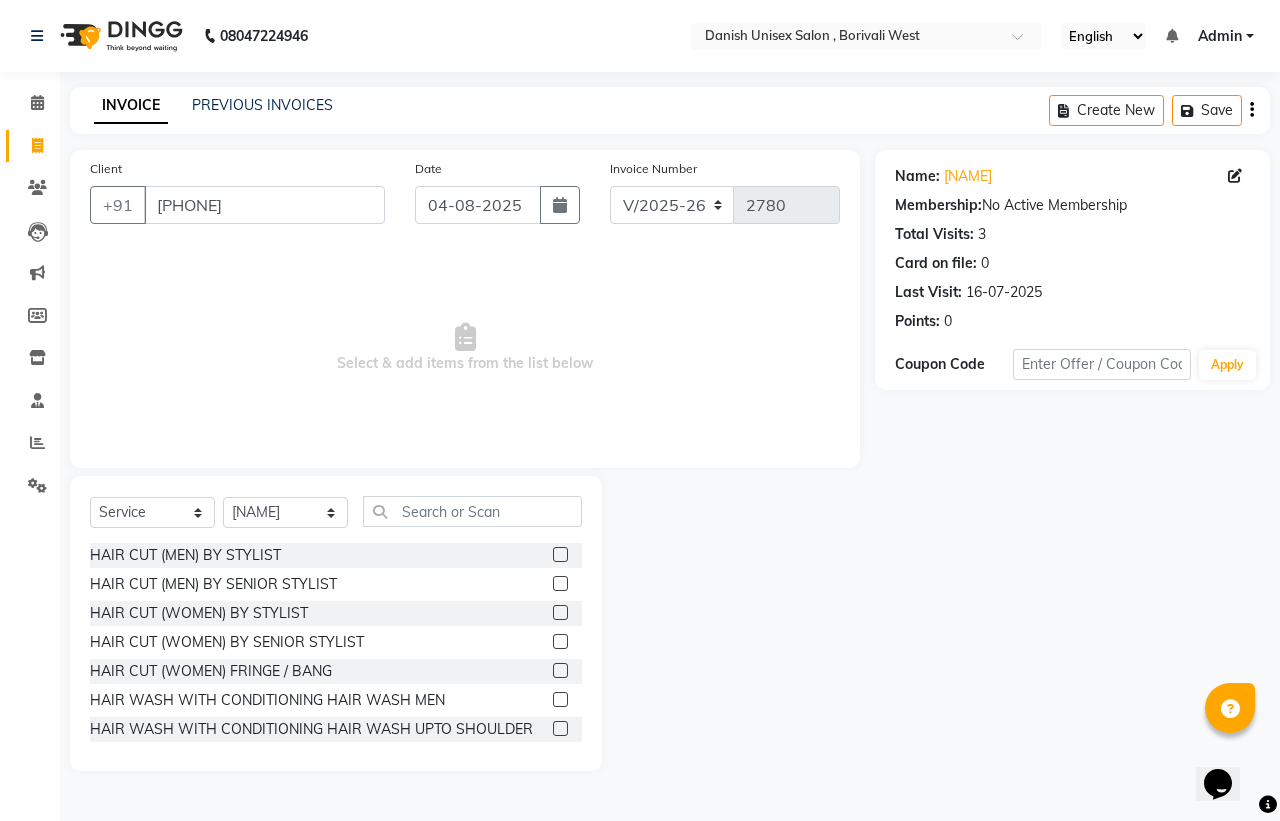 click 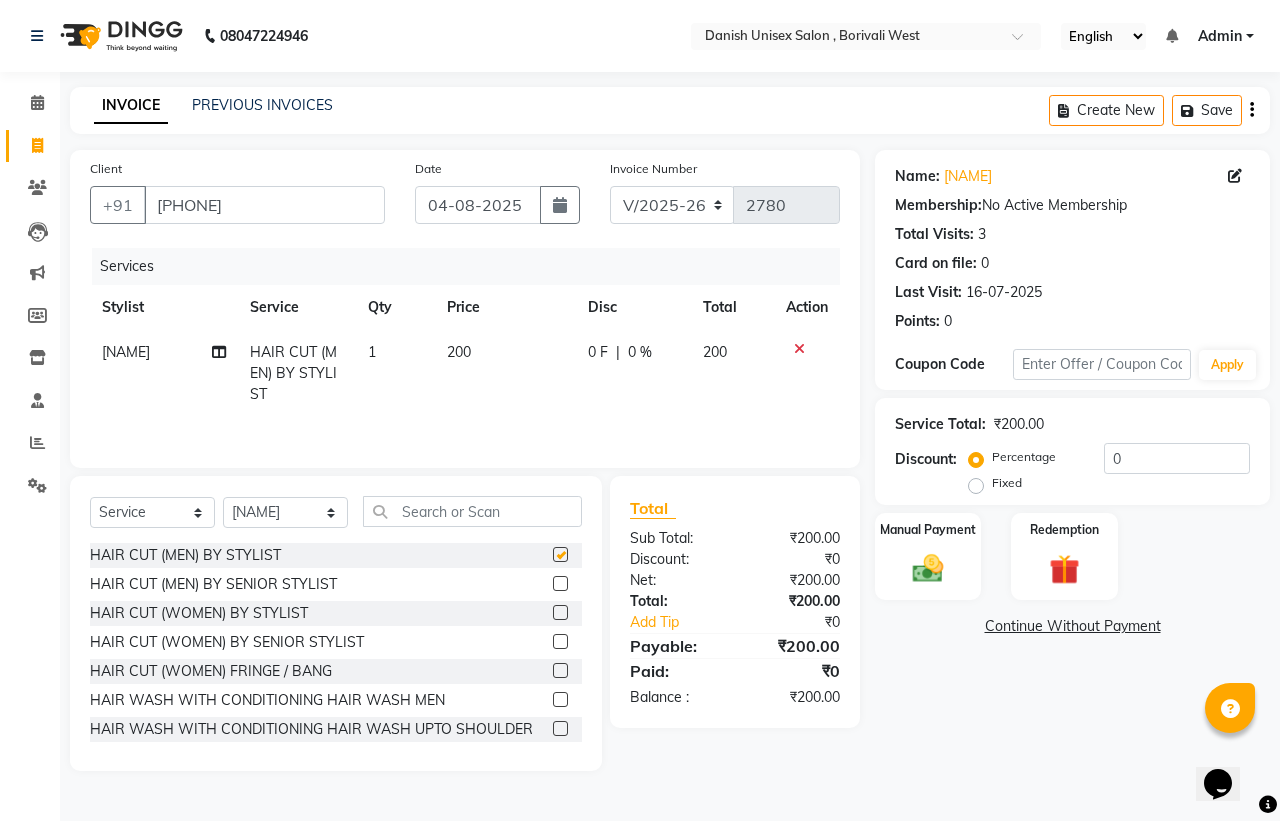 checkbox on "false" 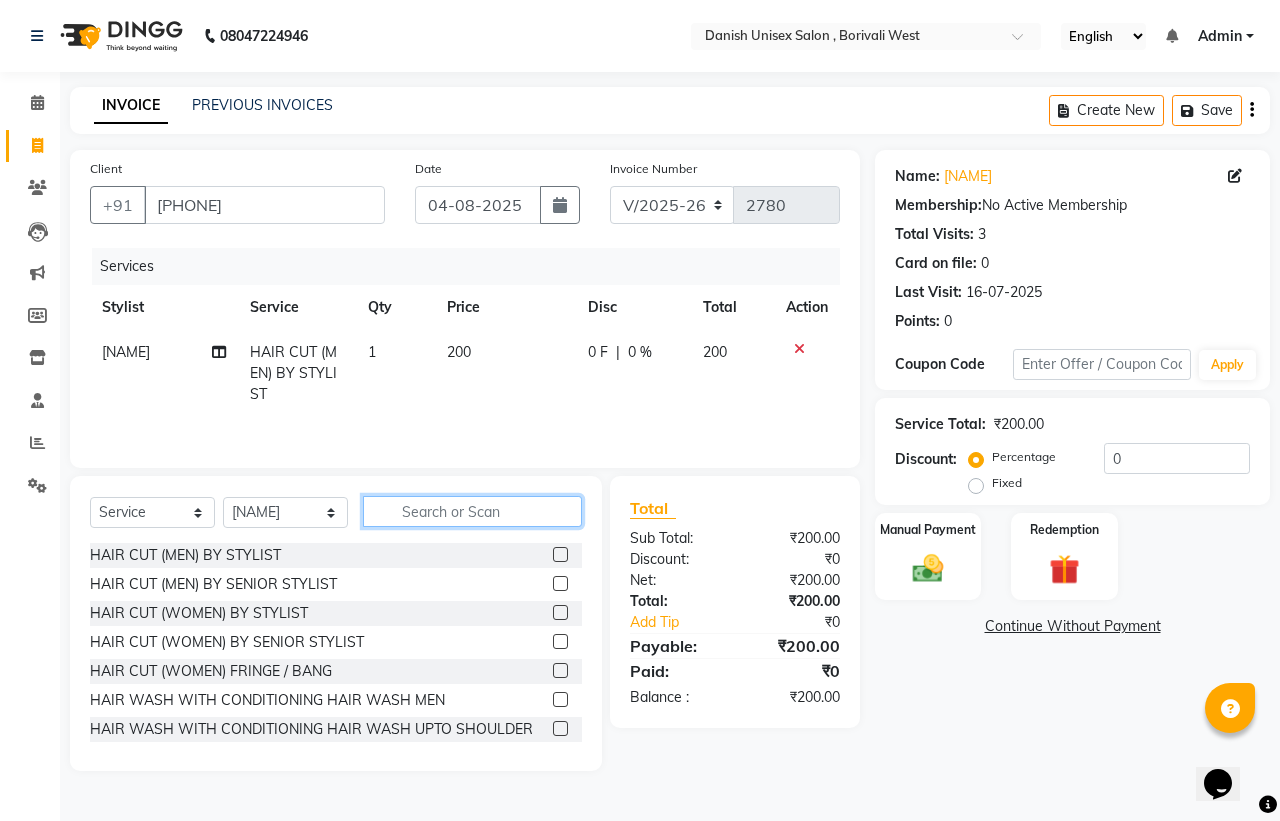 click 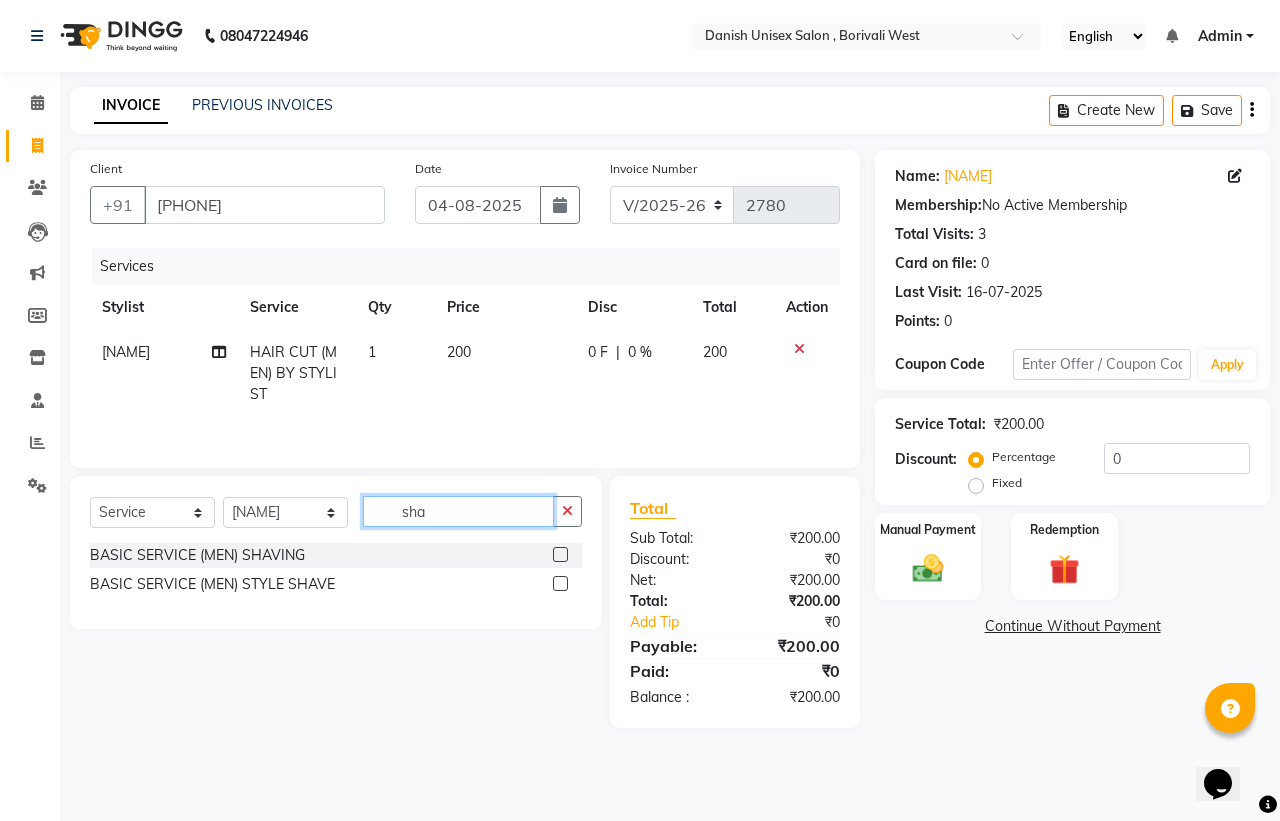 type on "sha" 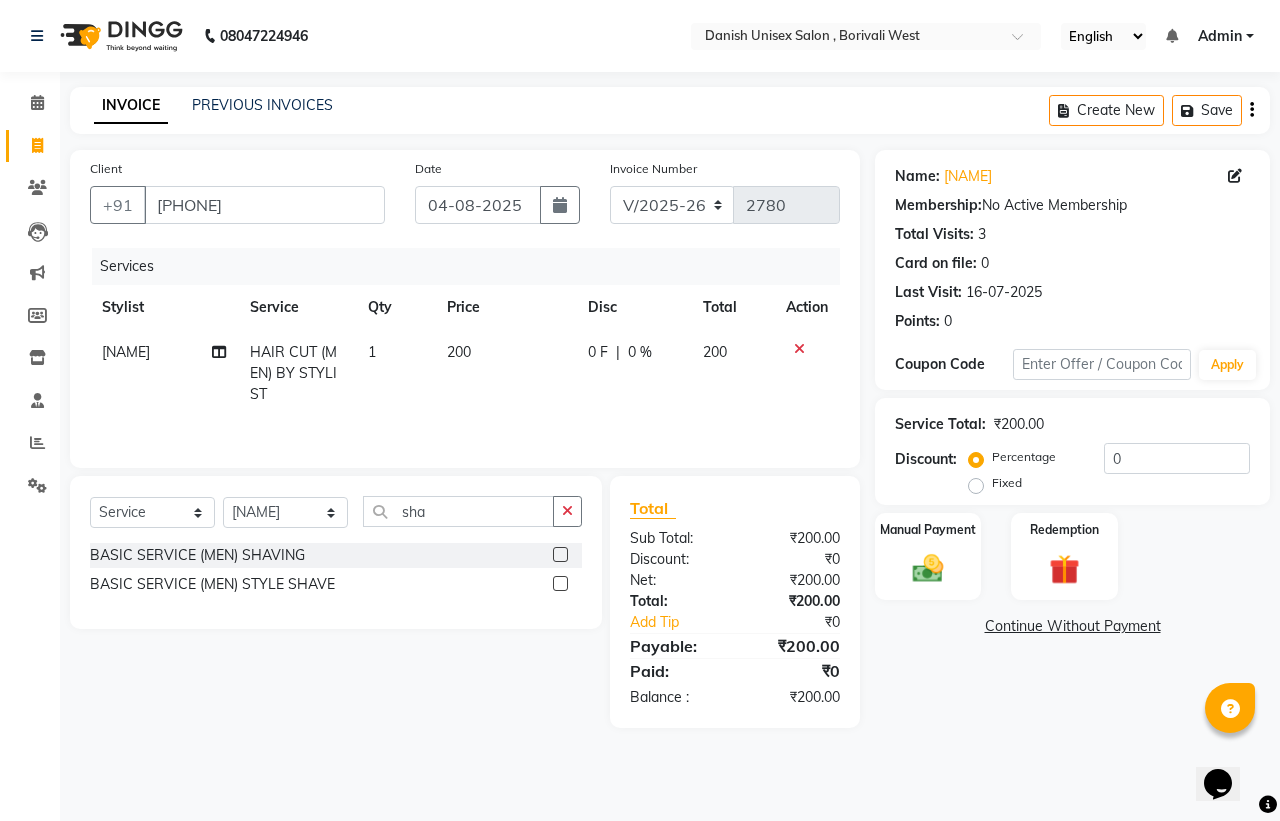click 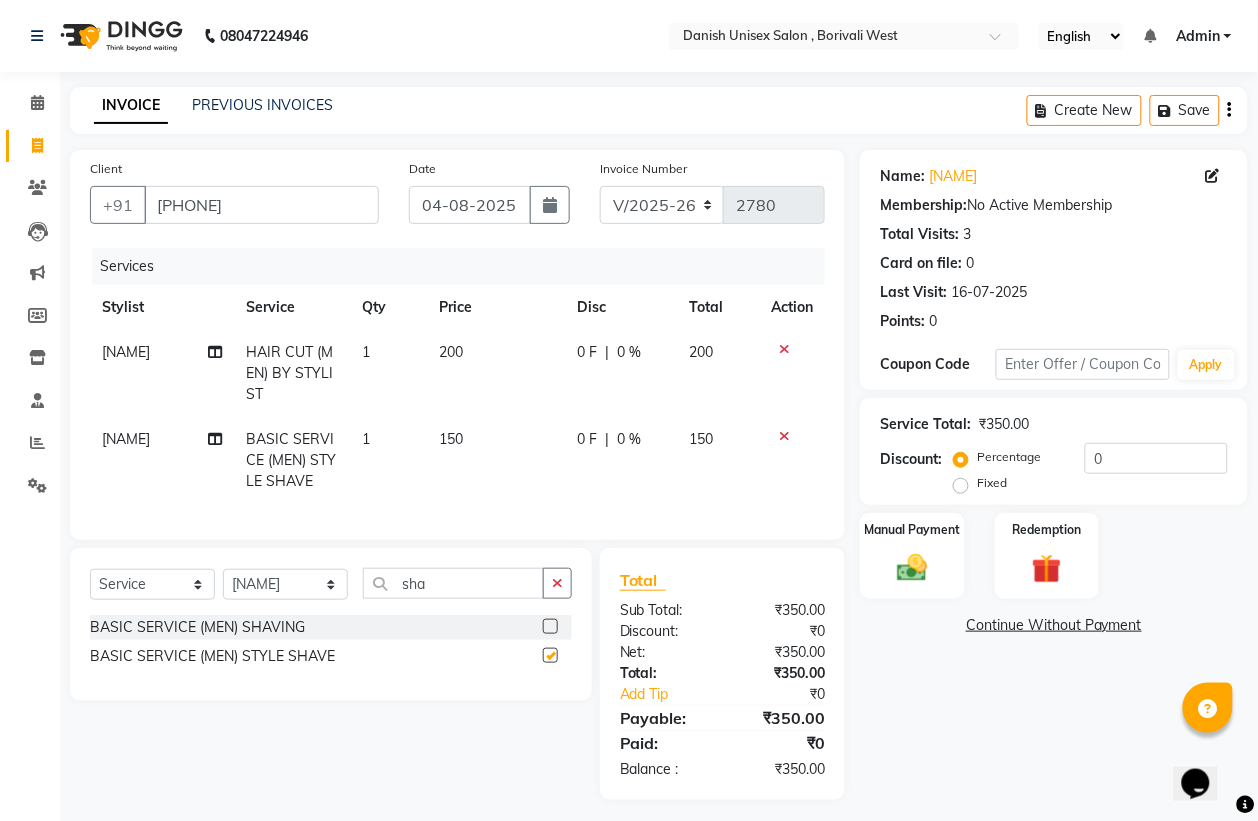 checkbox on "false" 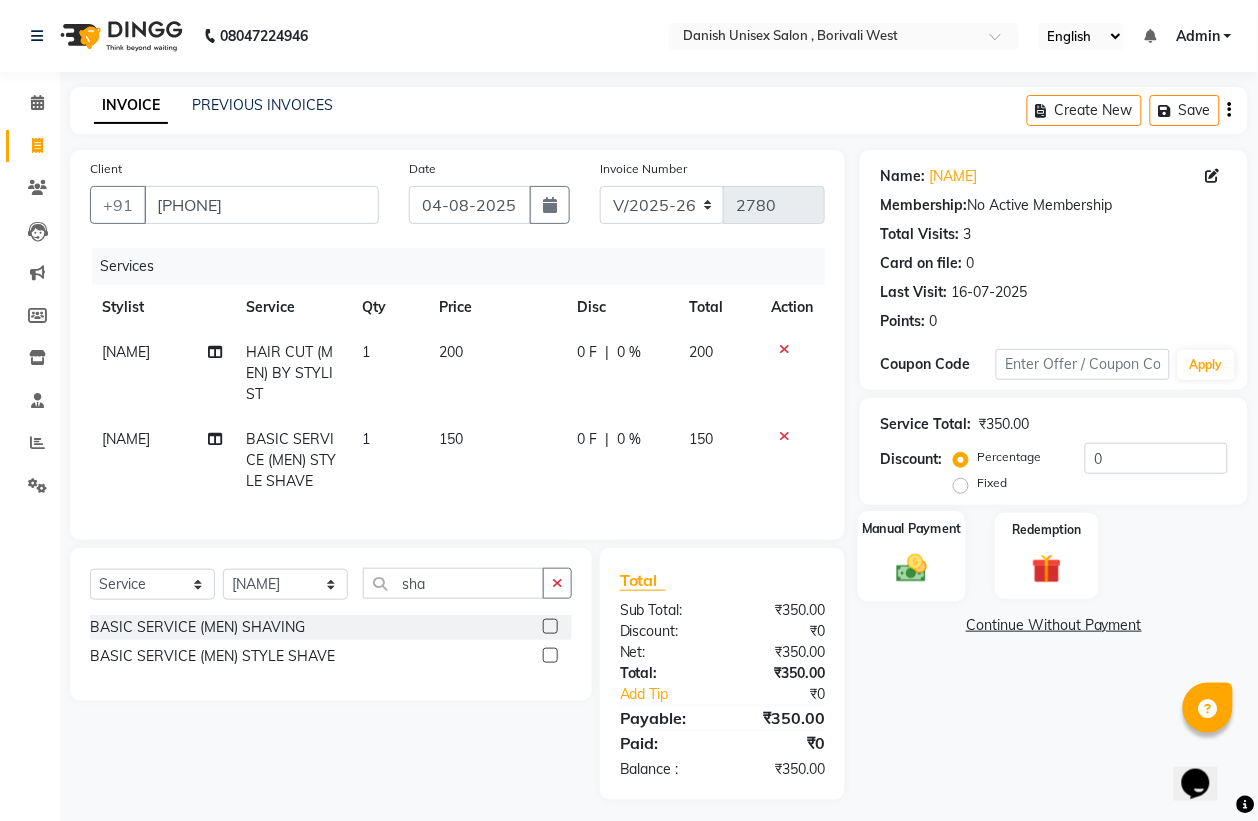 click on "Manual Payment" 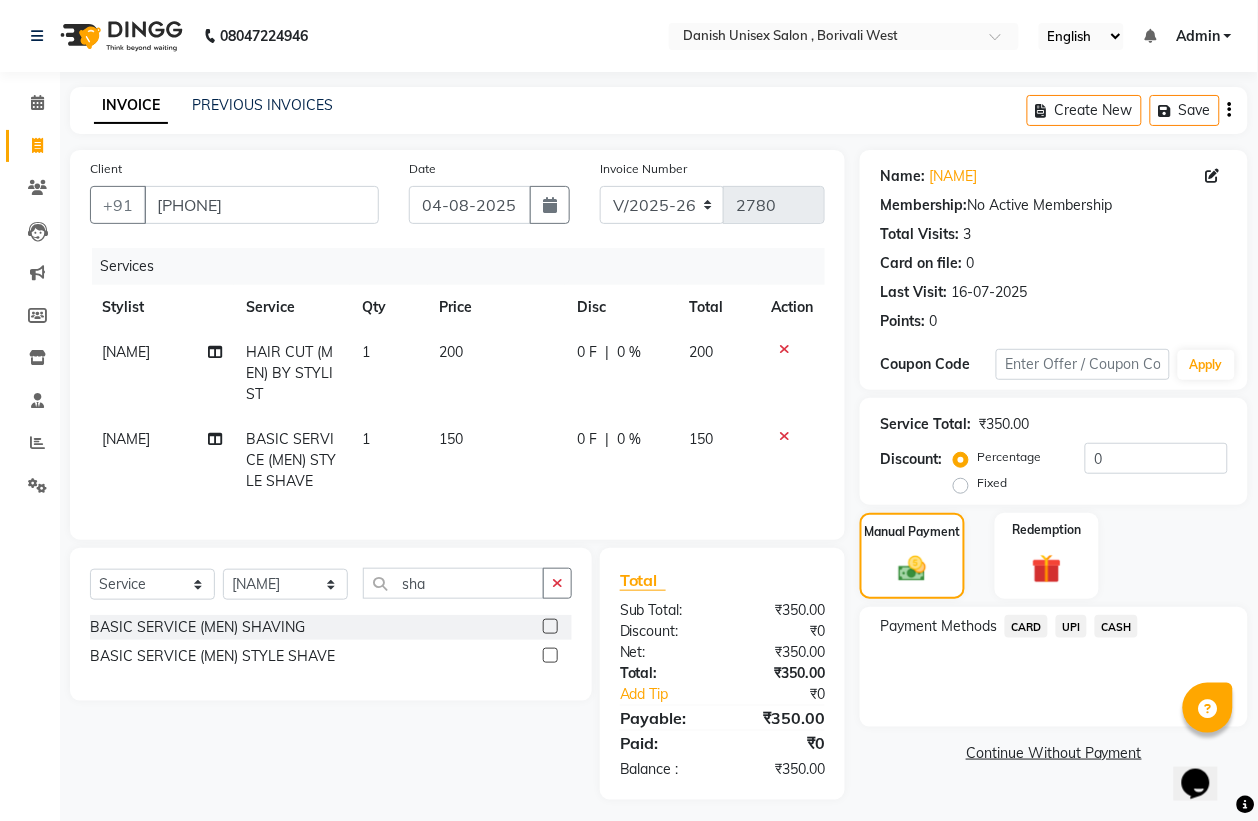 click on "UPI" 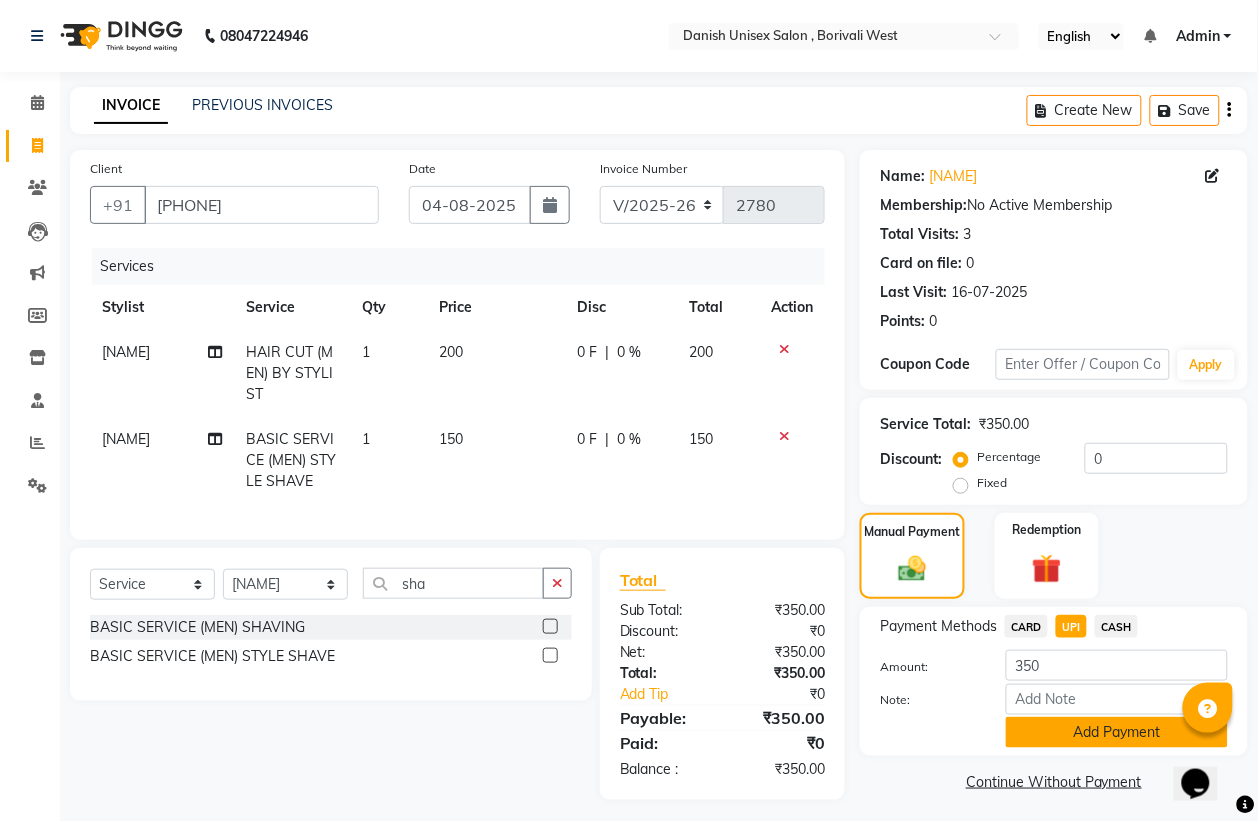 scroll, scrollTop: 30, scrollLeft: 0, axis: vertical 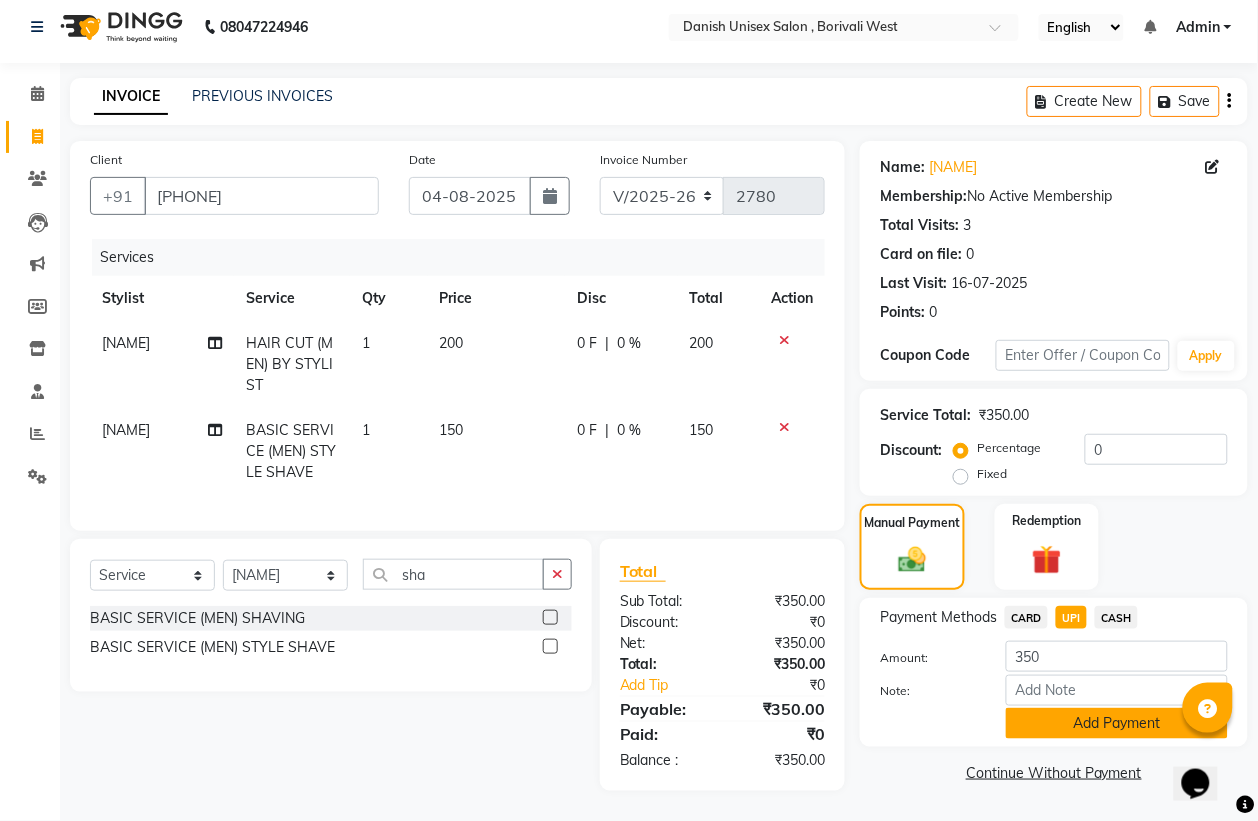 click on "Add Payment" 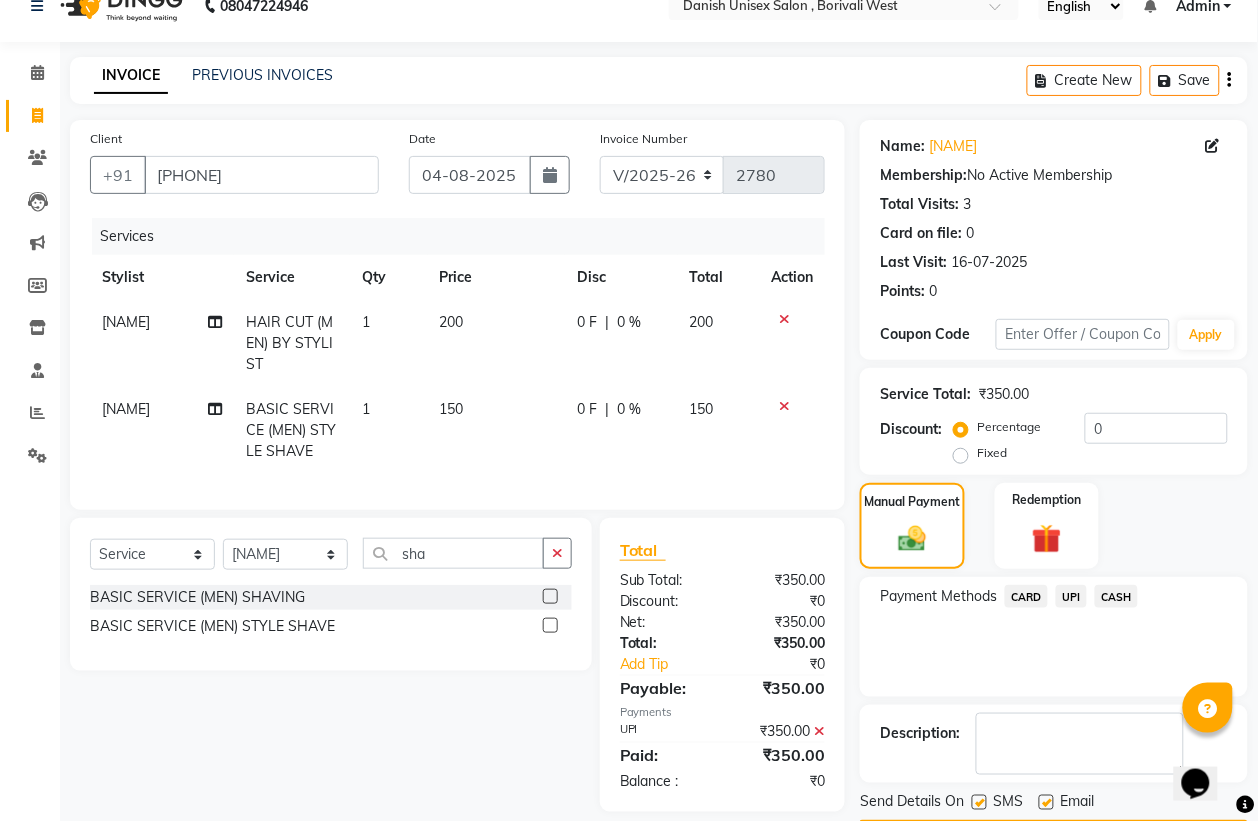 scroll, scrollTop: 91, scrollLeft: 0, axis: vertical 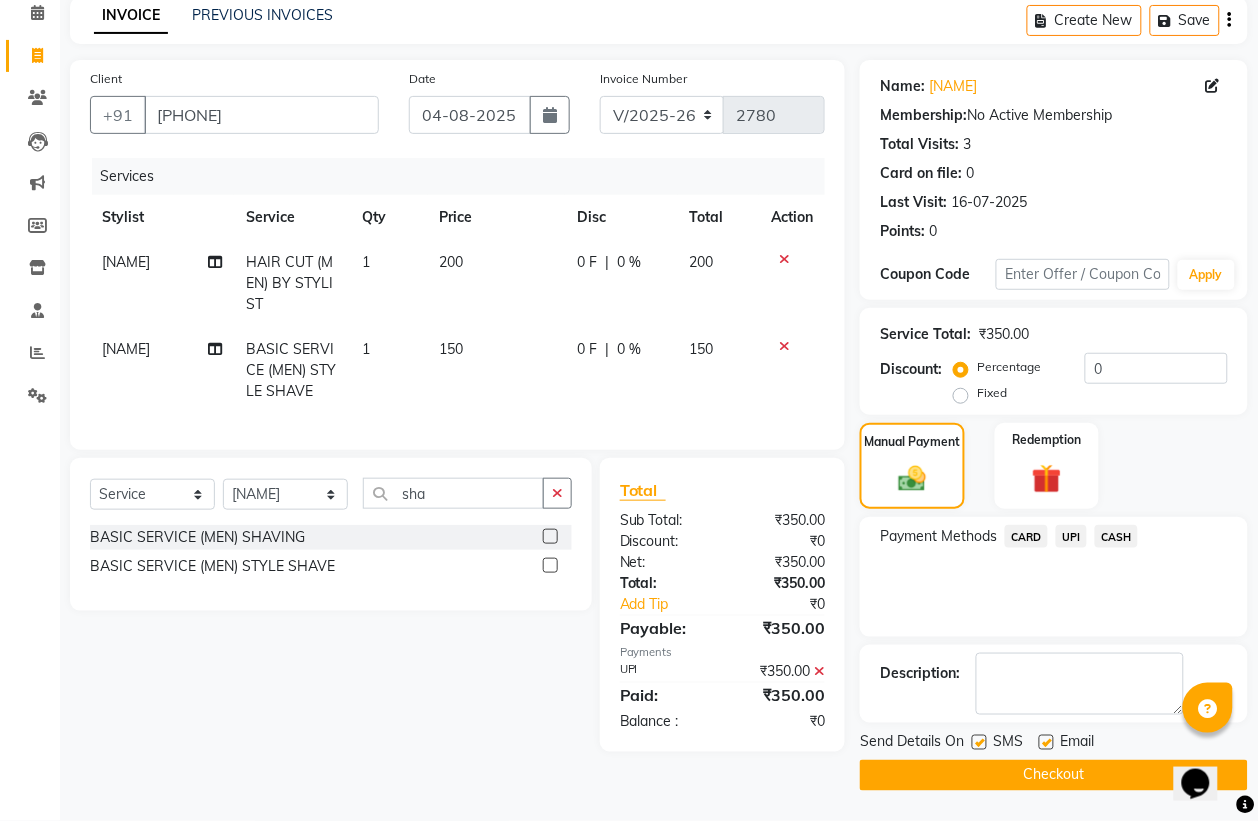 click on "Checkout" 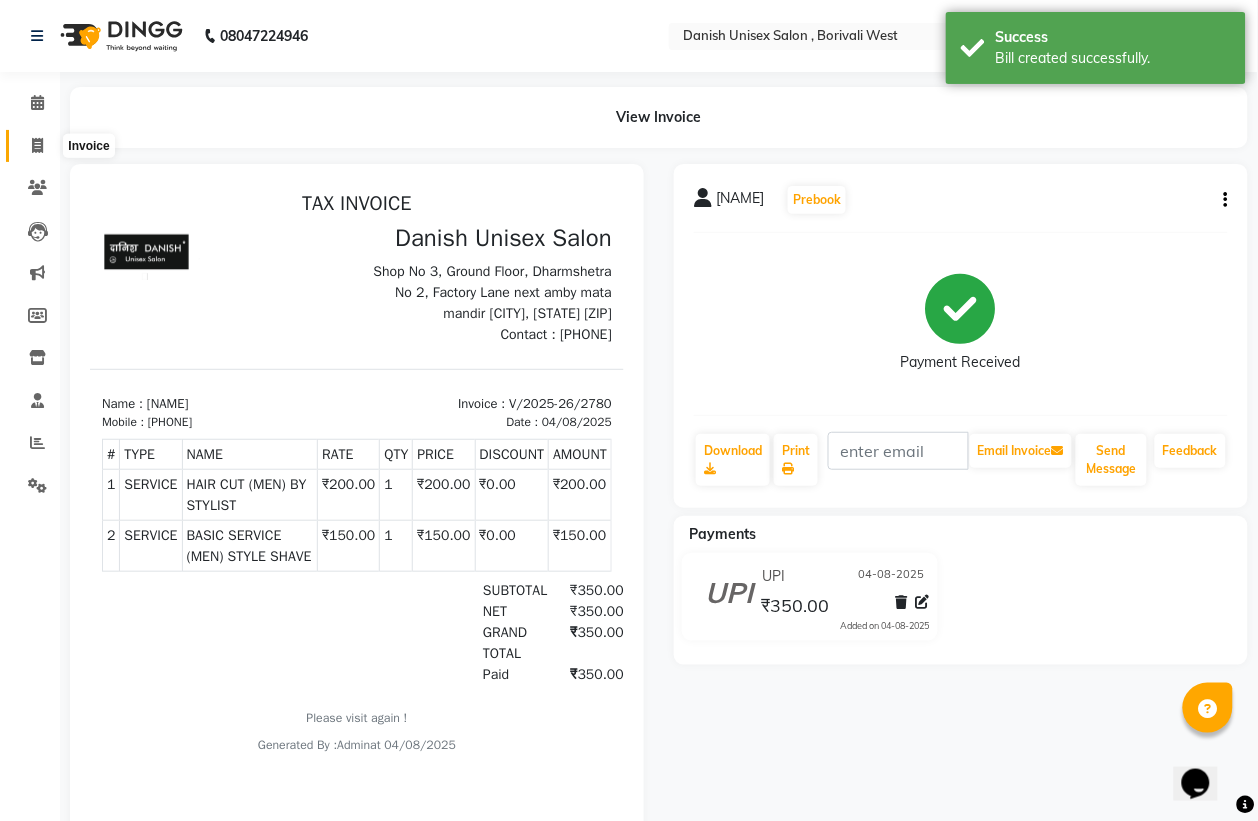 scroll, scrollTop: 0, scrollLeft: 0, axis: both 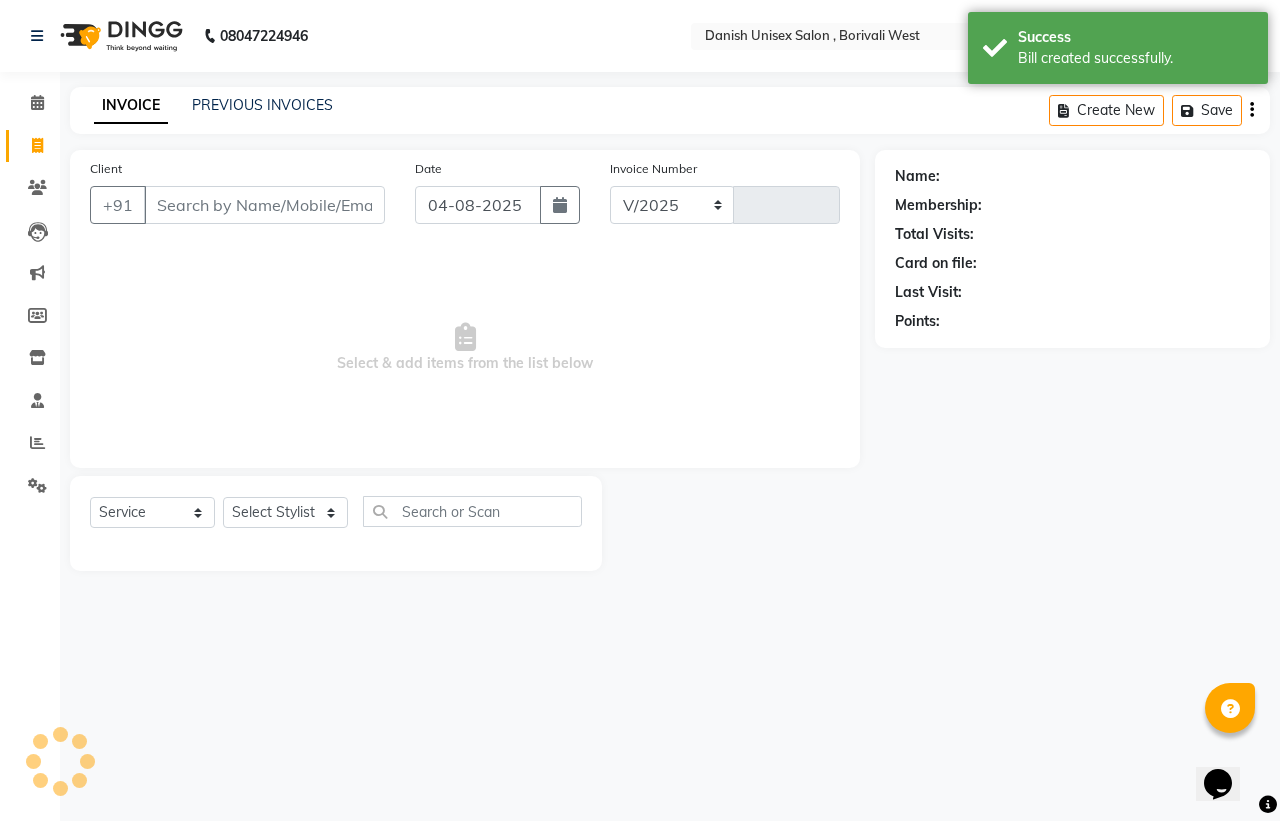 select on "6929" 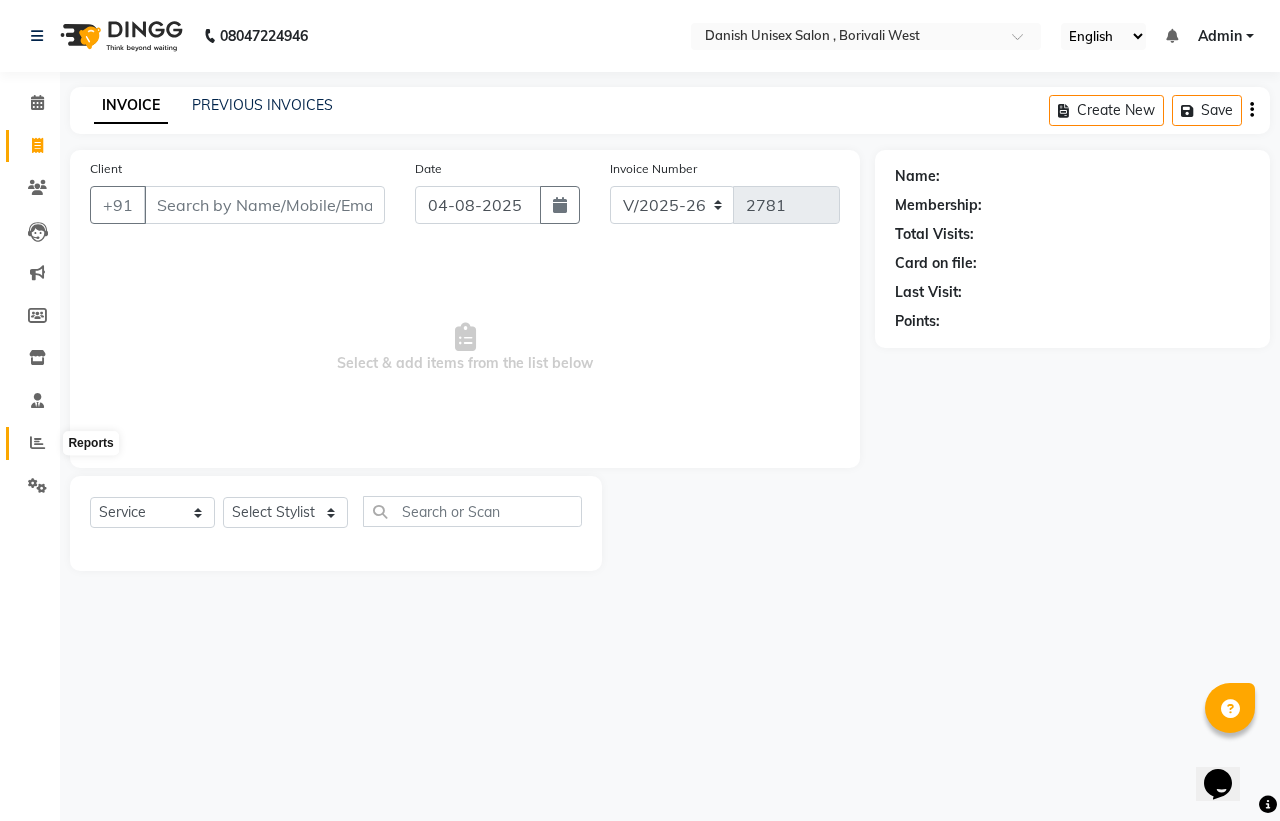 click 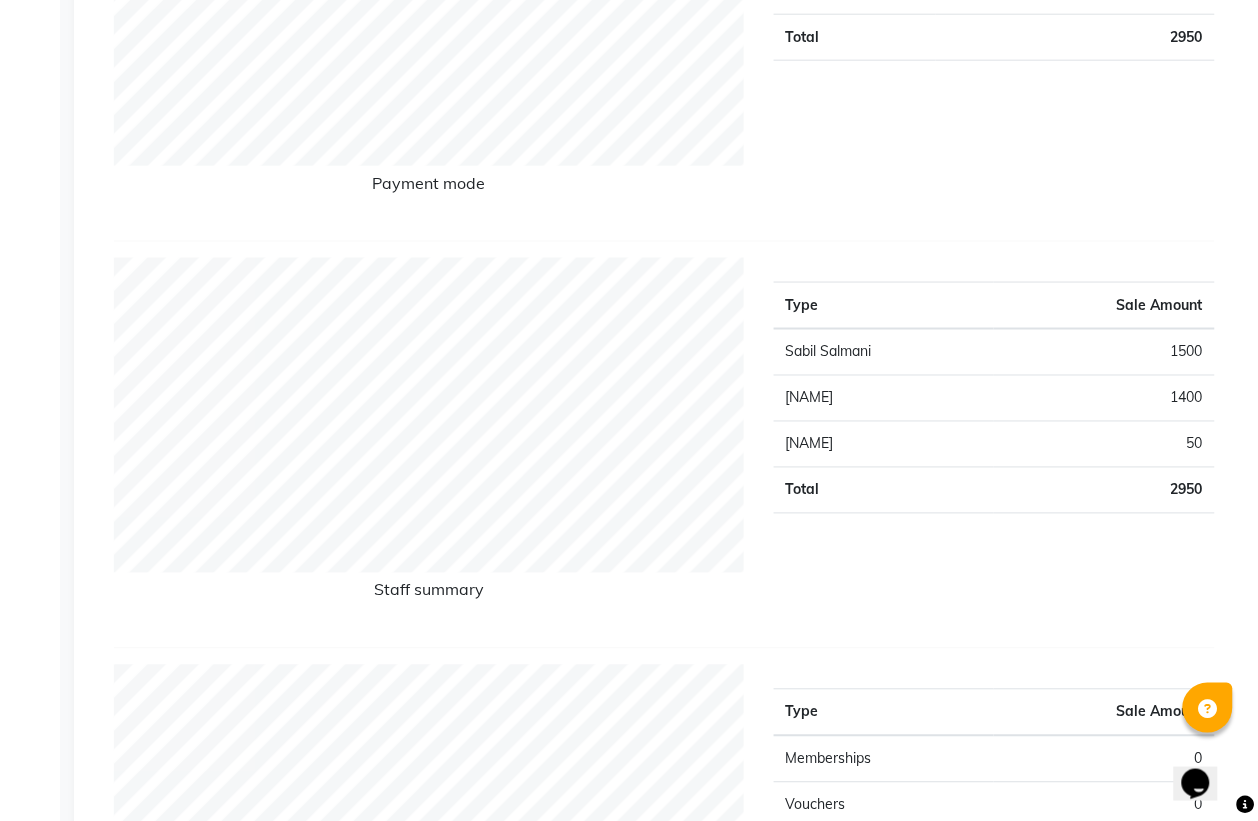scroll, scrollTop: 0, scrollLeft: 0, axis: both 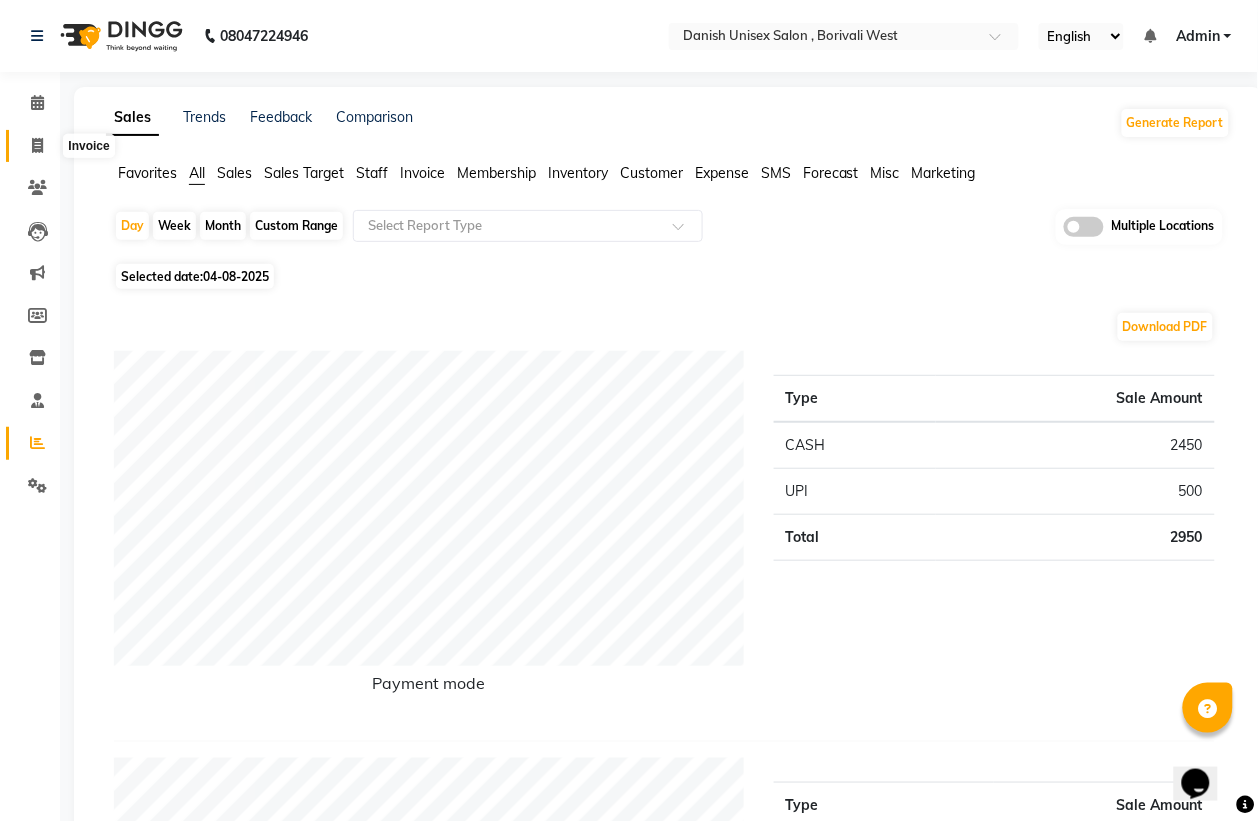 click 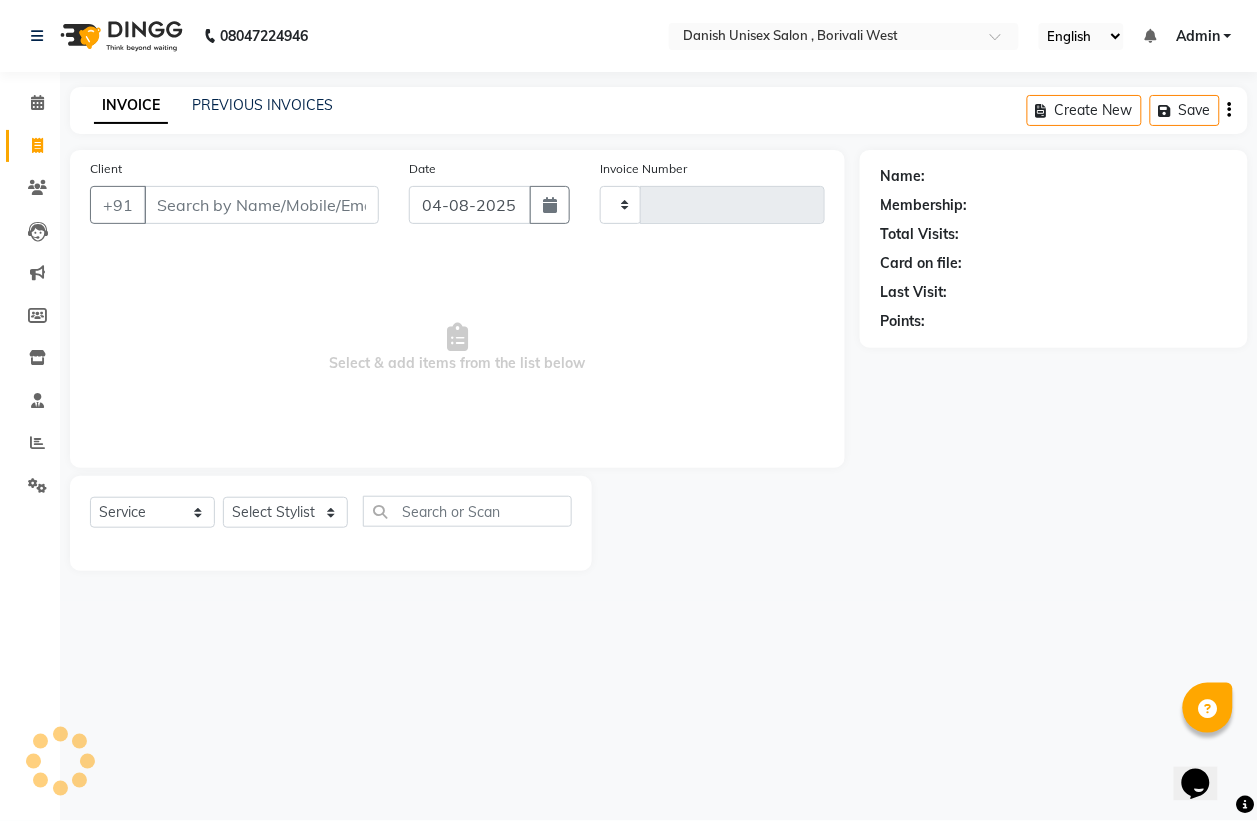 type on "2781" 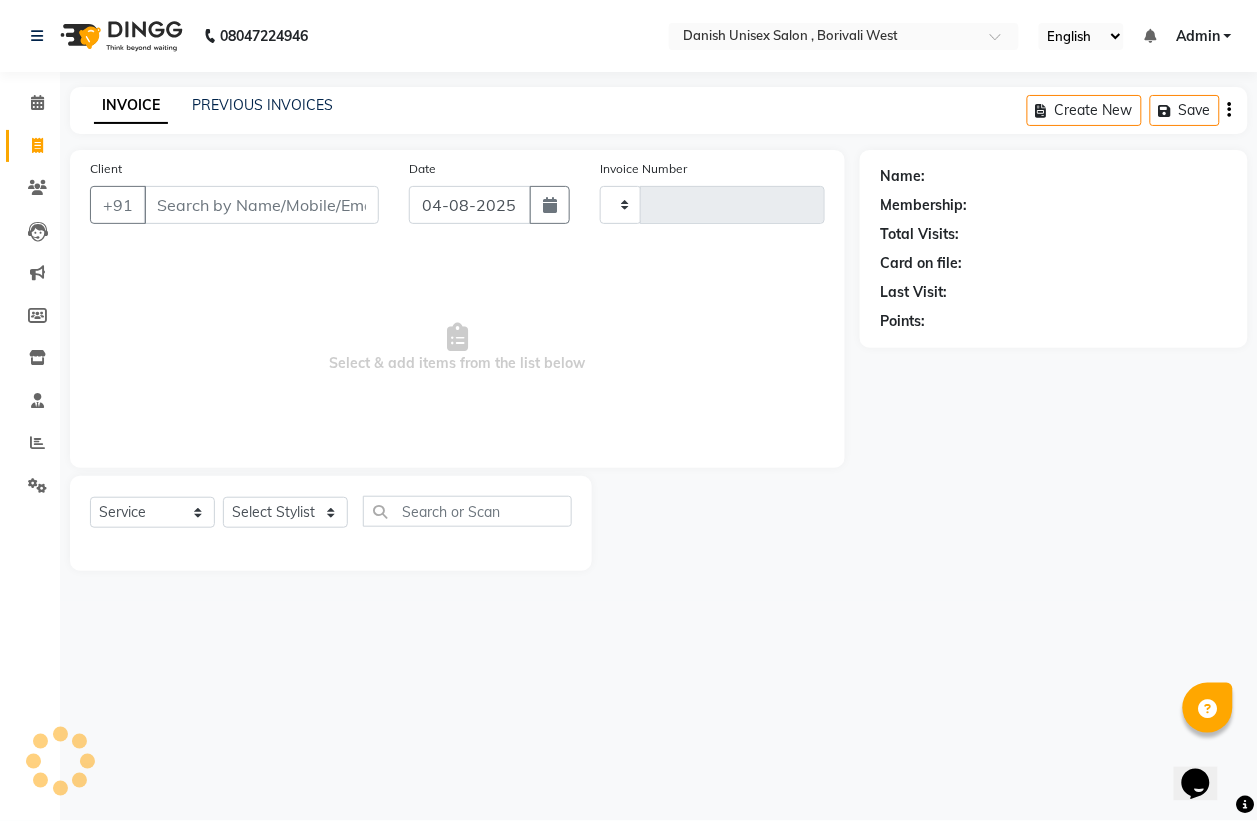 select on "6929" 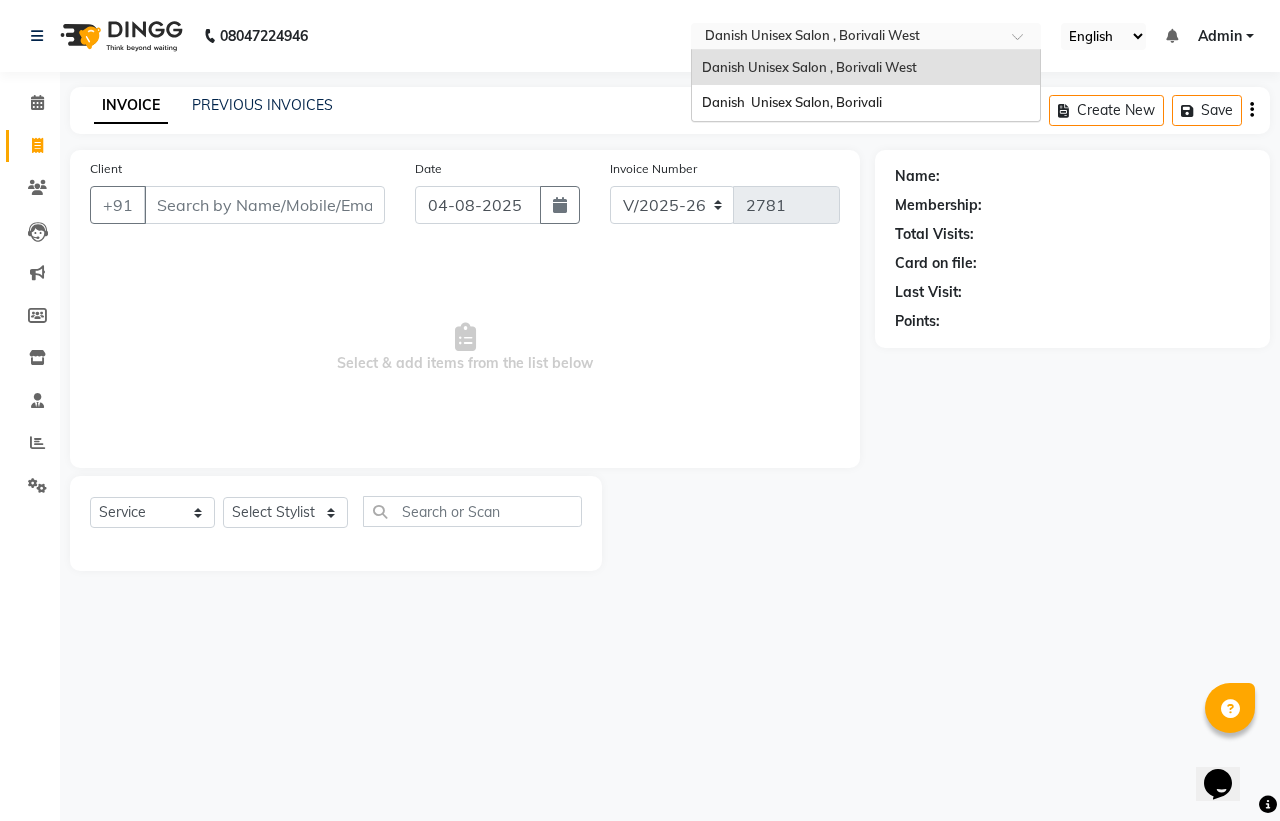 click on "× Danish Unisex Salon , [CITY]" at bounding box center (812, 36) 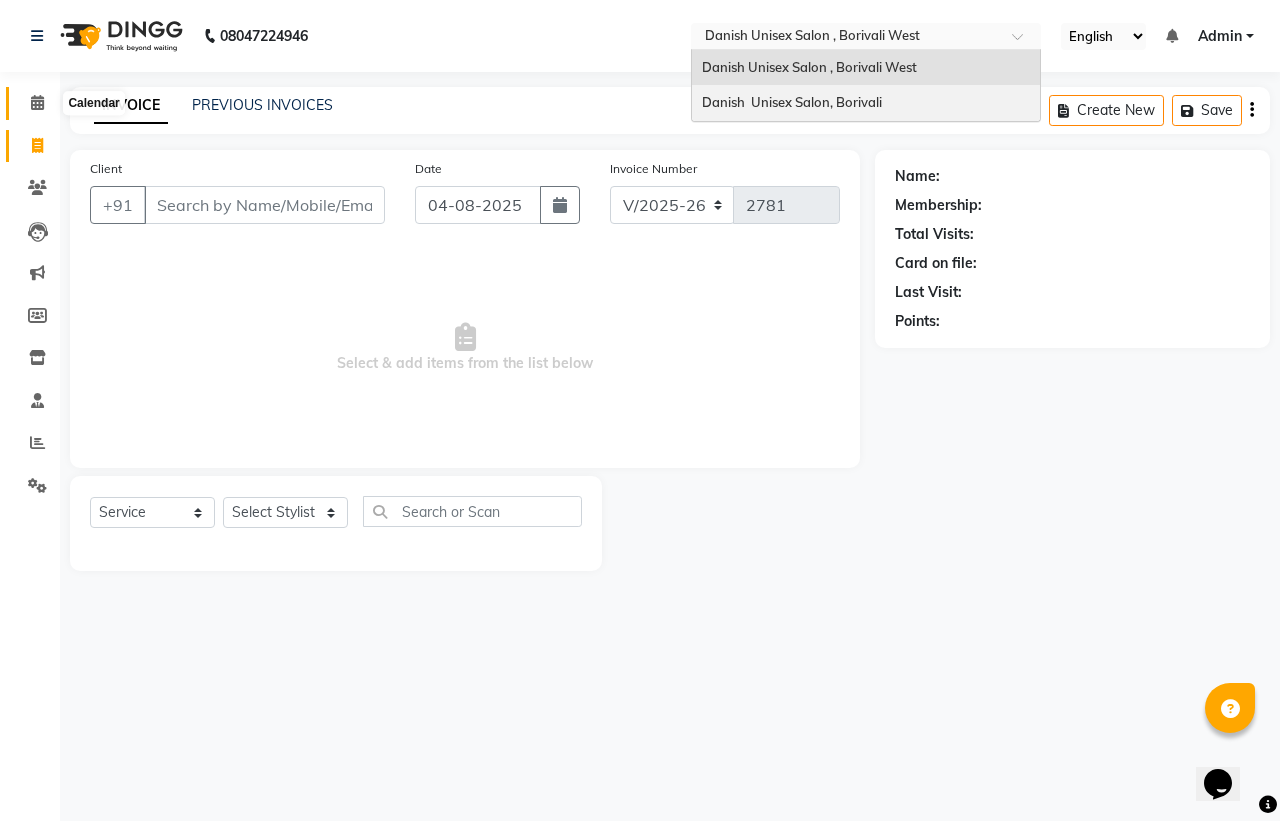 click 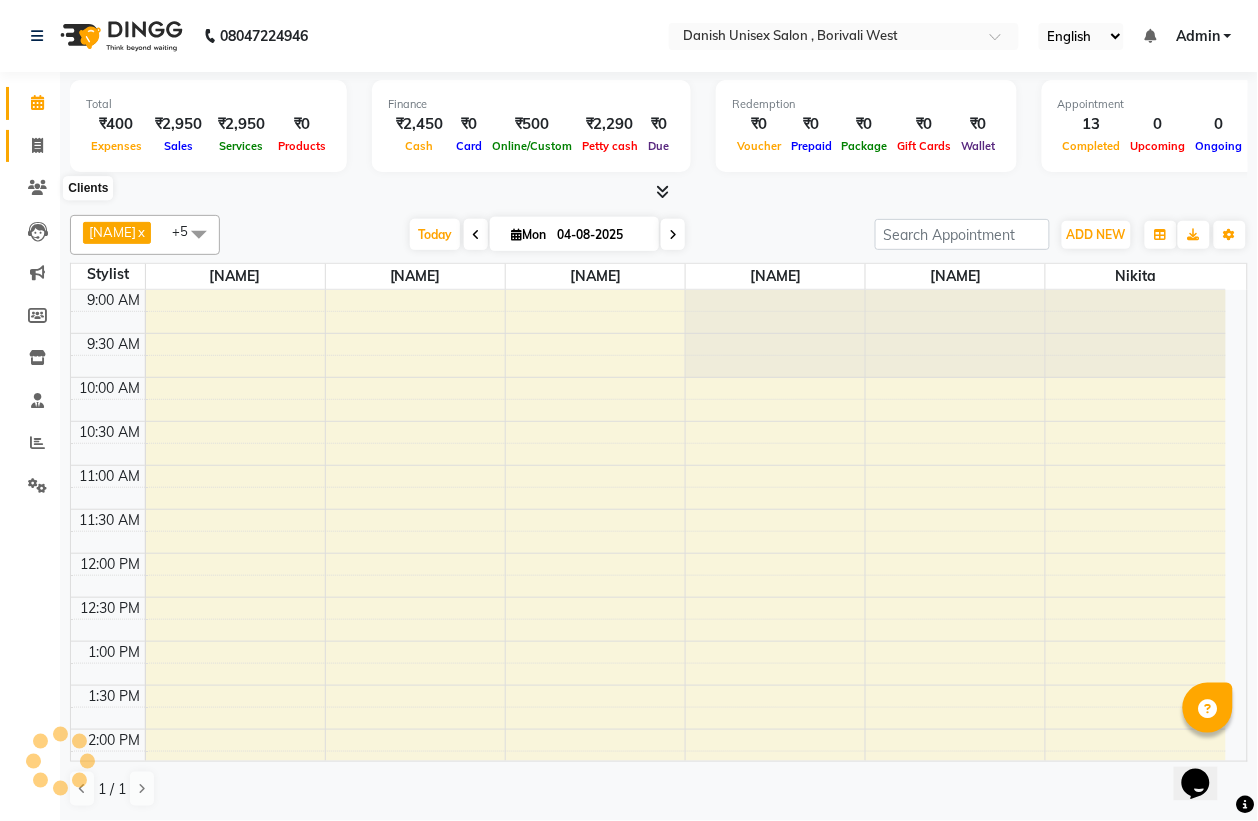 scroll, scrollTop: 0, scrollLeft: 0, axis: both 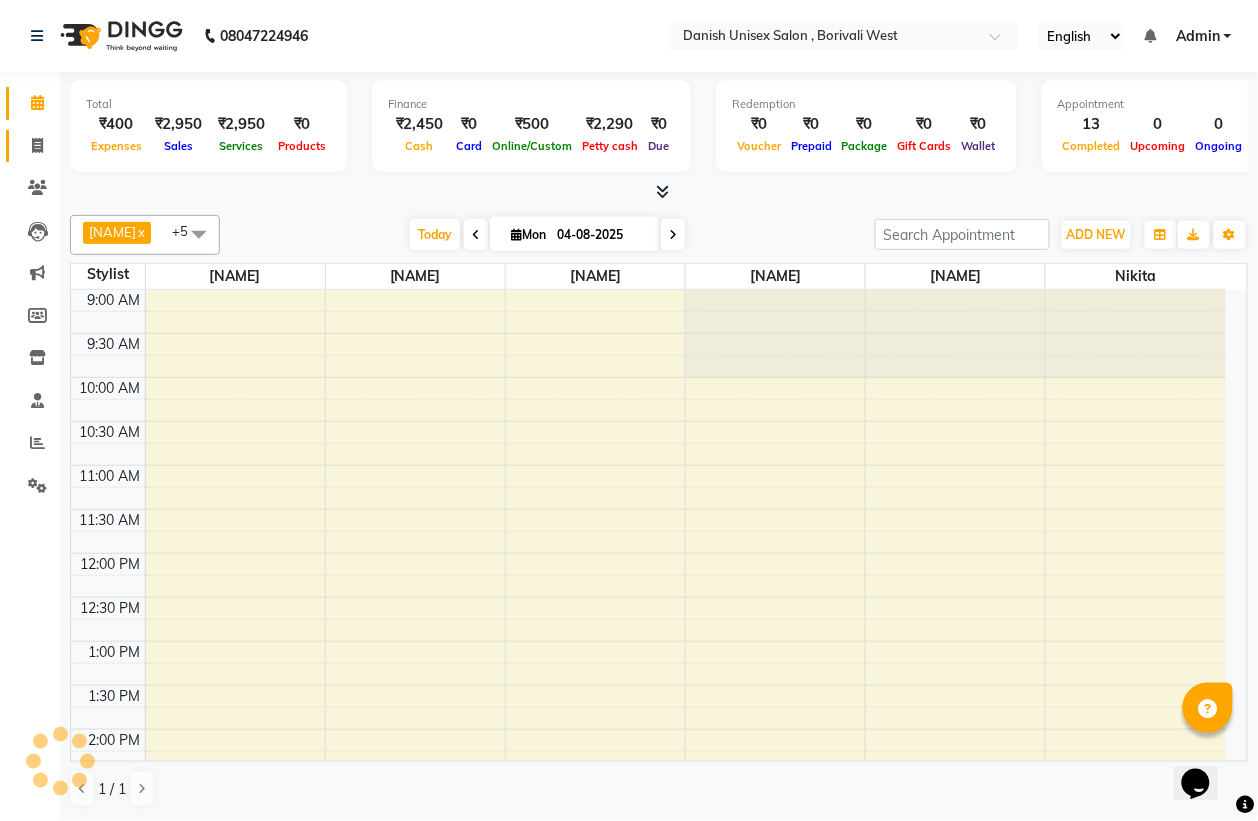 click 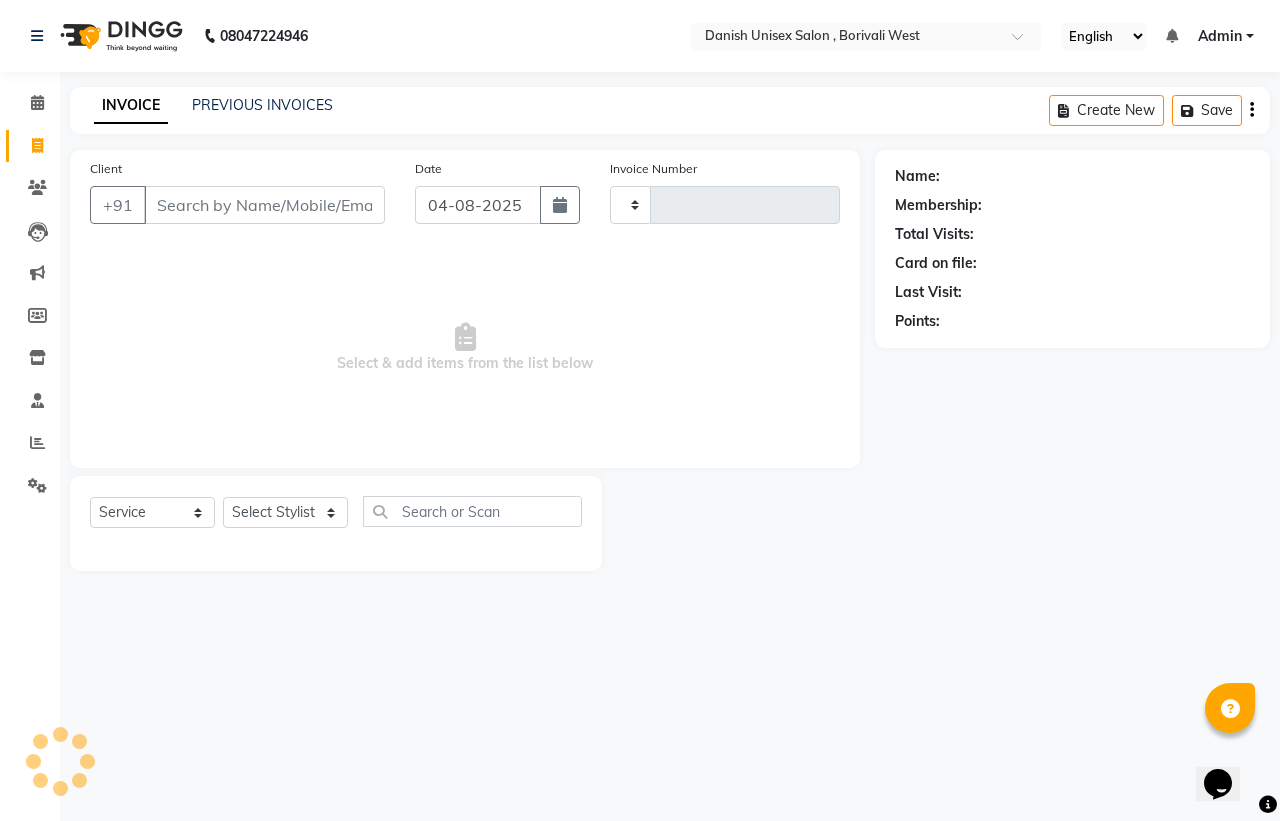 type on "2781" 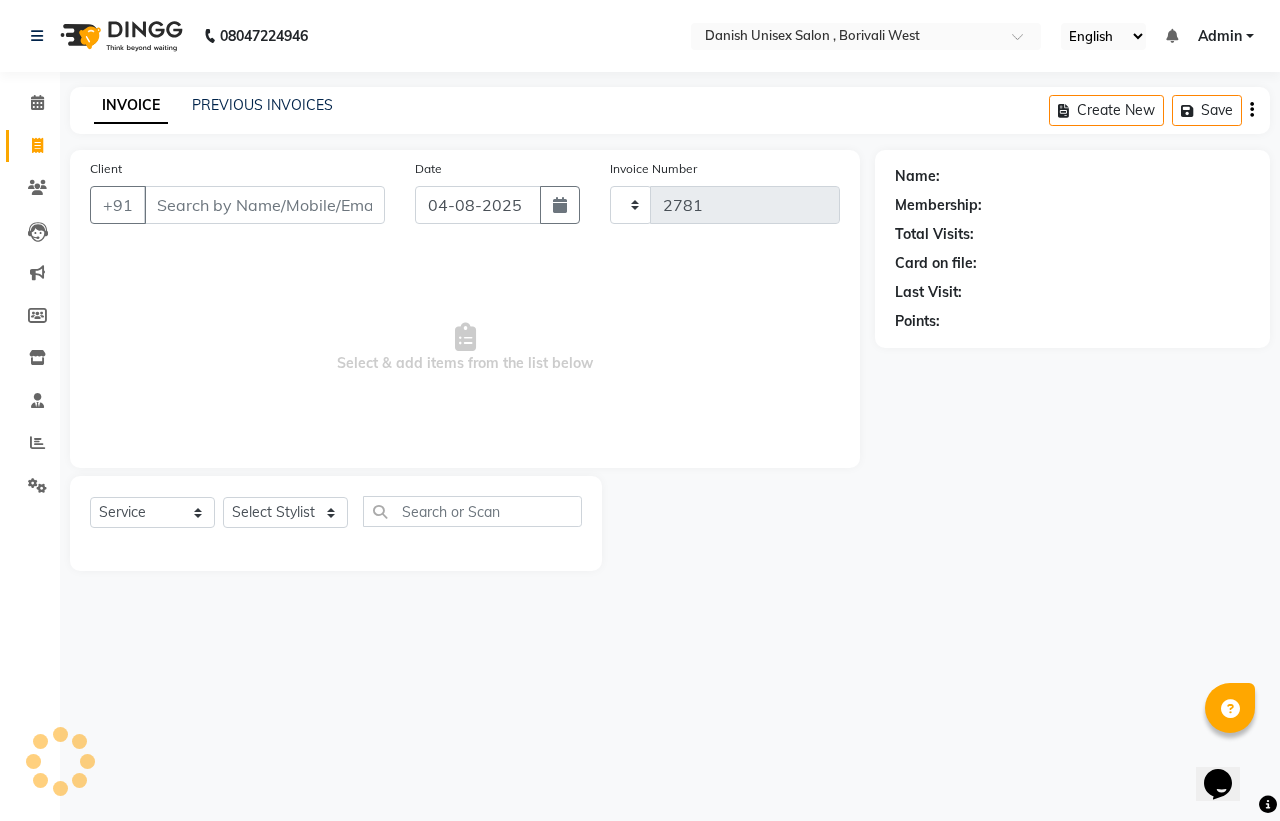 select on "6929" 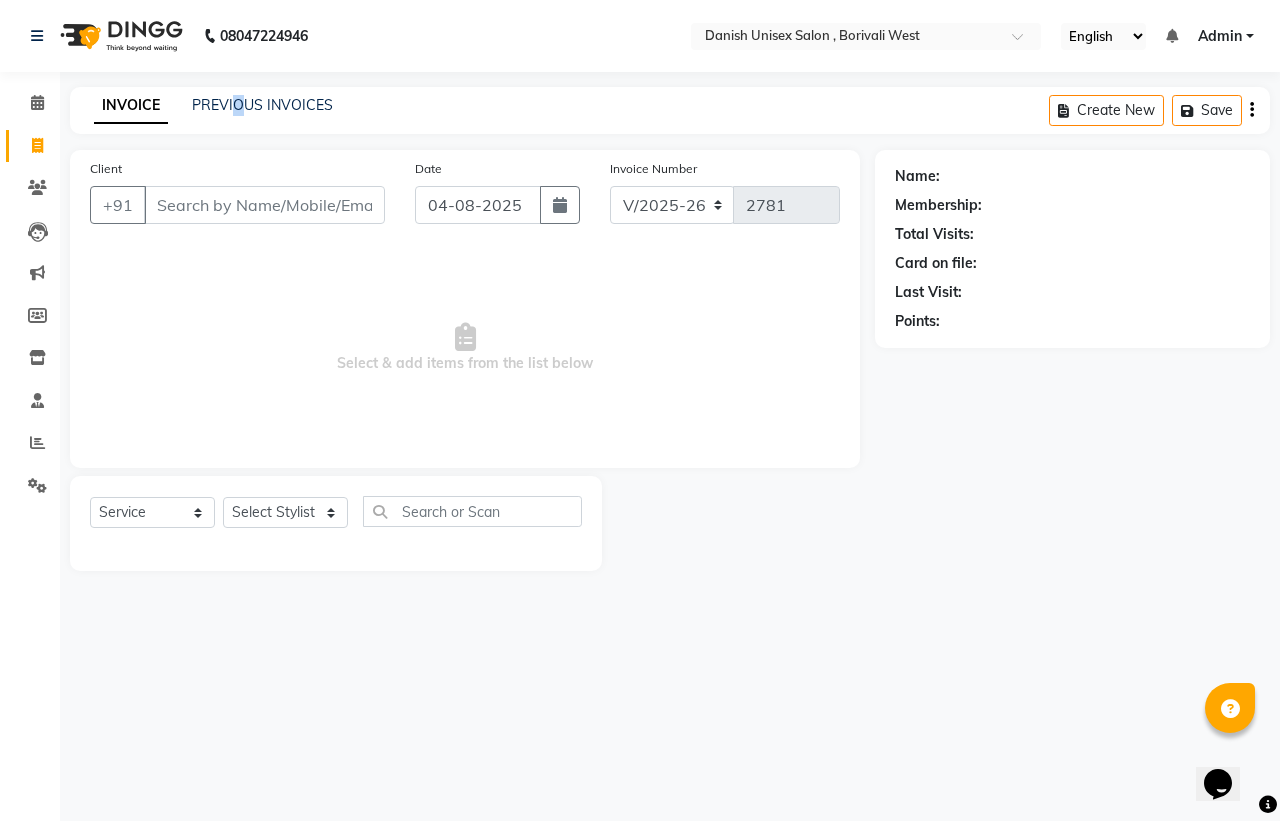 drag, startPoint x: 237, startPoint y: 125, endPoint x: 247, endPoint y: 118, distance: 12.206555 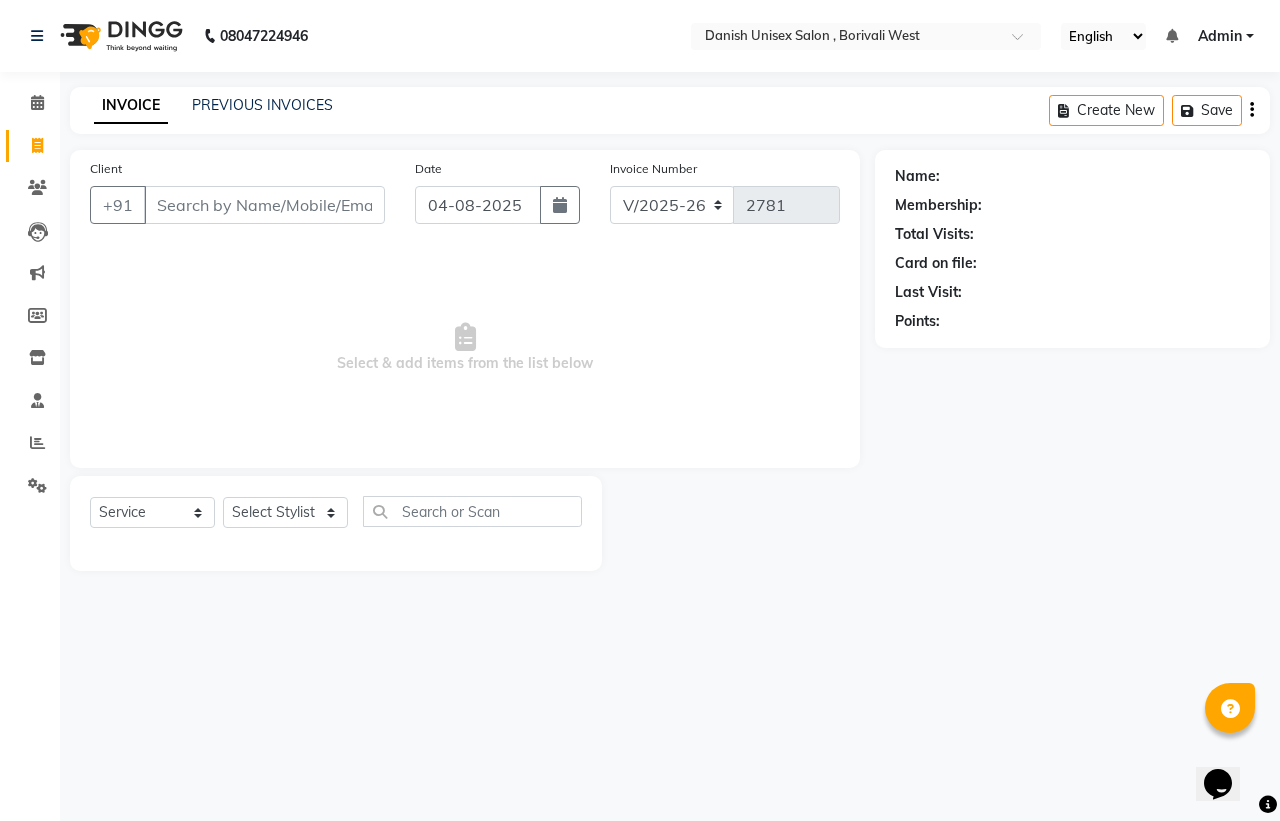 drag, startPoint x: 292, startPoint y: 93, endPoint x: 257, endPoint y: 128, distance: 49.497475 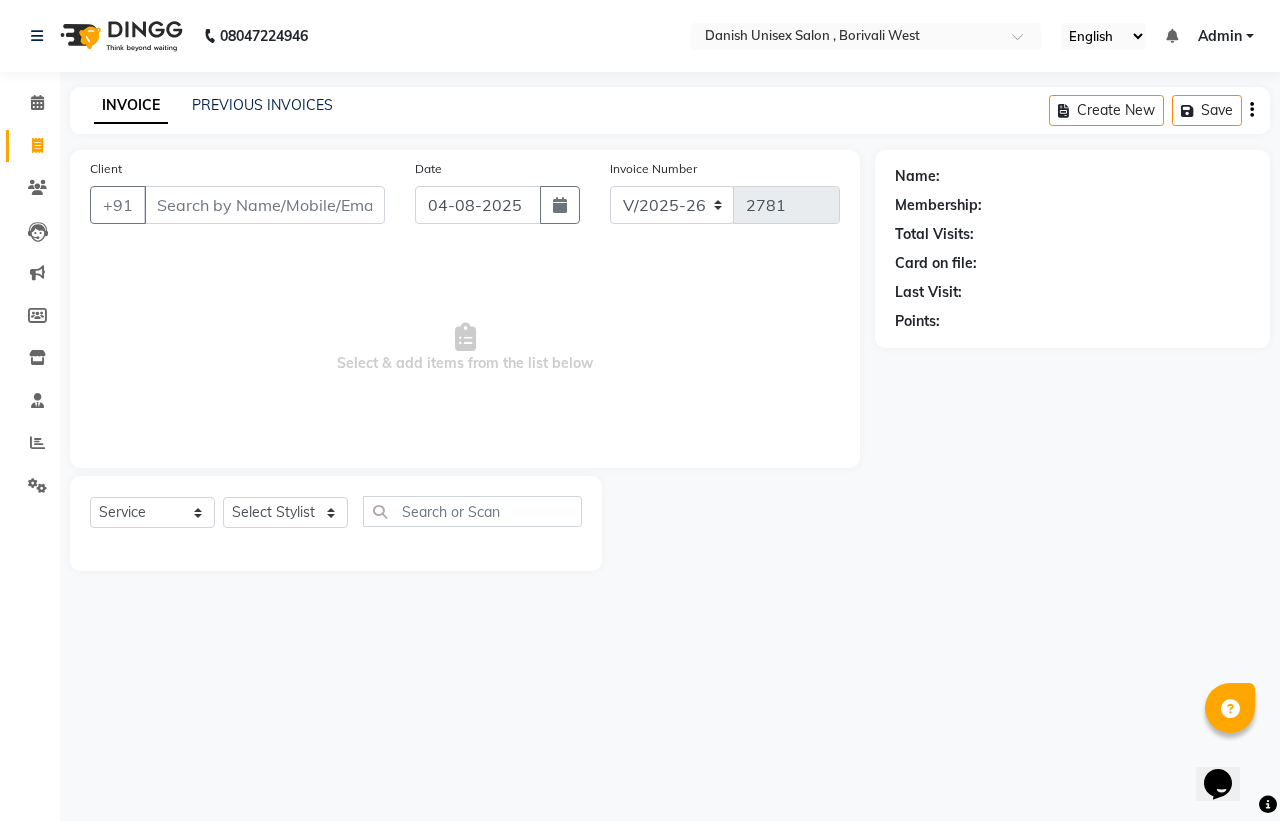 click on "[PHONE] Select Location × Danish Unisex Salon , [CITY], [STATE] English ENGLISH Español العربية मराठी हिंदी ગુજરાતી தமிழ் 中文 Notifications nothing to show Admin Manage Profile Change Password Sign out Version:3.16.0 ☀ Danish Unisex Salon , [CITY] ☀ Danish Unisex salon, [CITY] Calendar Invoice Clients Leads Marketing Members Inventory Staff Reports Settings Completed InProgress Upcoming Dropped Tentative Check-In Confirm Bookings Generate Report Segments Page Builder INVOICE PREVIOUS INVOICES Create New Save Client +91 Date 04-08-2025 Invoice Number V/2025 V/2025-26 2781 Select & add items from the list below Select Service Product Membership Package Voucher Prepaid Gift Card Select Stylist [NAME] [NAME] [NAME] [NAME] [NAME] [NAME] [NAME] [NAME] [NAME] [NAME] [NAME] [NAME] [NAME] Name: Membership: Total Visits: Card on file: Last Visit: Points:" at bounding box center (640, 410) 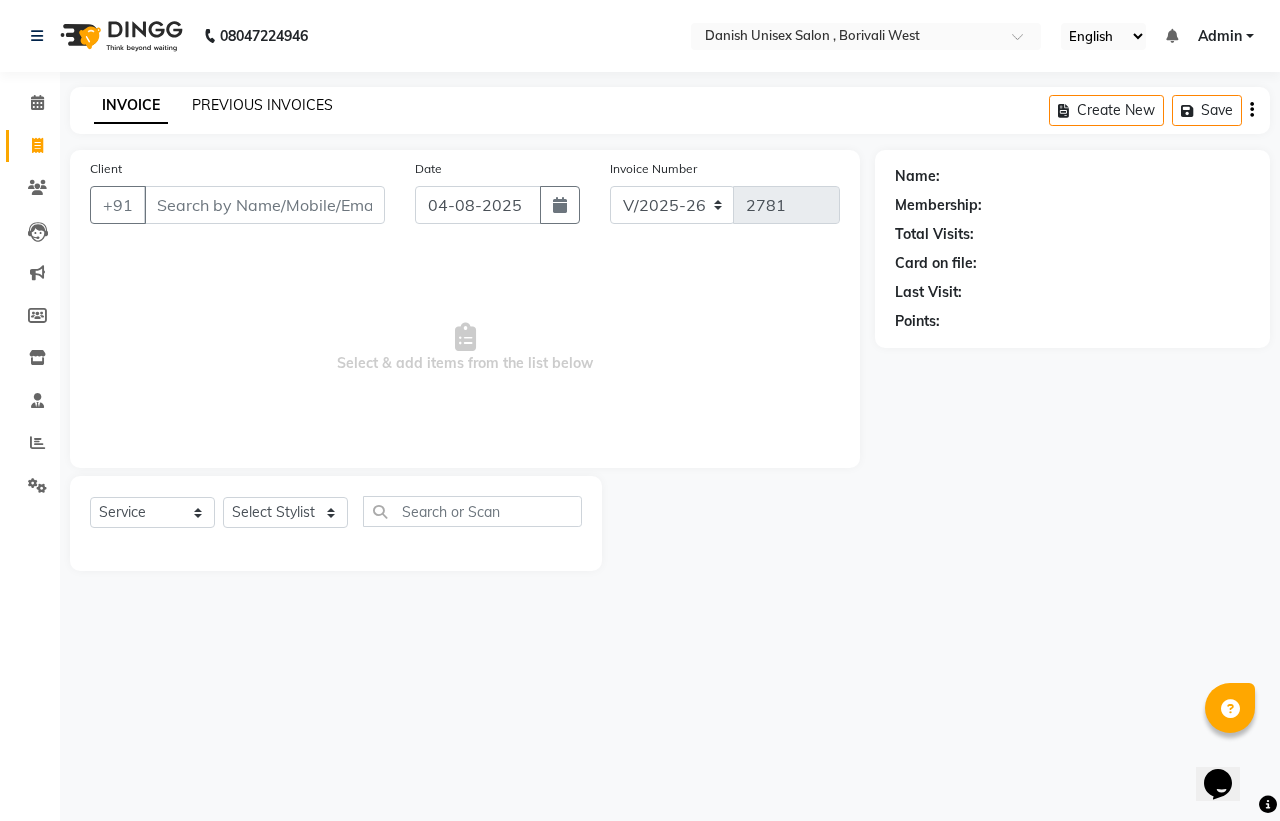 click on "PREVIOUS INVOICES" 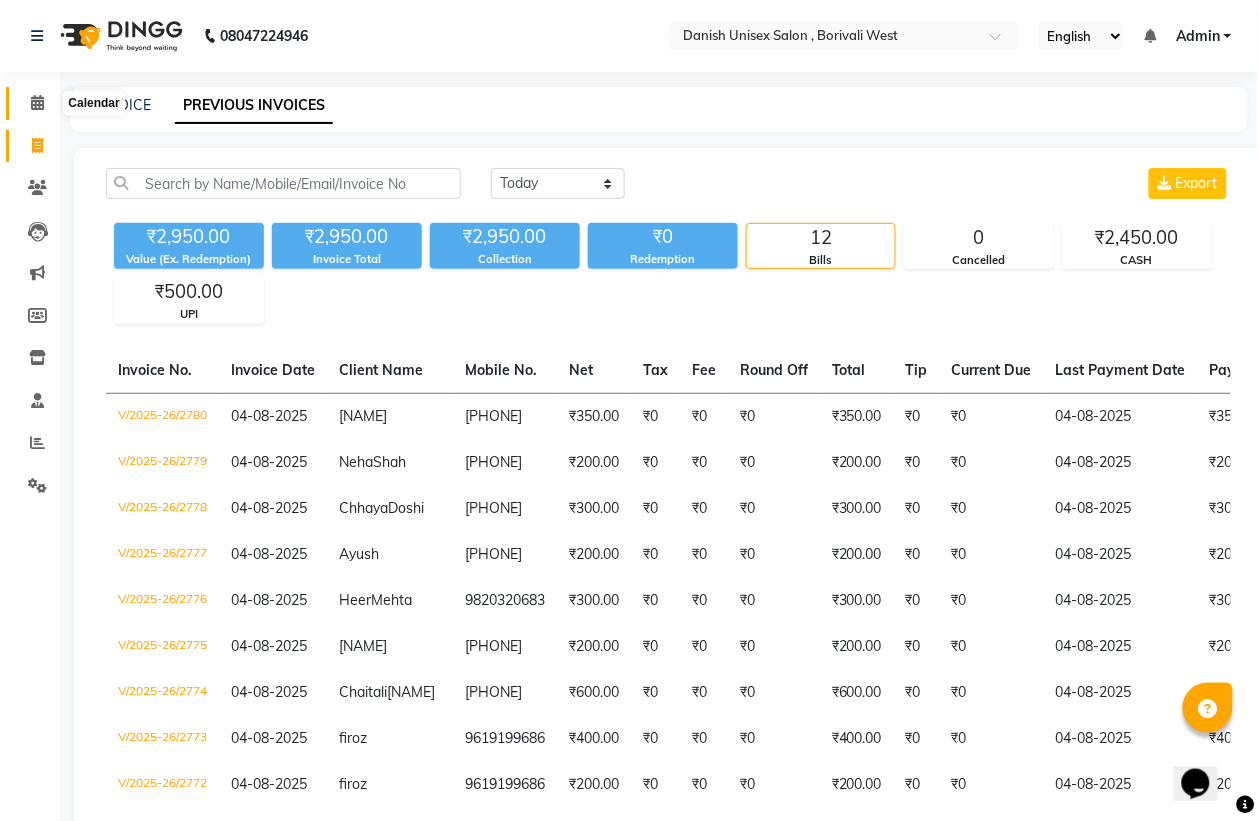 click 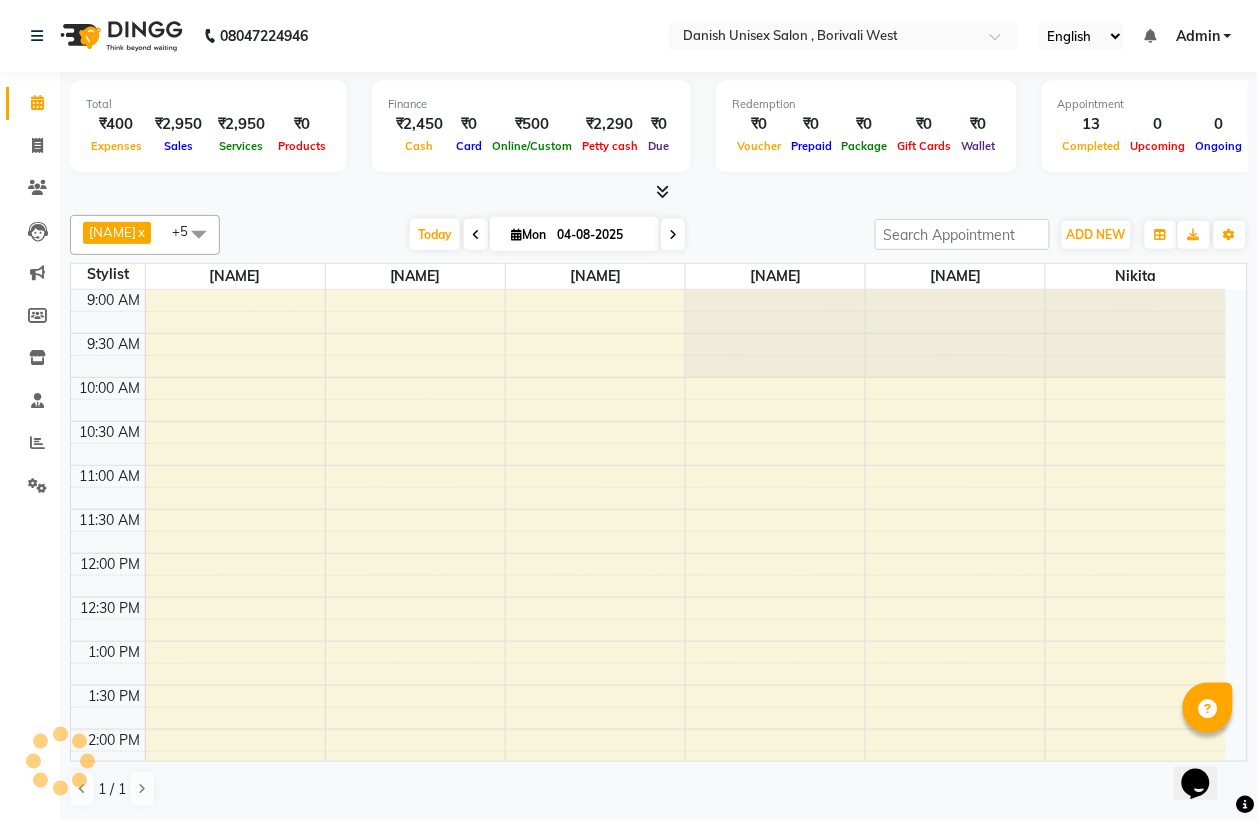scroll, scrollTop: 0, scrollLeft: 0, axis: both 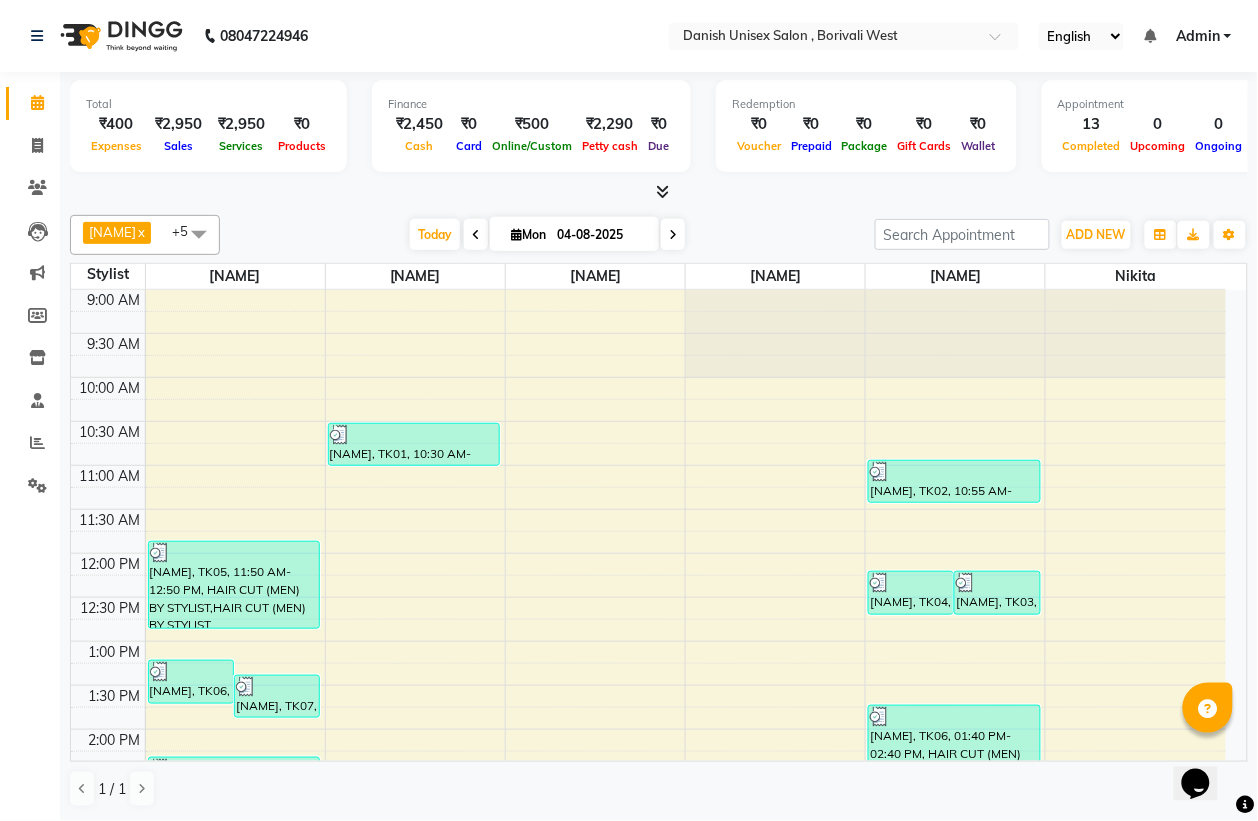 click on "[PHONE] Select Location × Danish Unisex Salon , [CITY], [STATE] English ENGLISH Español العربية मराठी हिंदी ગુજરાતી தமிழ் 中文 Notifications nothing to show Admin Manage Profile Change Password Sign out Version:3.16.0" 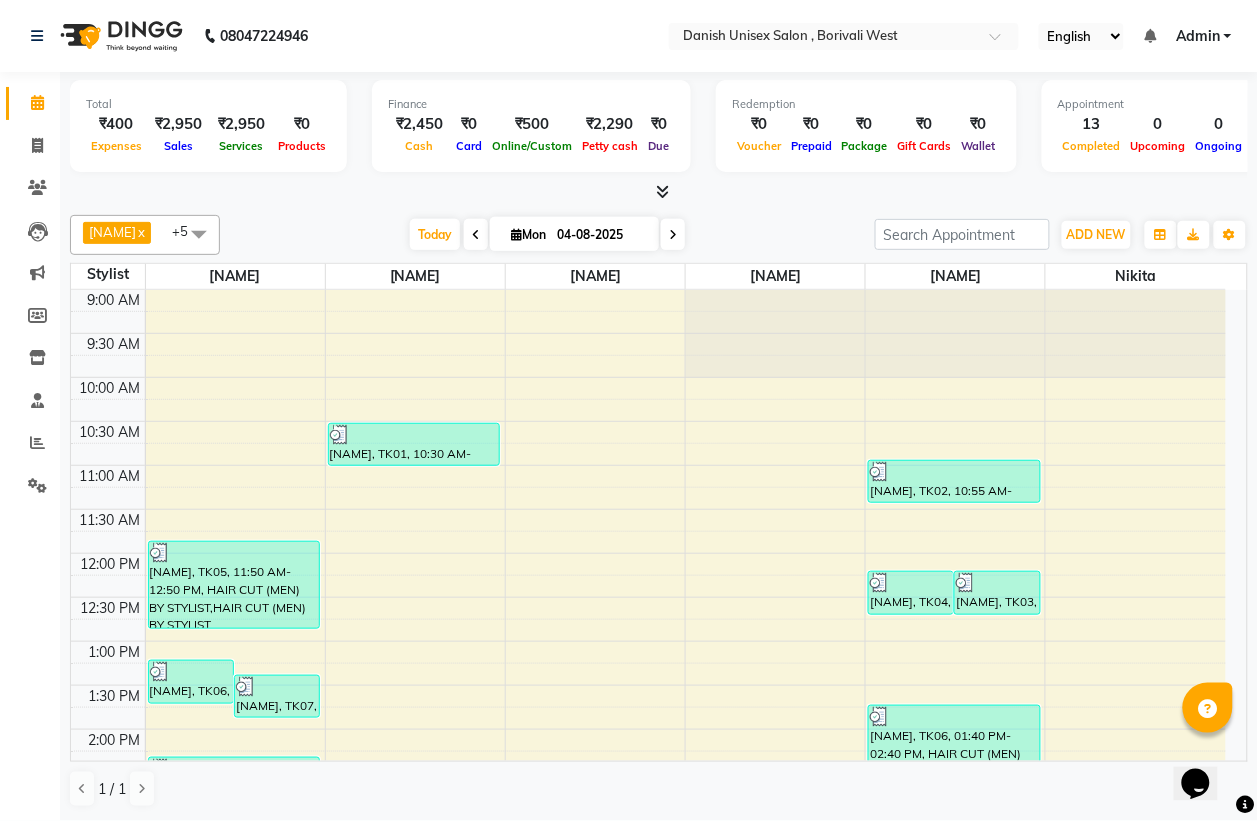 click on "[PHONE] Select Location × Danish Unisex Salon , [CITY], [STATE] English ENGLISH Español العربية मराठी हिंदी ગુજરાતી தமிழ் 中文 Notifications nothing to show Admin Manage Profile Change Password Sign out Version:3.16.0" 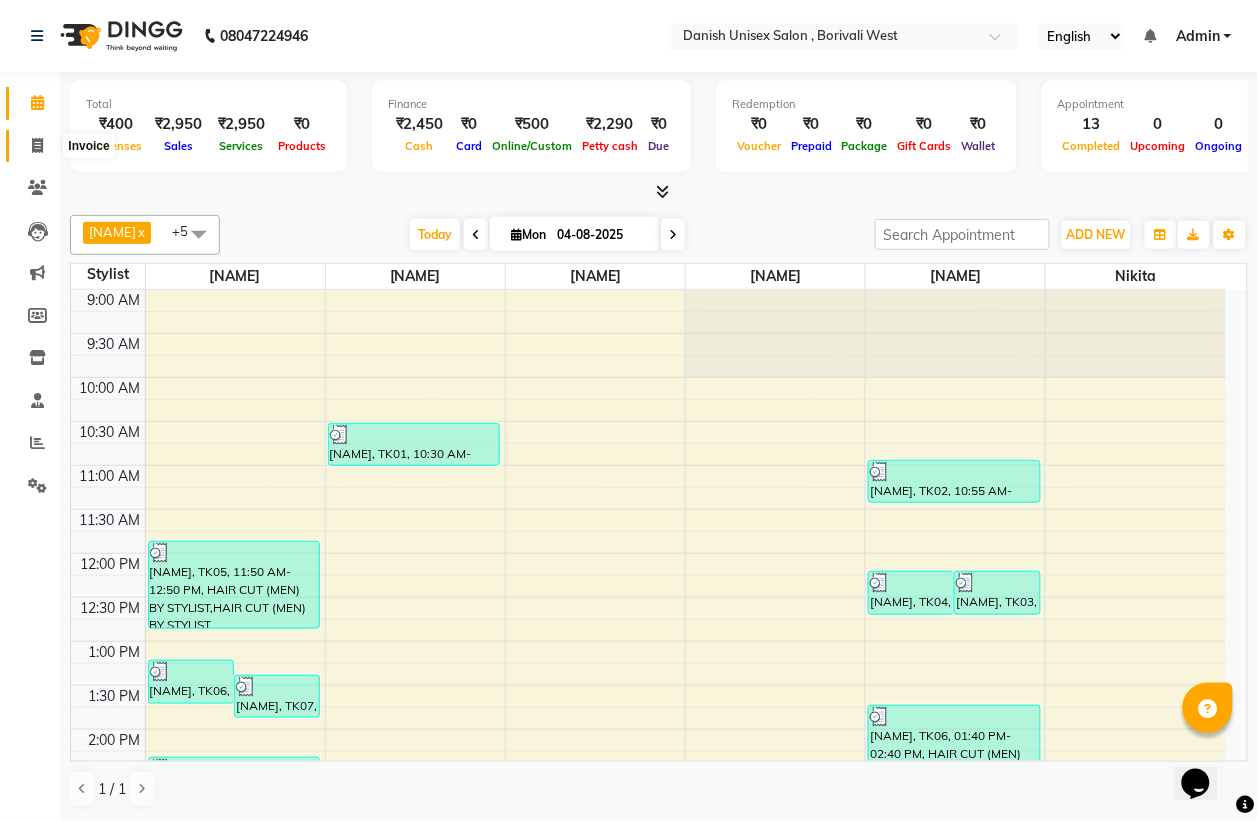 click 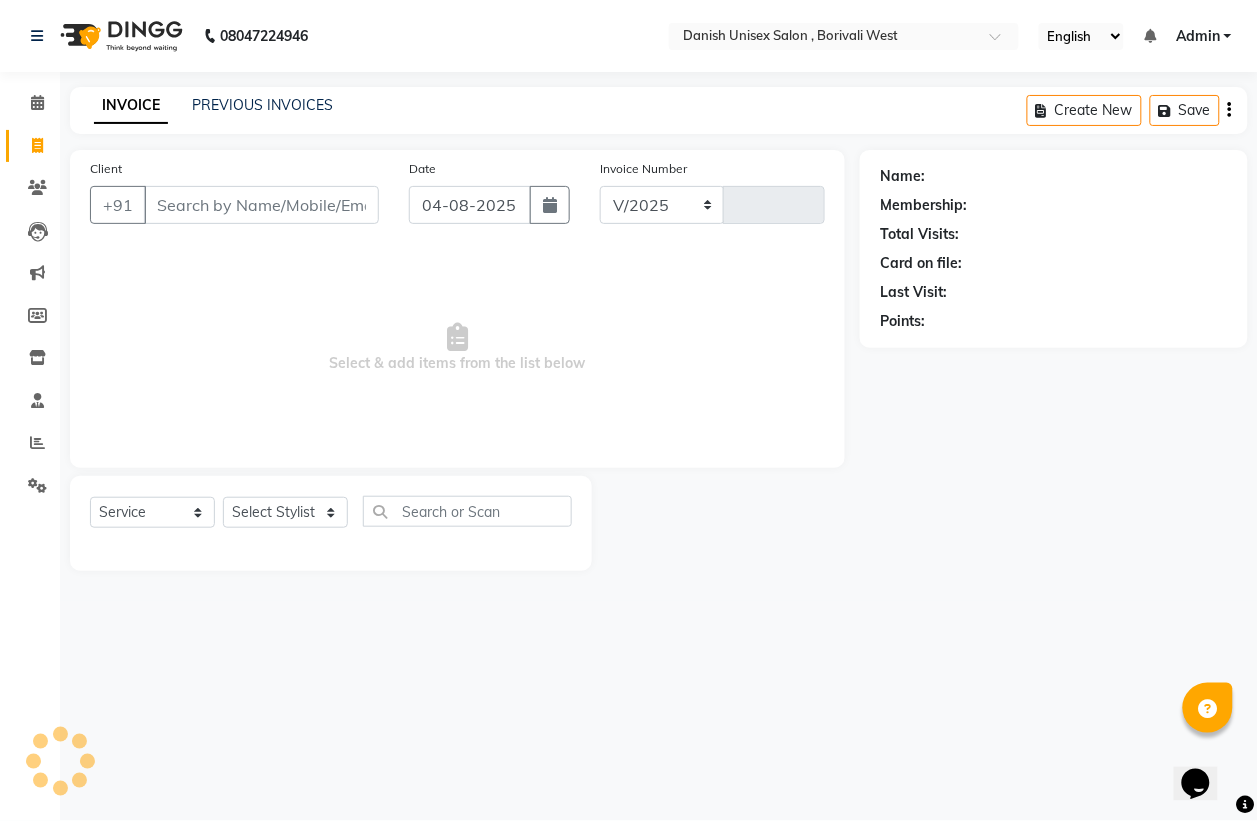 select on "6929" 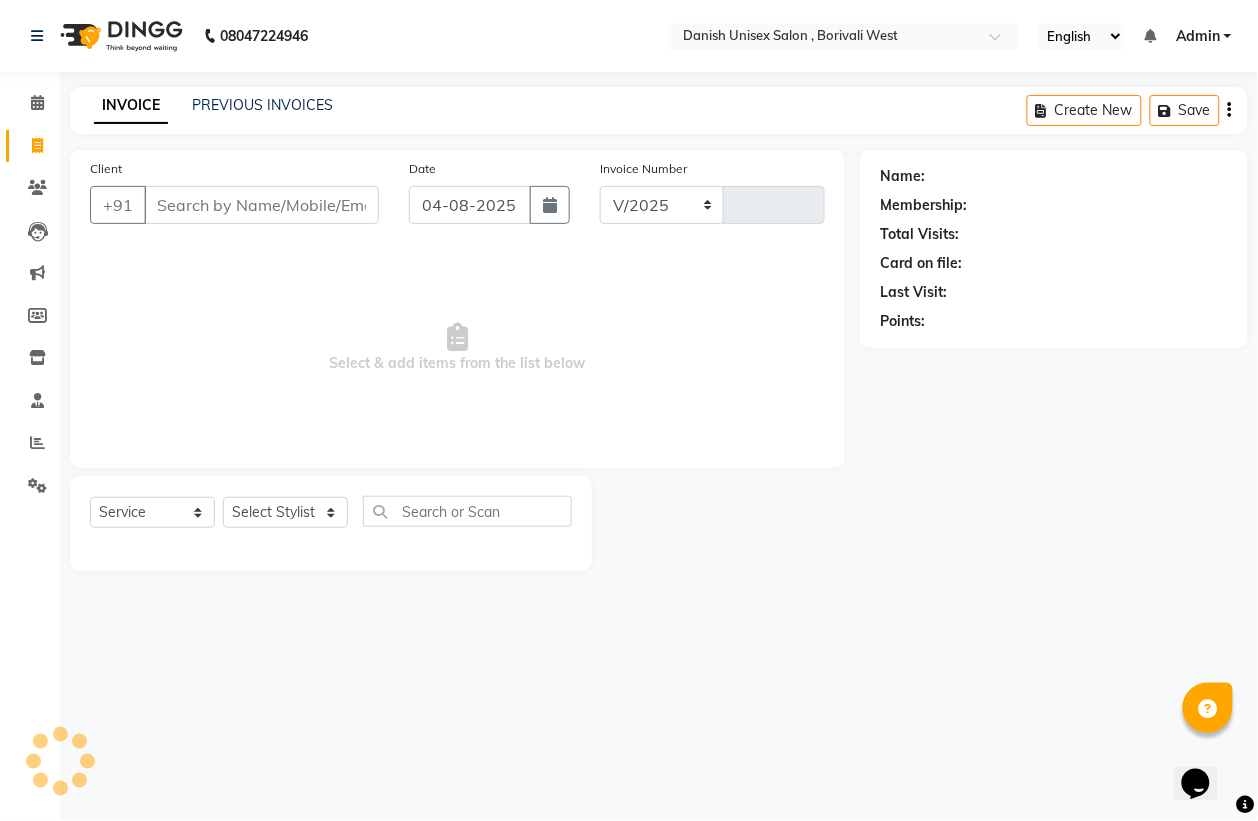 type on "2781" 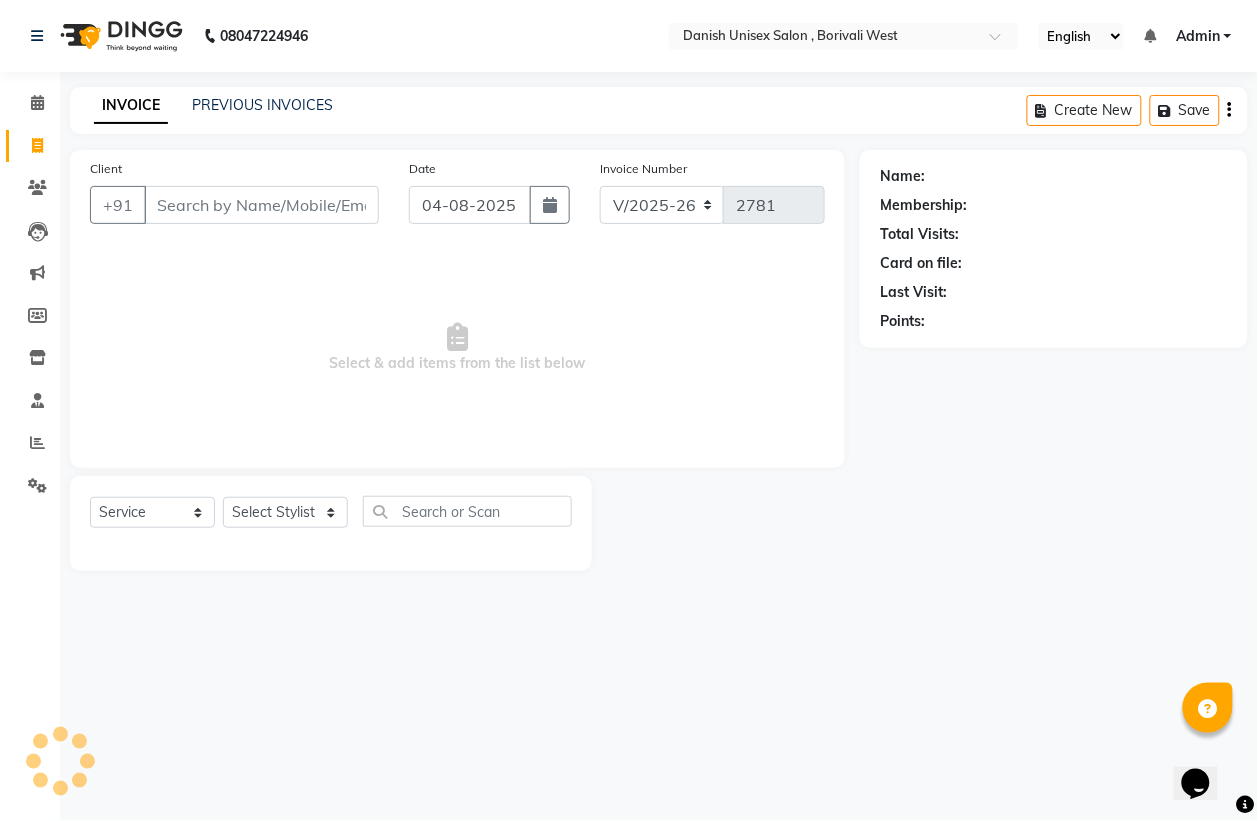 scroll, scrollTop: 0, scrollLeft: 0, axis: both 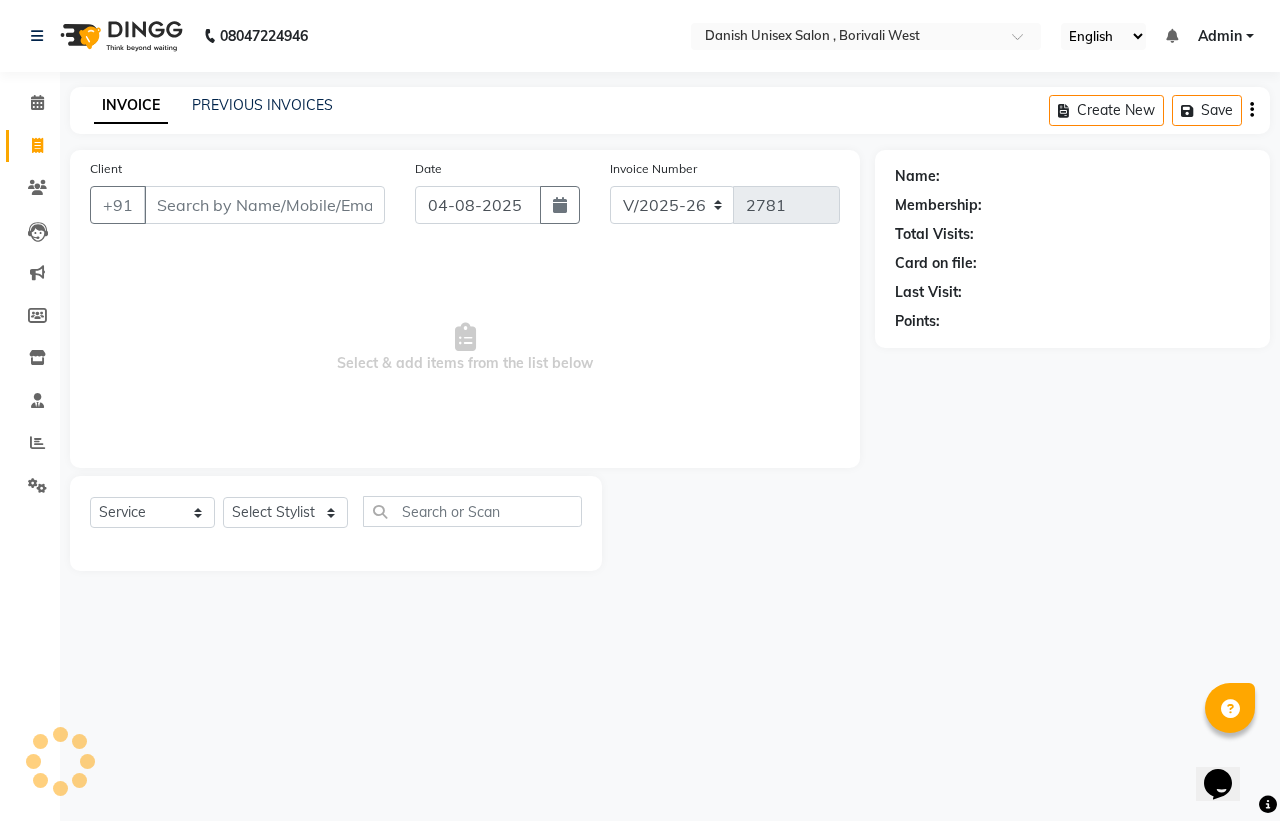 click on "Client" at bounding box center (264, 205) 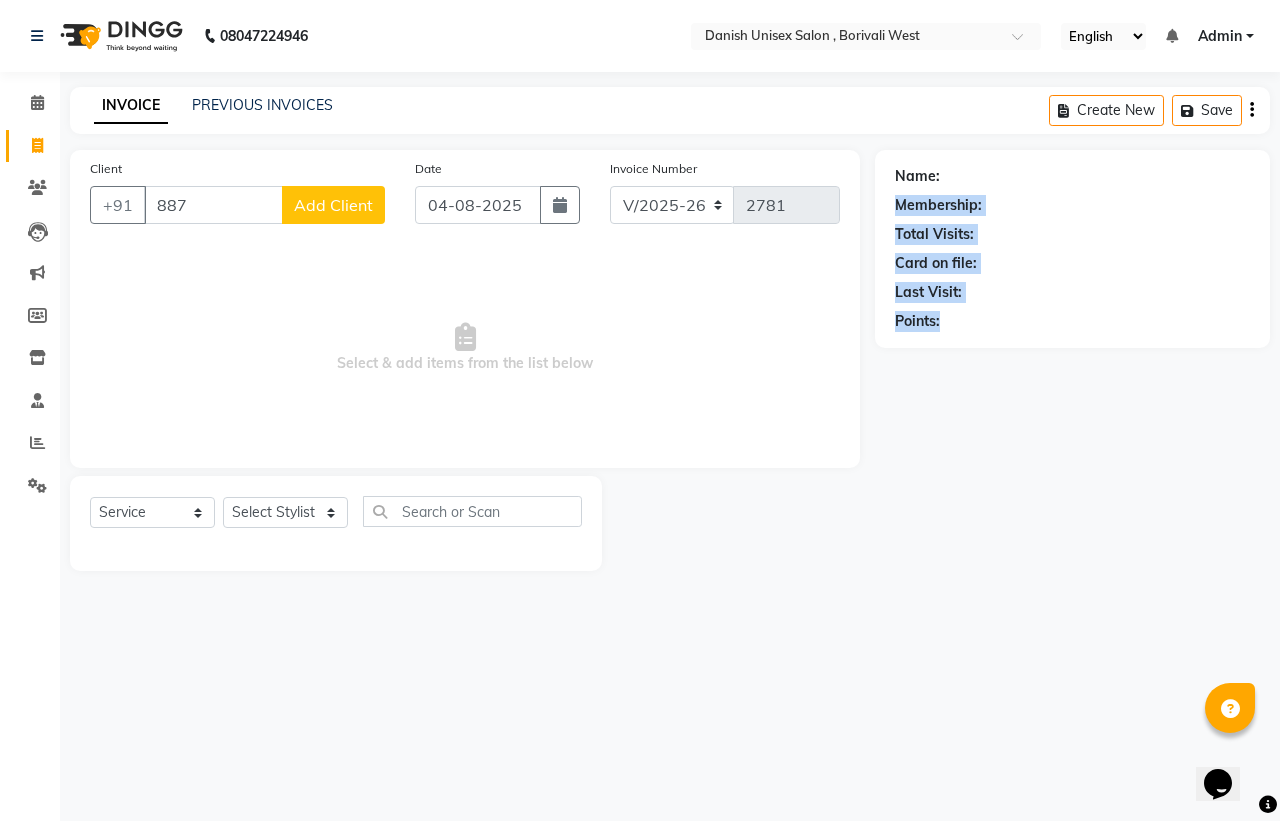 drag, startPoint x: 1278, startPoint y: 303, endPoint x: 1278, endPoint y: 655, distance: 352 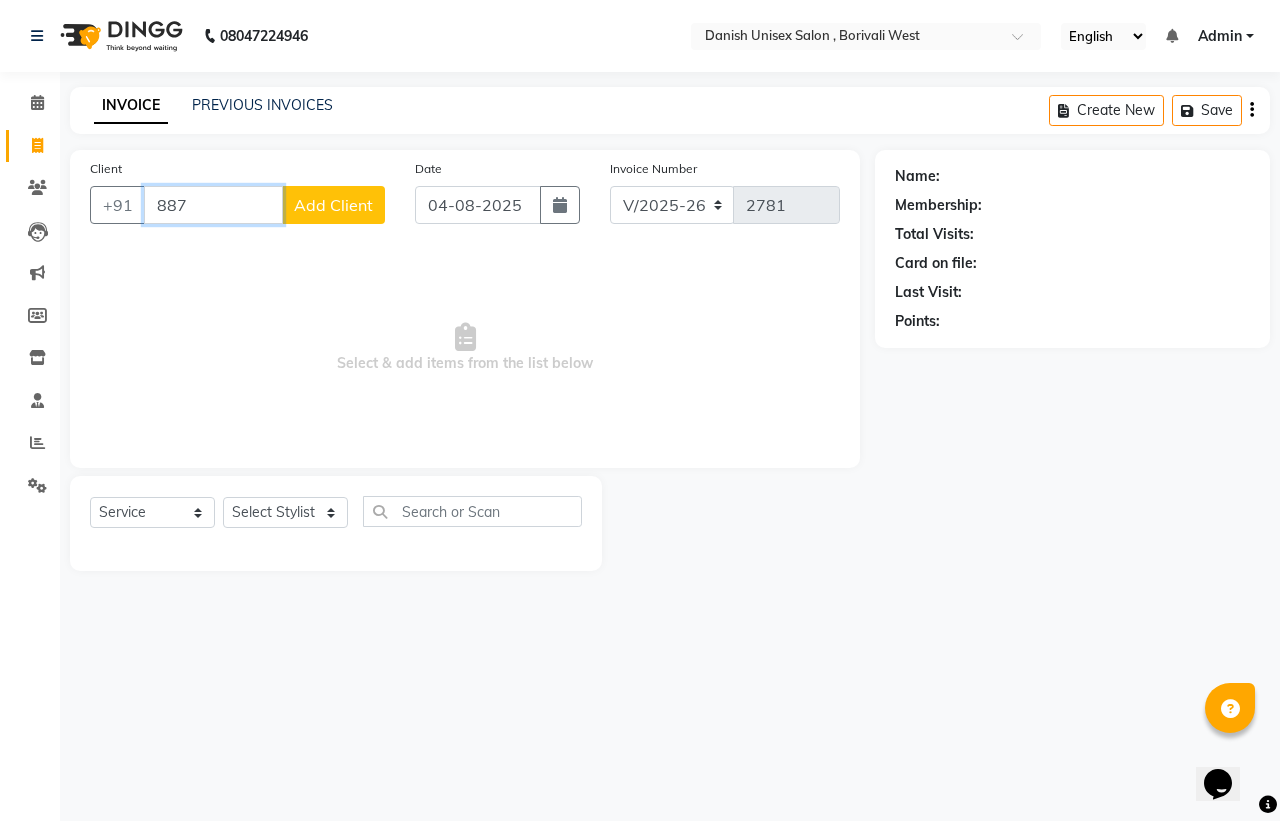 click on "887" at bounding box center (213, 205) 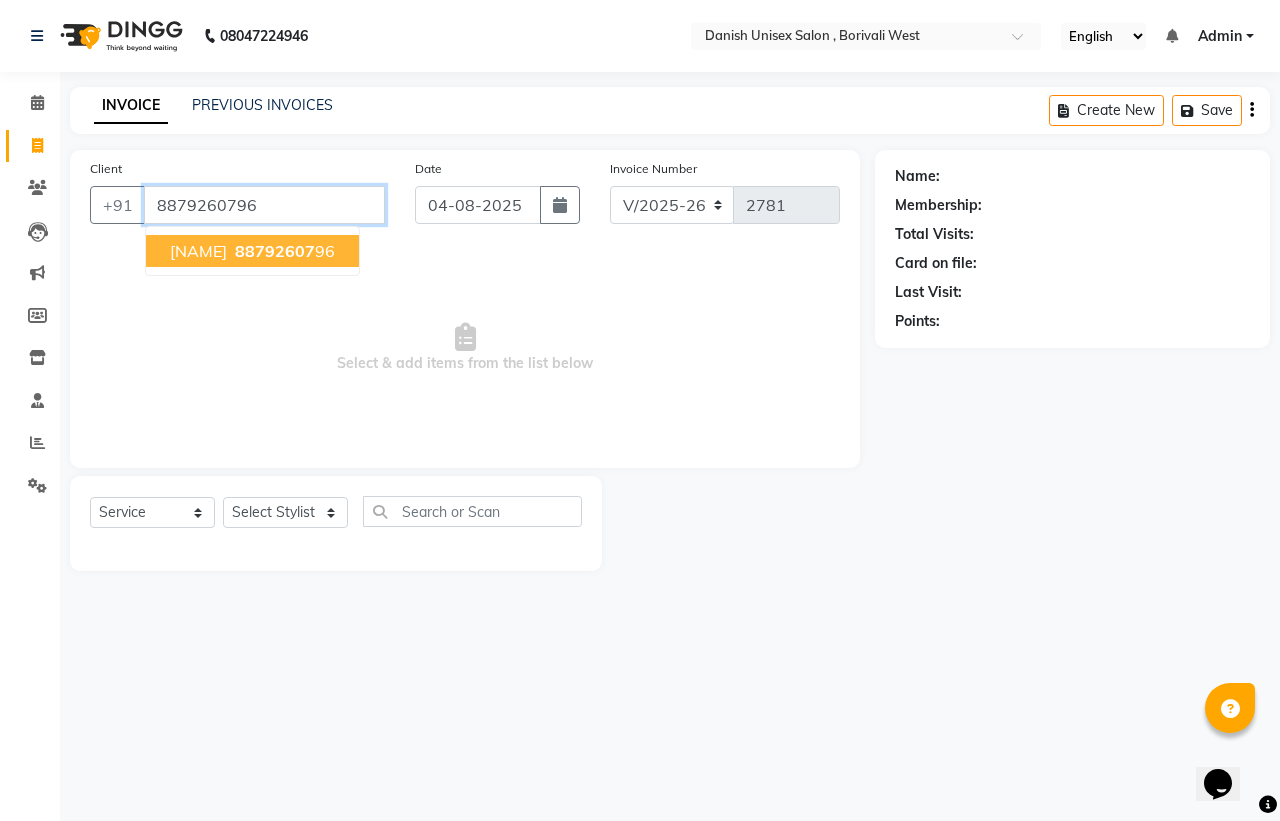 type on "8879260796" 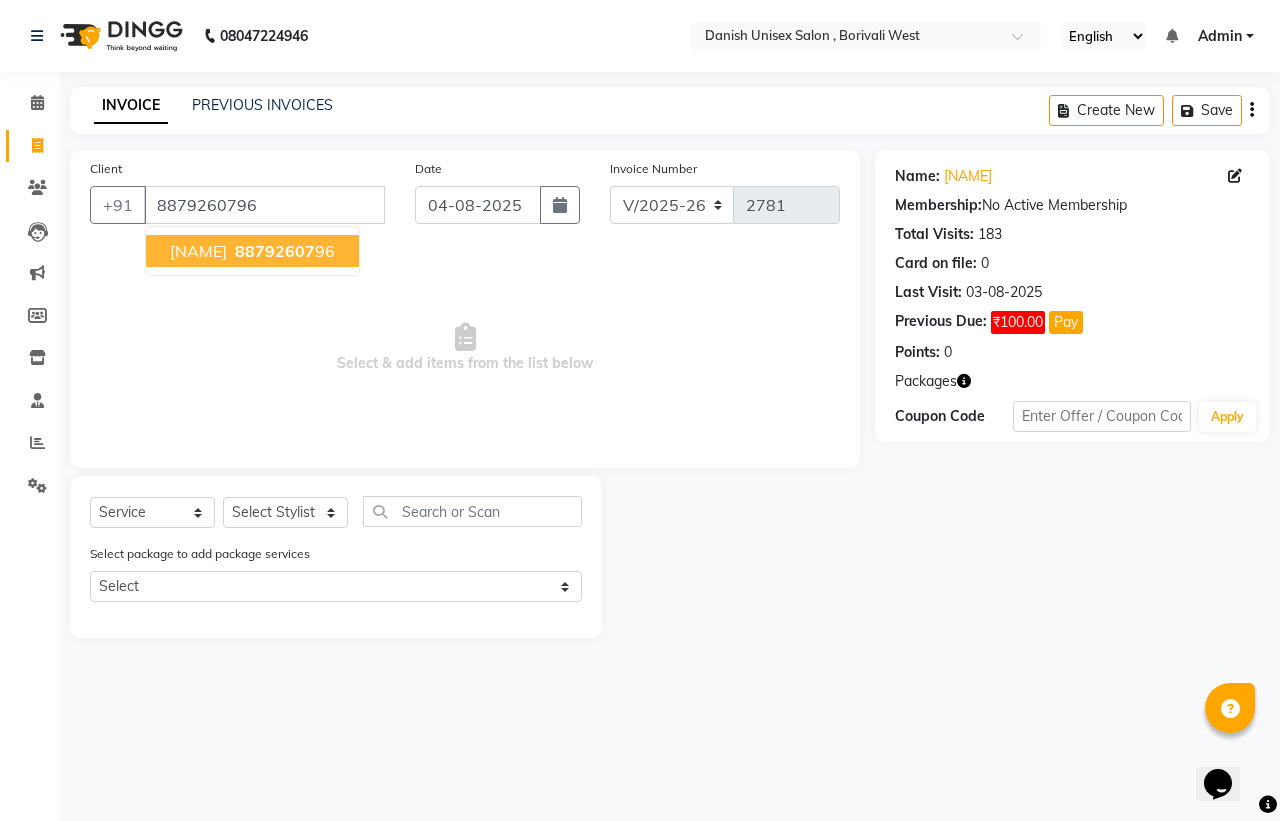 click on "88792607" at bounding box center (275, 251) 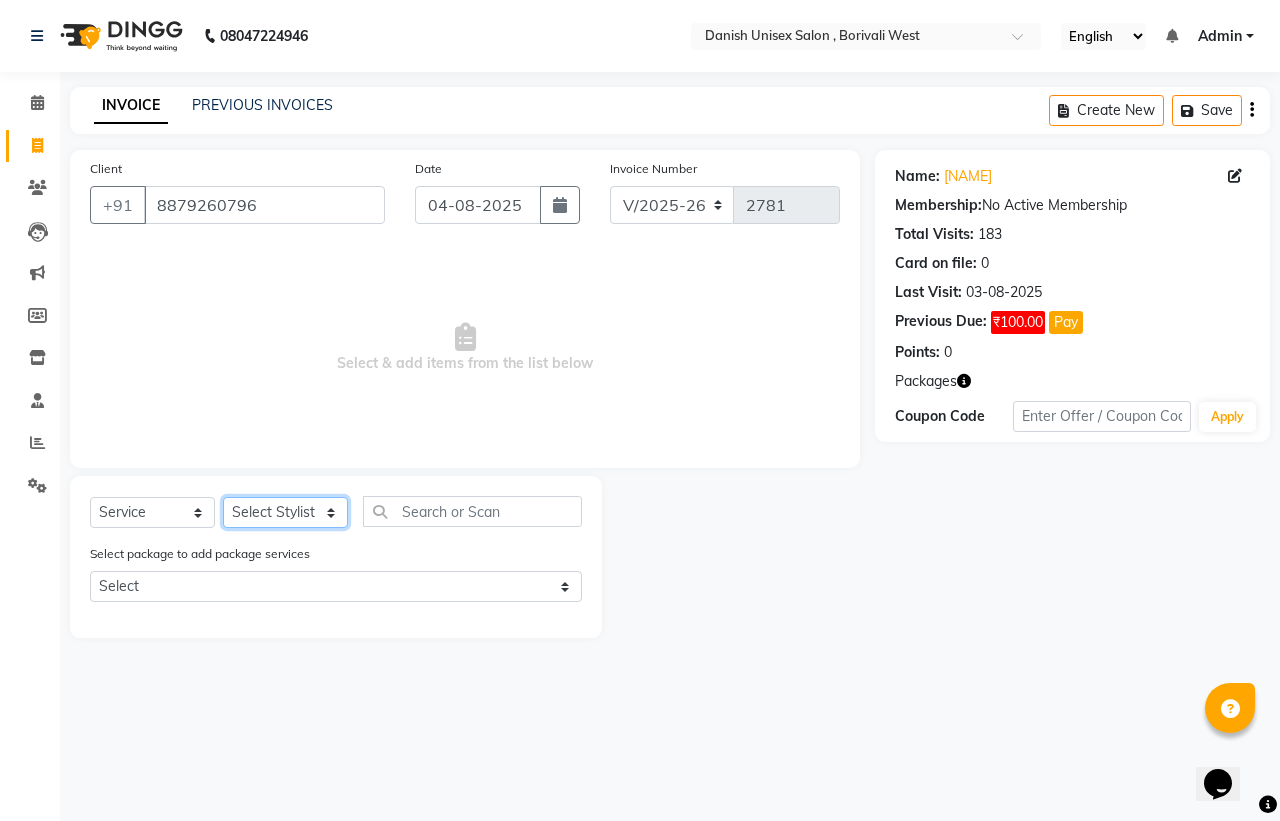 click on "Select Stylist Bhim Shing firoz alam Juber shaikh kajal Lubna Sayyad Nikhil Sharma Nikita Niraj Kanojiya Niyaz Salmani Pooja Yadav Riddhi Sabil salmani sapna" 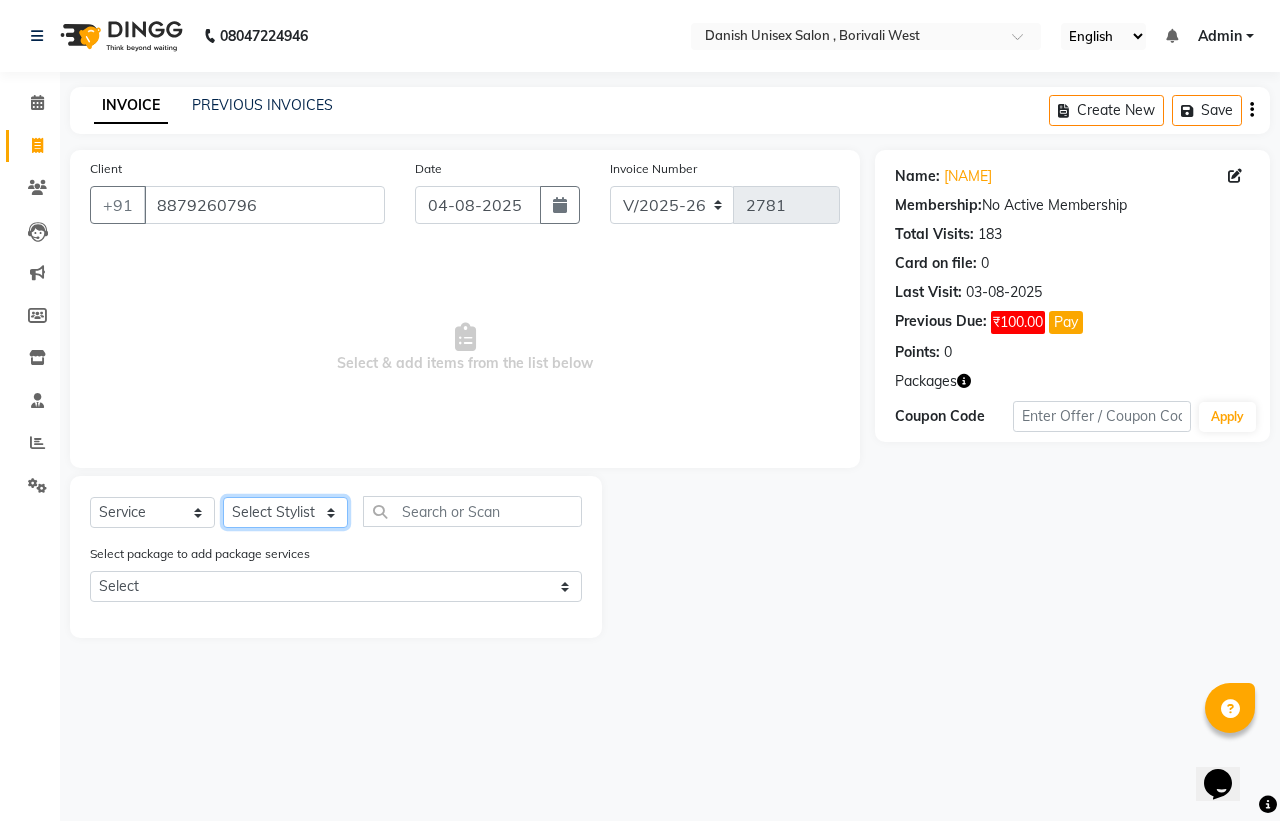 select on "63506" 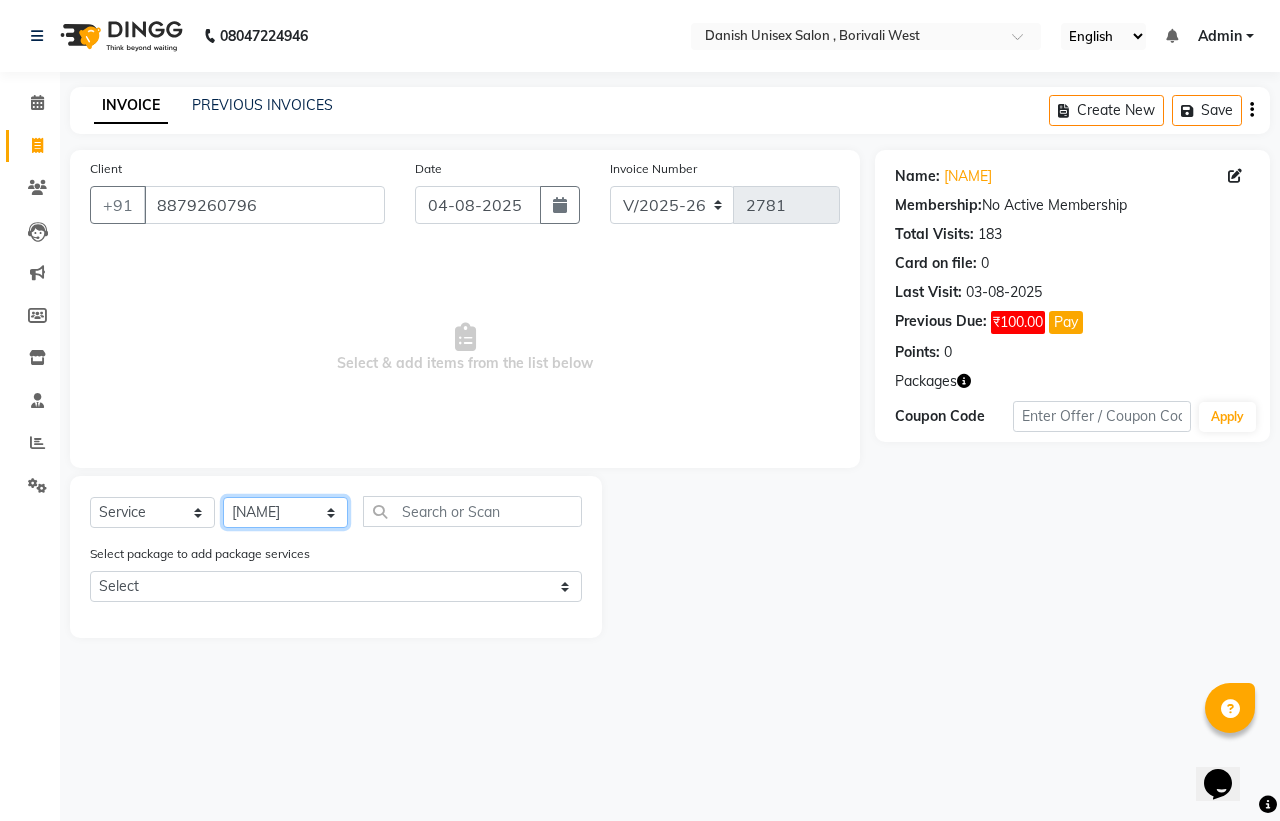 click on "Select Stylist Bhim Shing firoz alam Juber shaikh kajal Lubna Sayyad Nikhil Sharma Nikita Niraj Kanojiya Niyaz Salmani Pooja Yadav Riddhi Sabil salmani sapna" 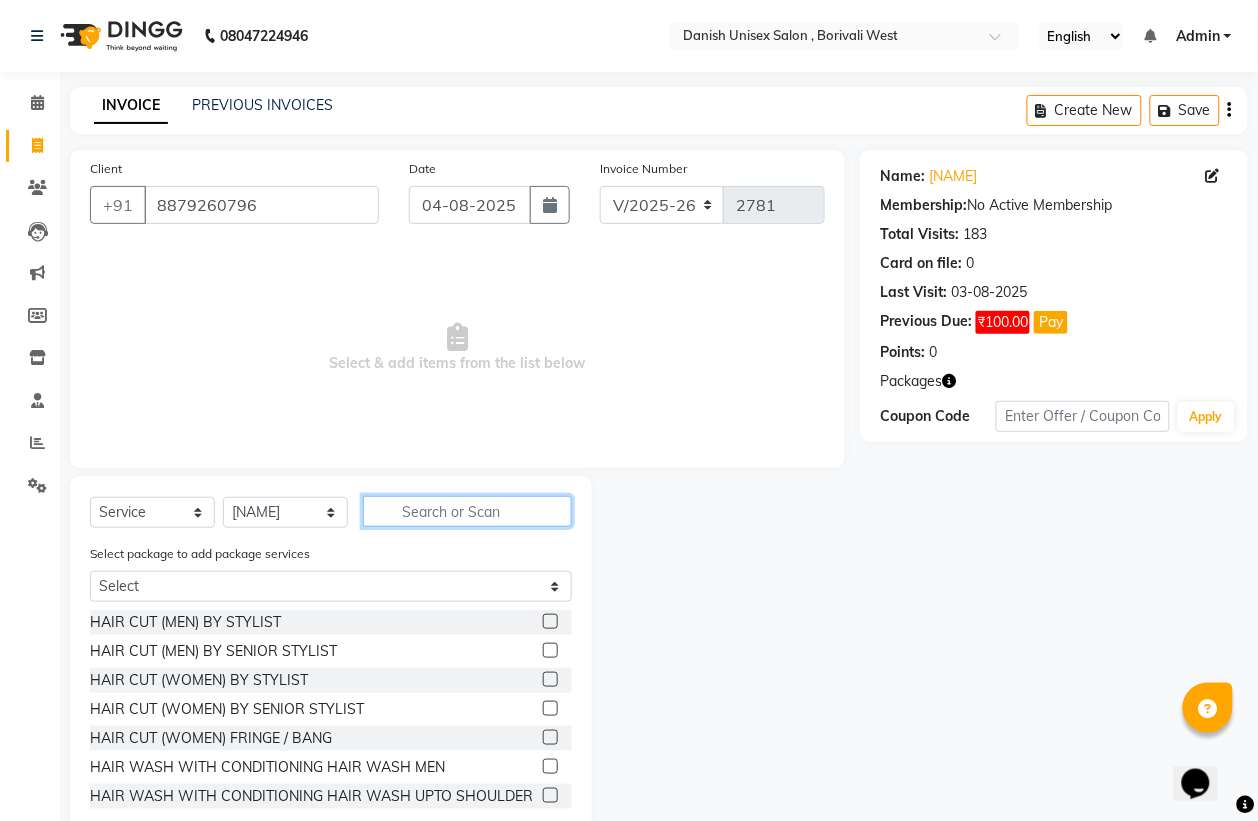 click 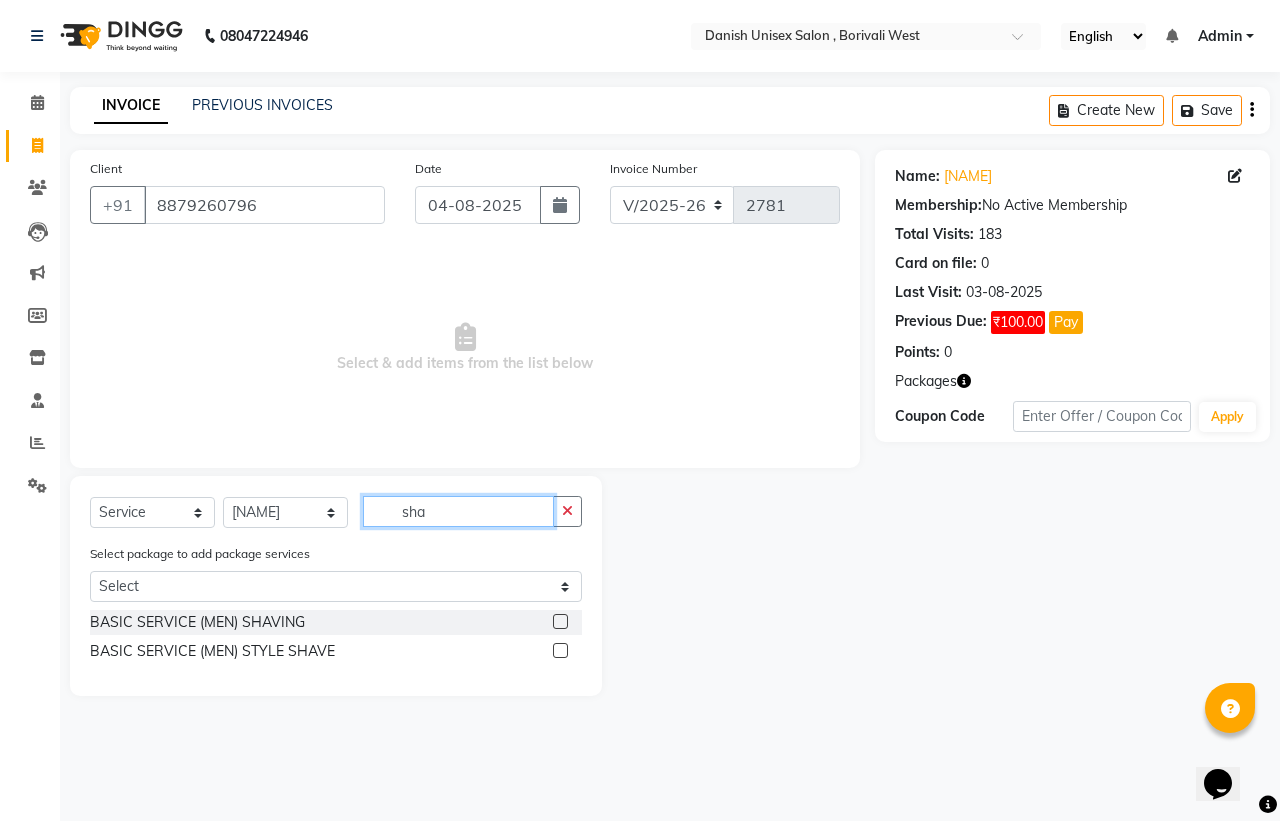 type on "sha" 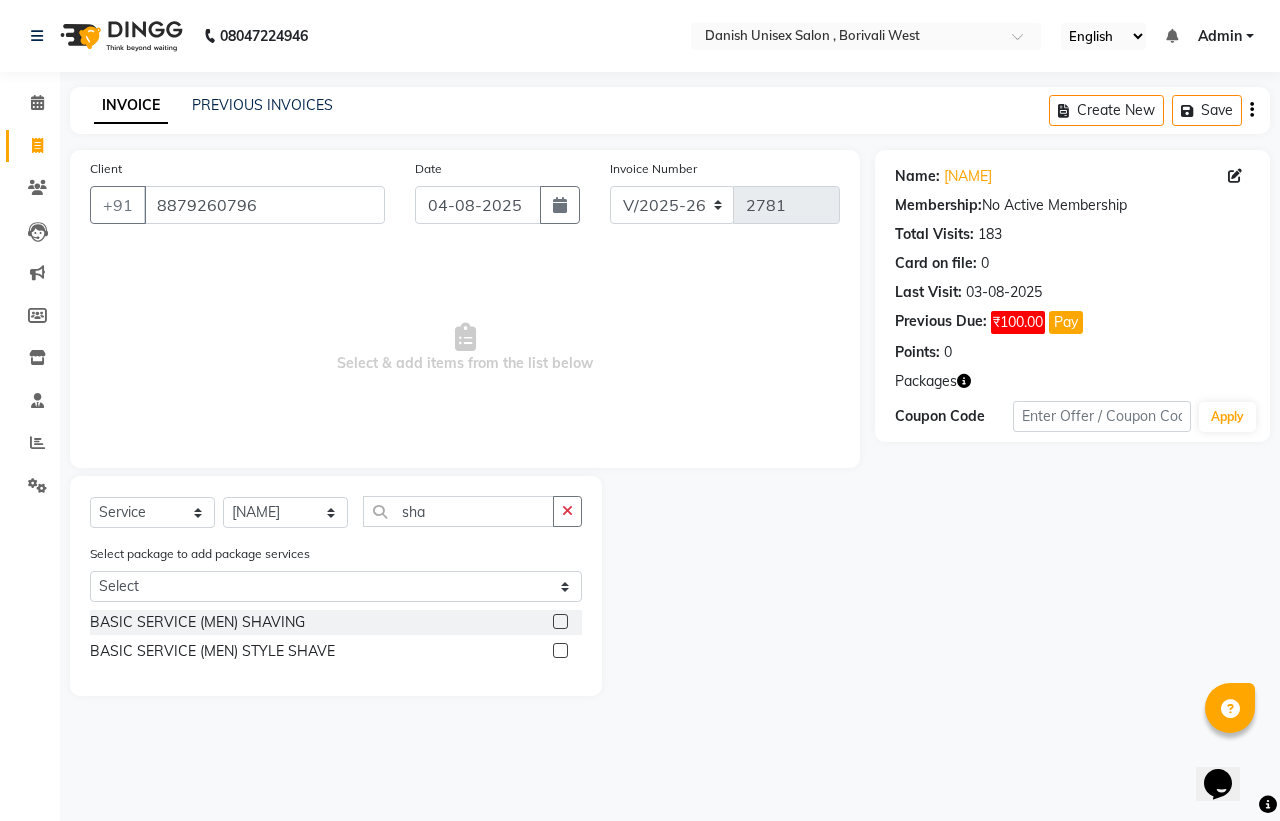 click 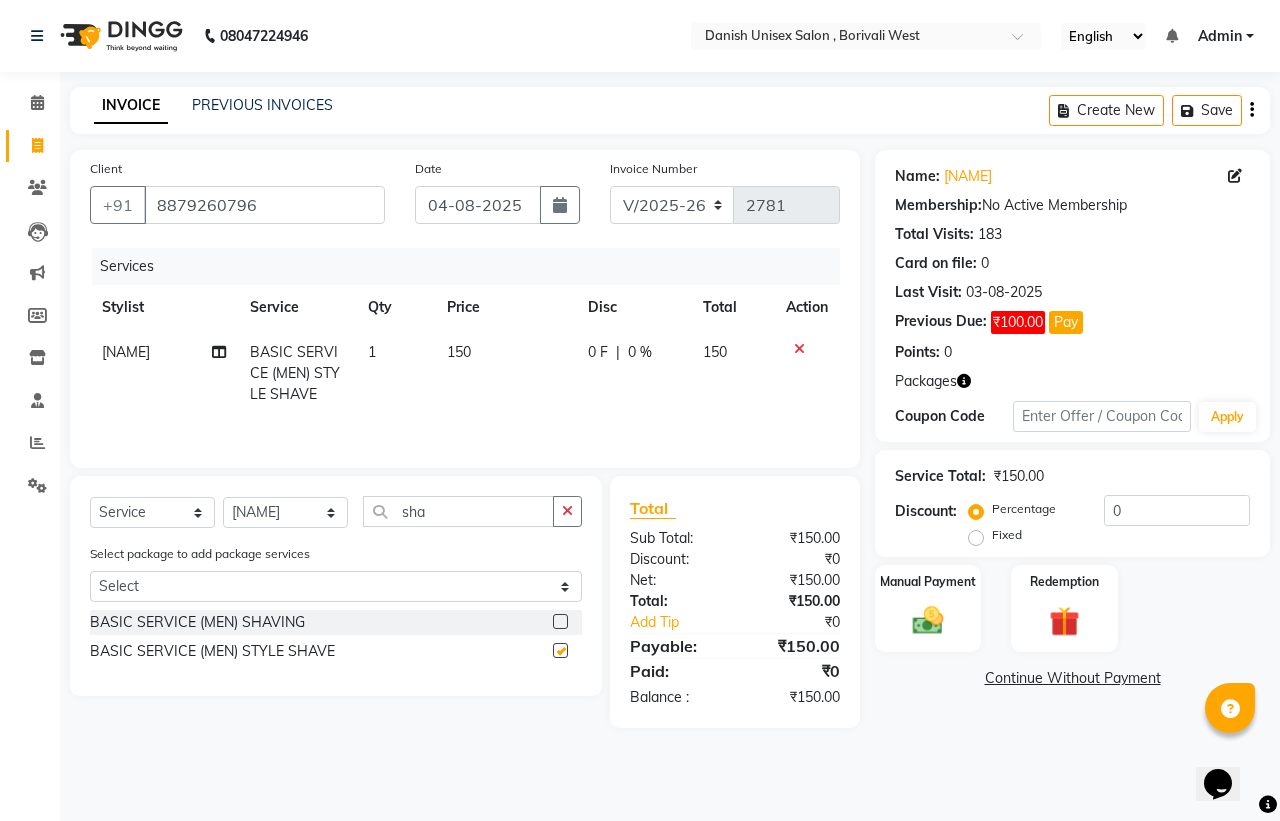 checkbox on "false" 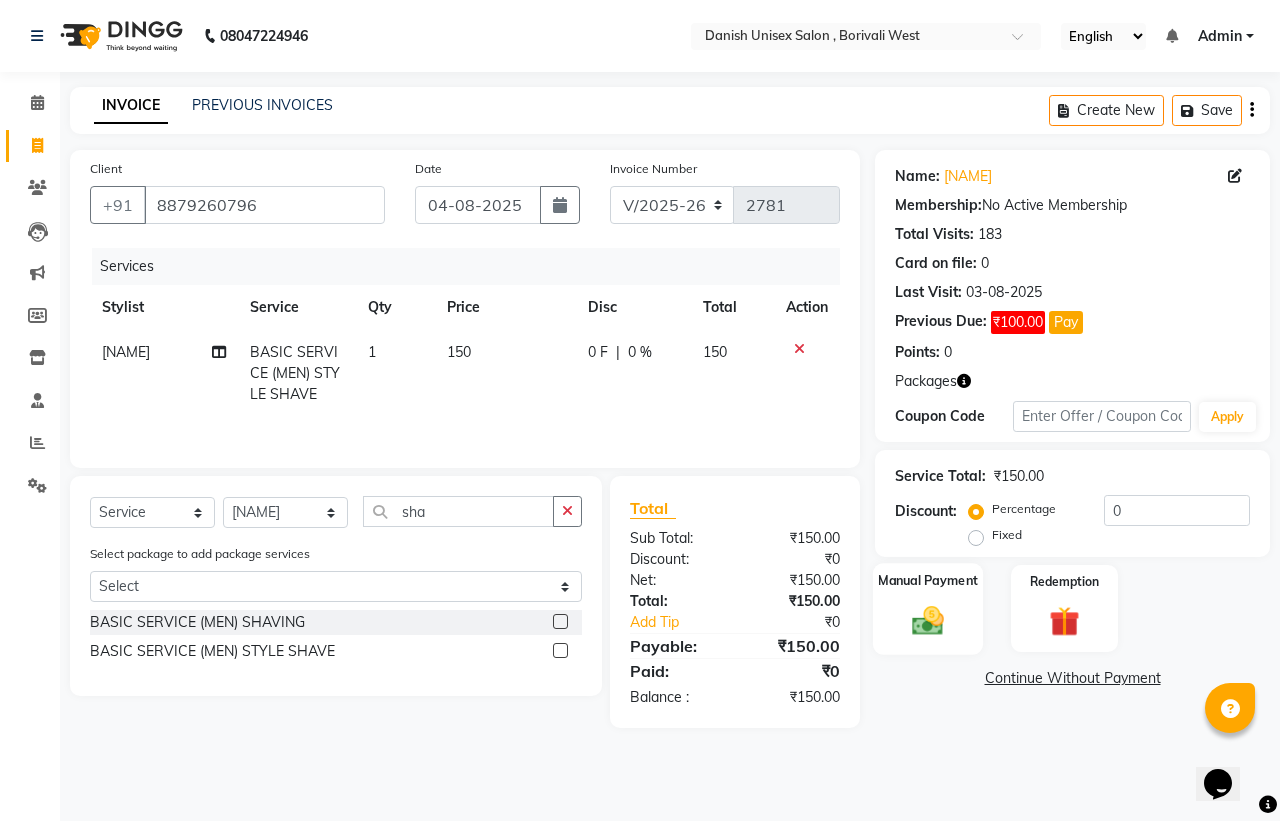 click on "Manual Payment" 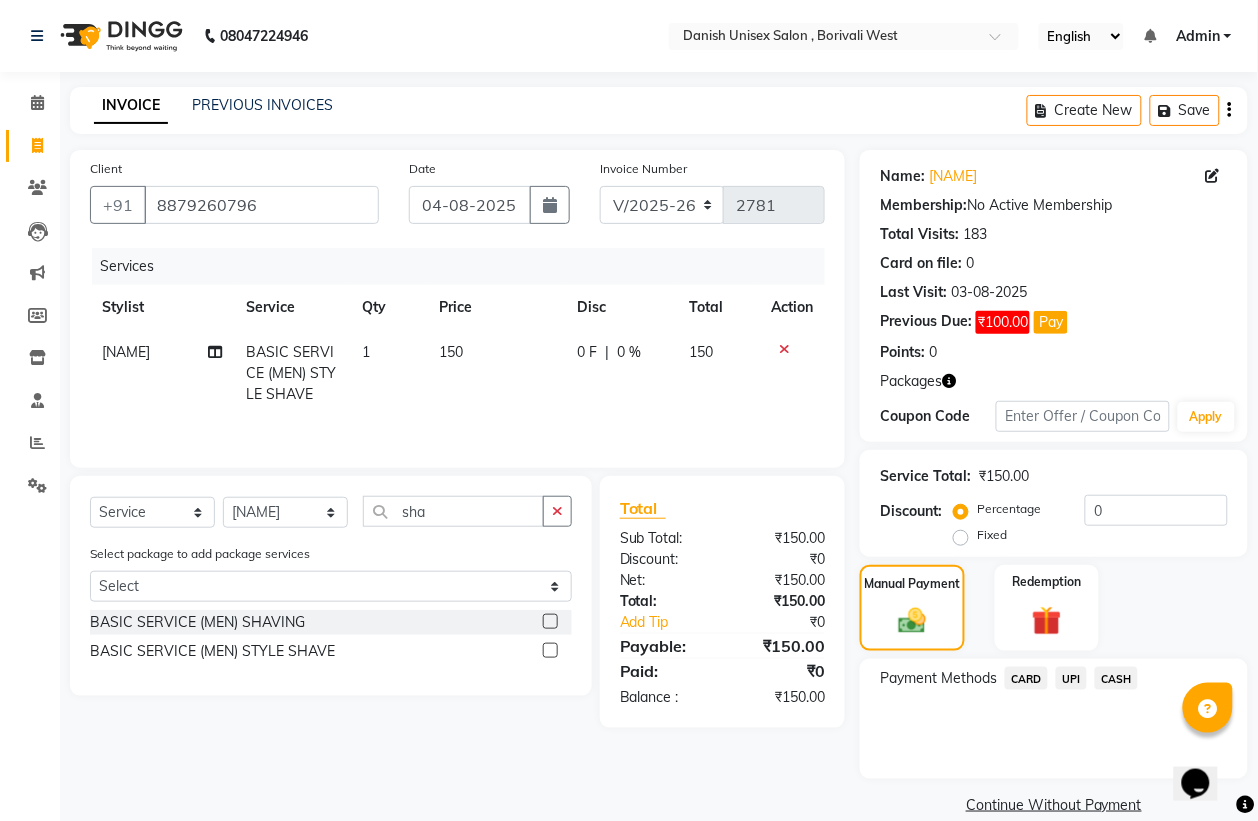 click on "CASH" 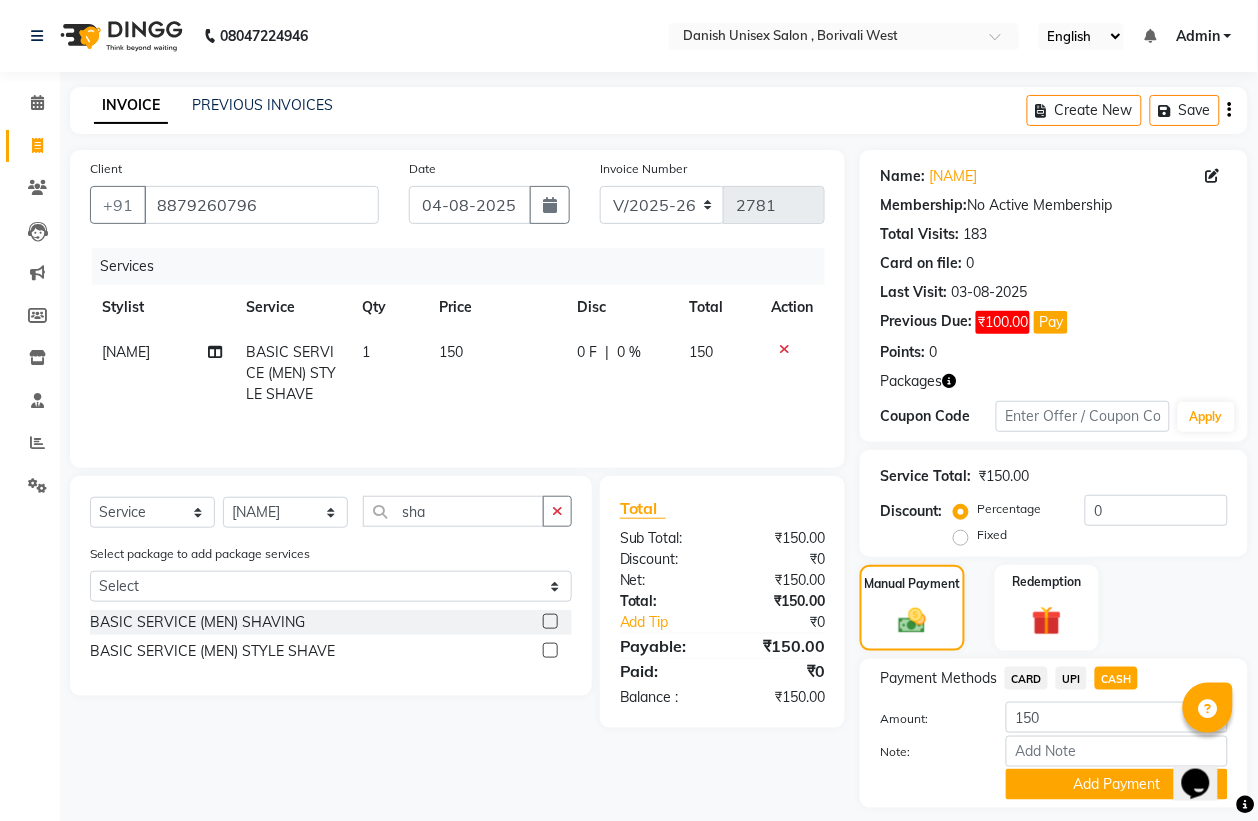 click on "UPI" 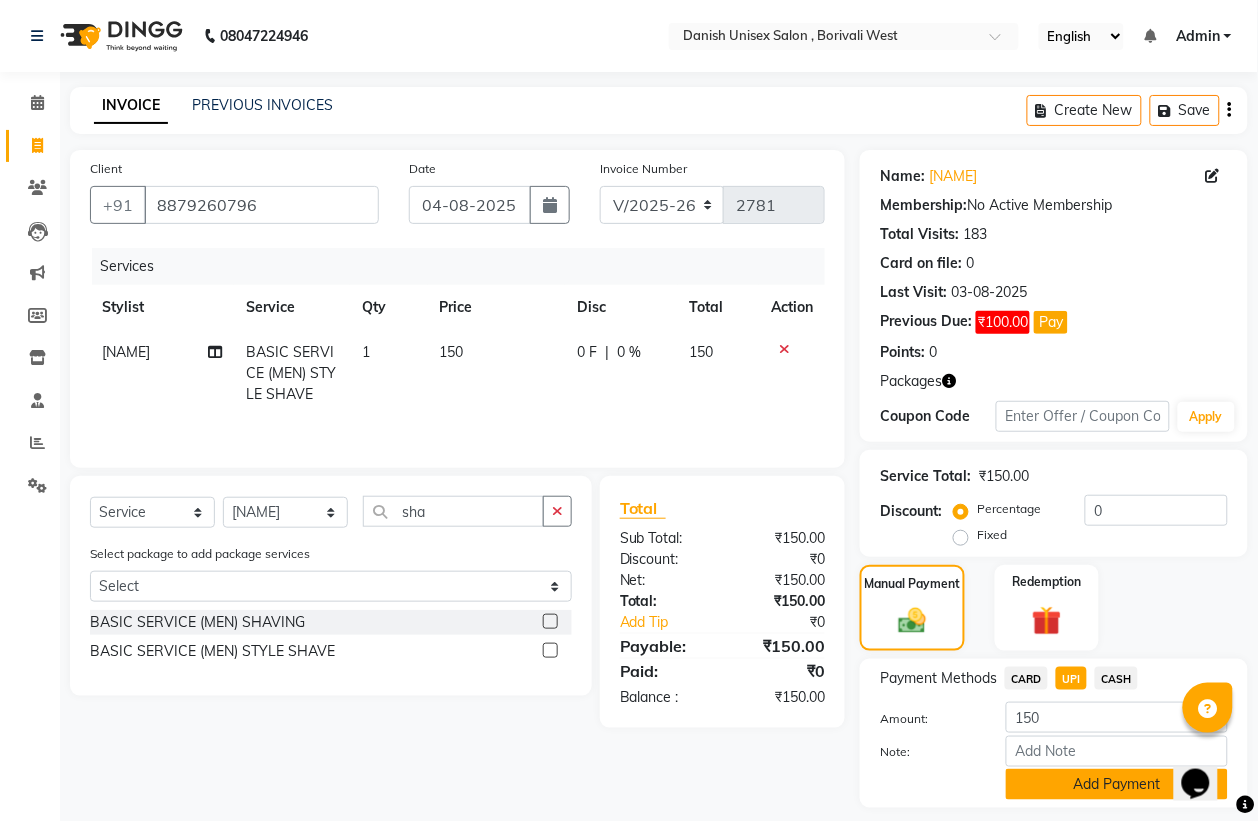 click on "Add Payment" 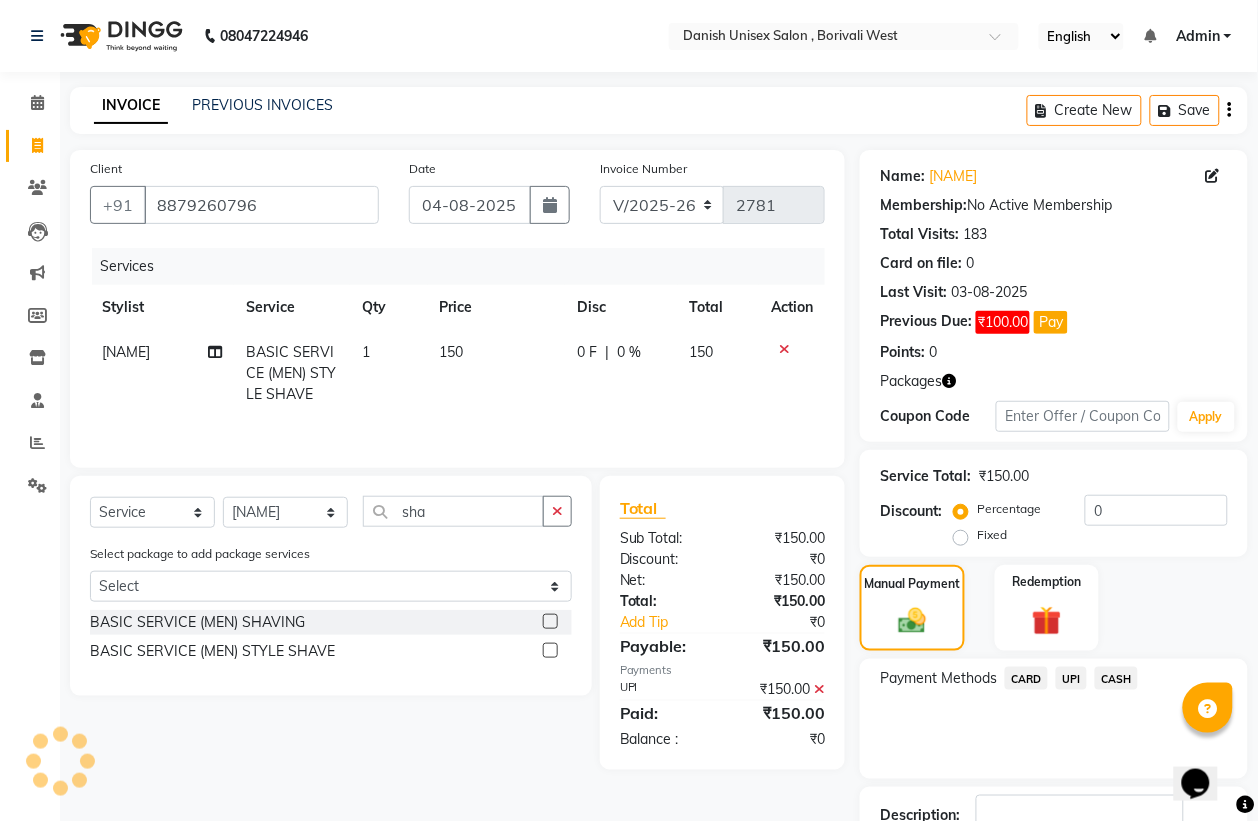 scroll, scrollTop: 143, scrollLeft: 0, axis: vertical 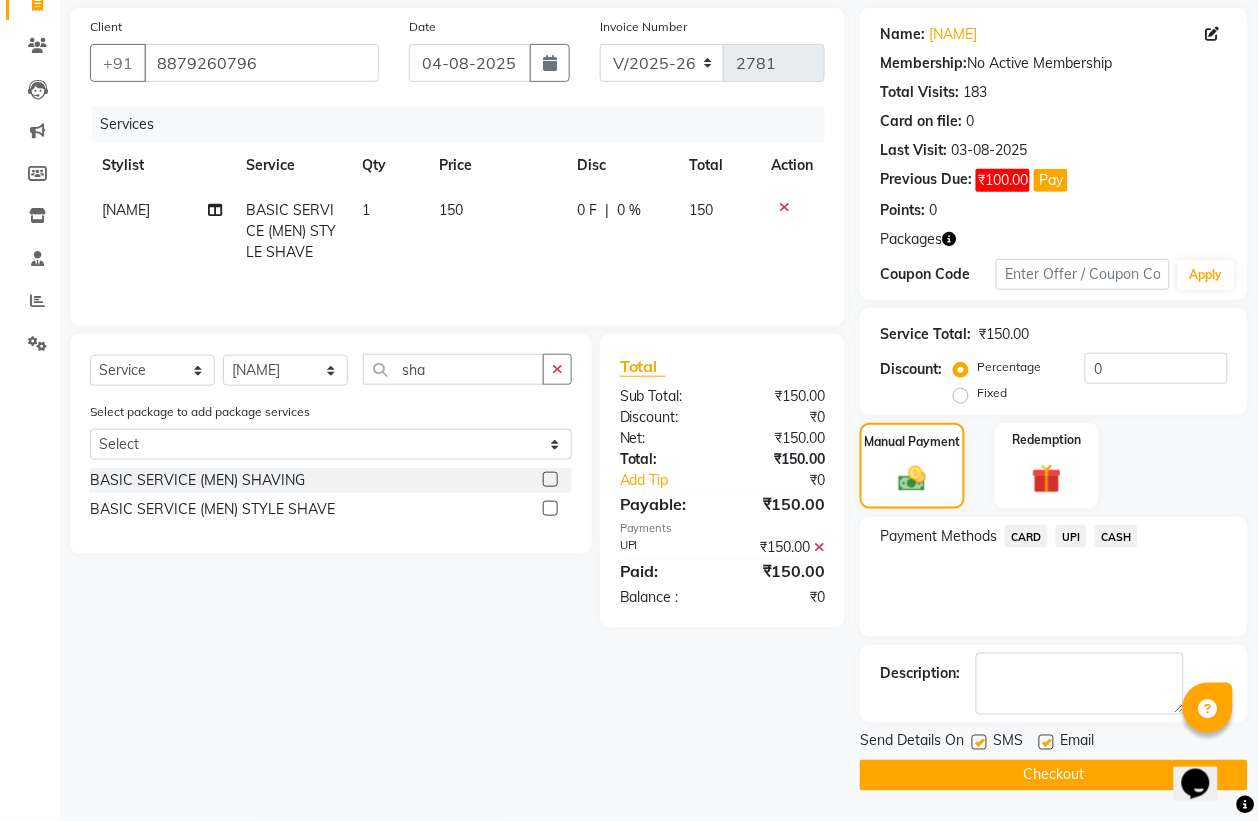 click on "Checkout" 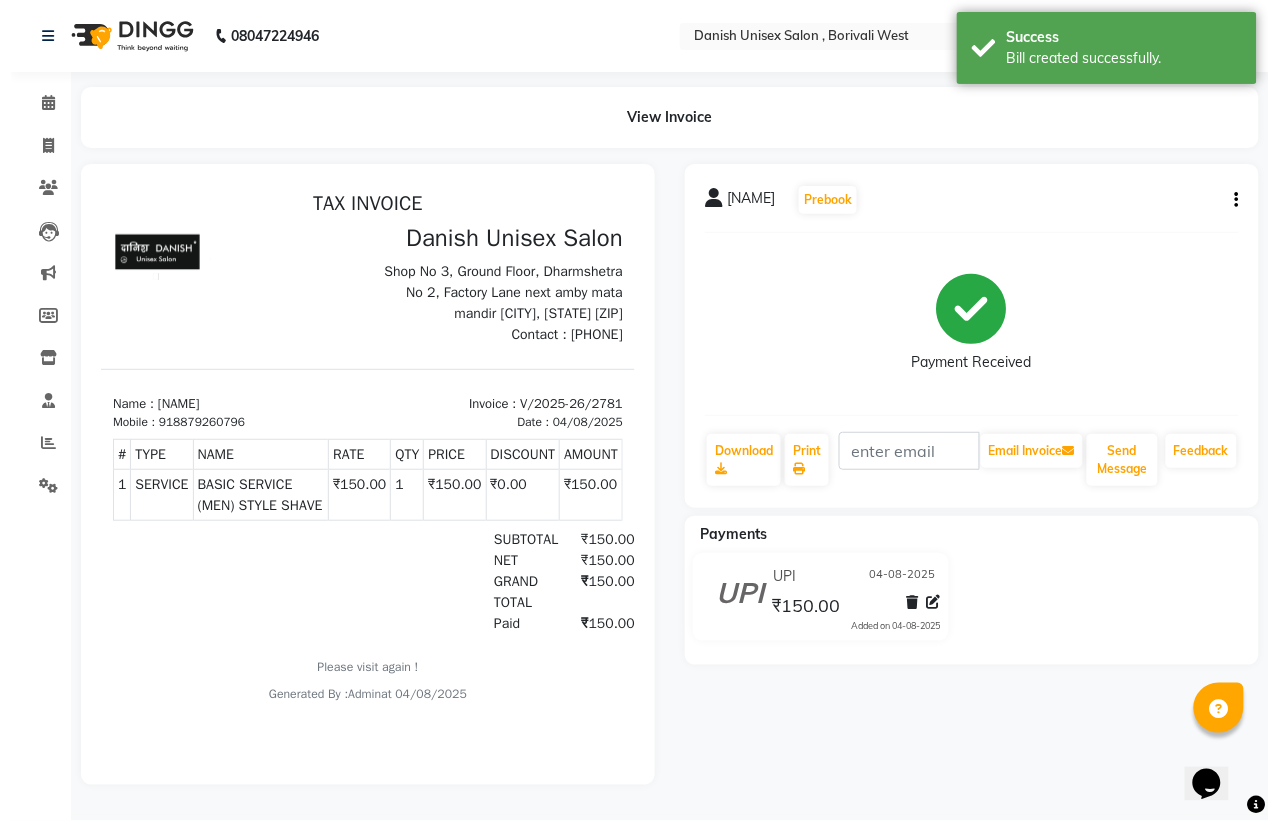 scroll, scrollTop: 0, scrollLeft: 0, axis: both 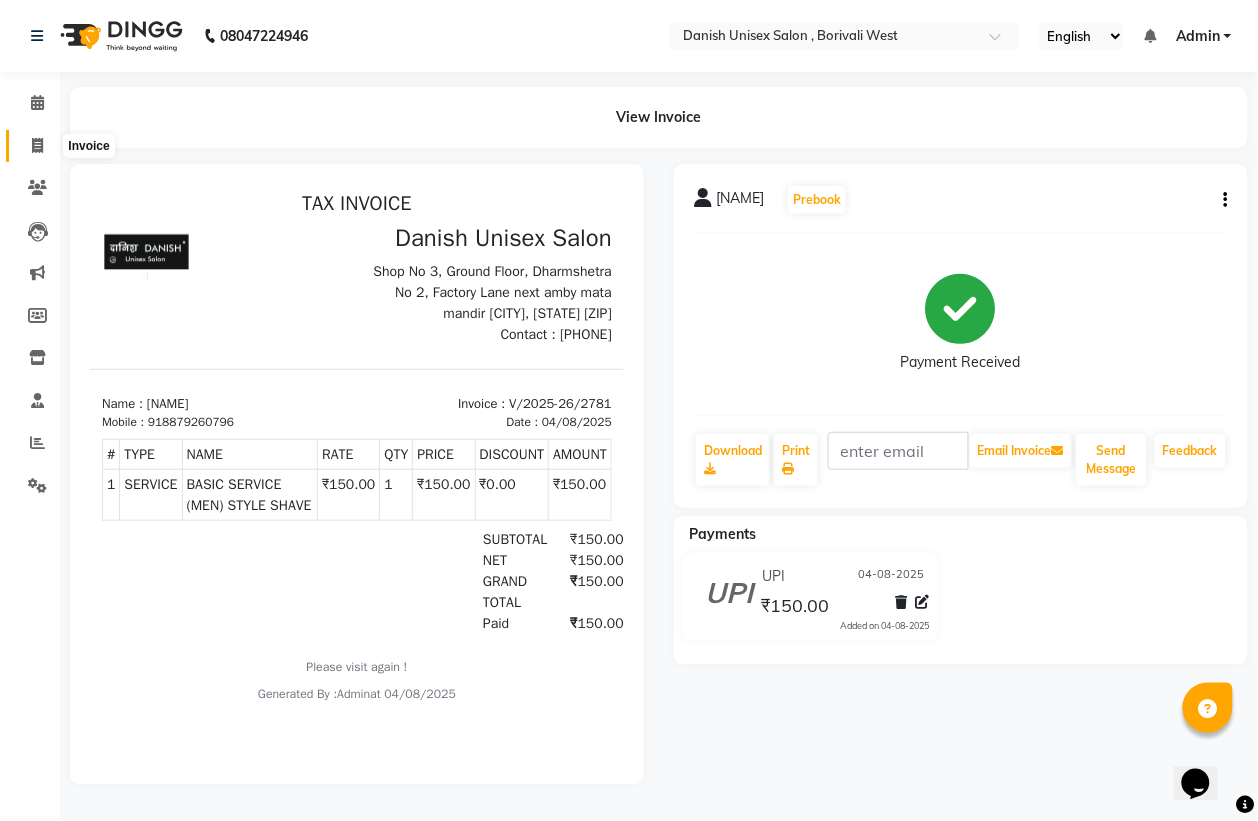 click 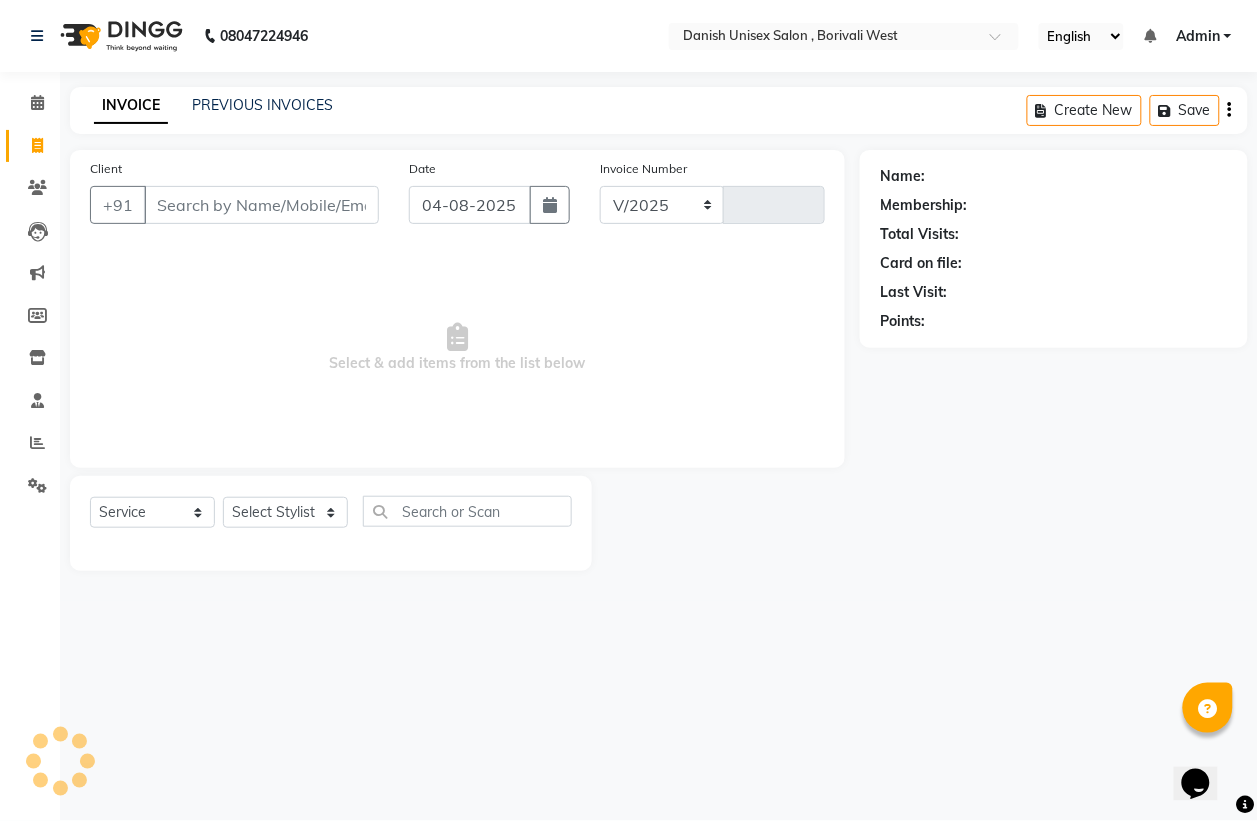 select on "6929" 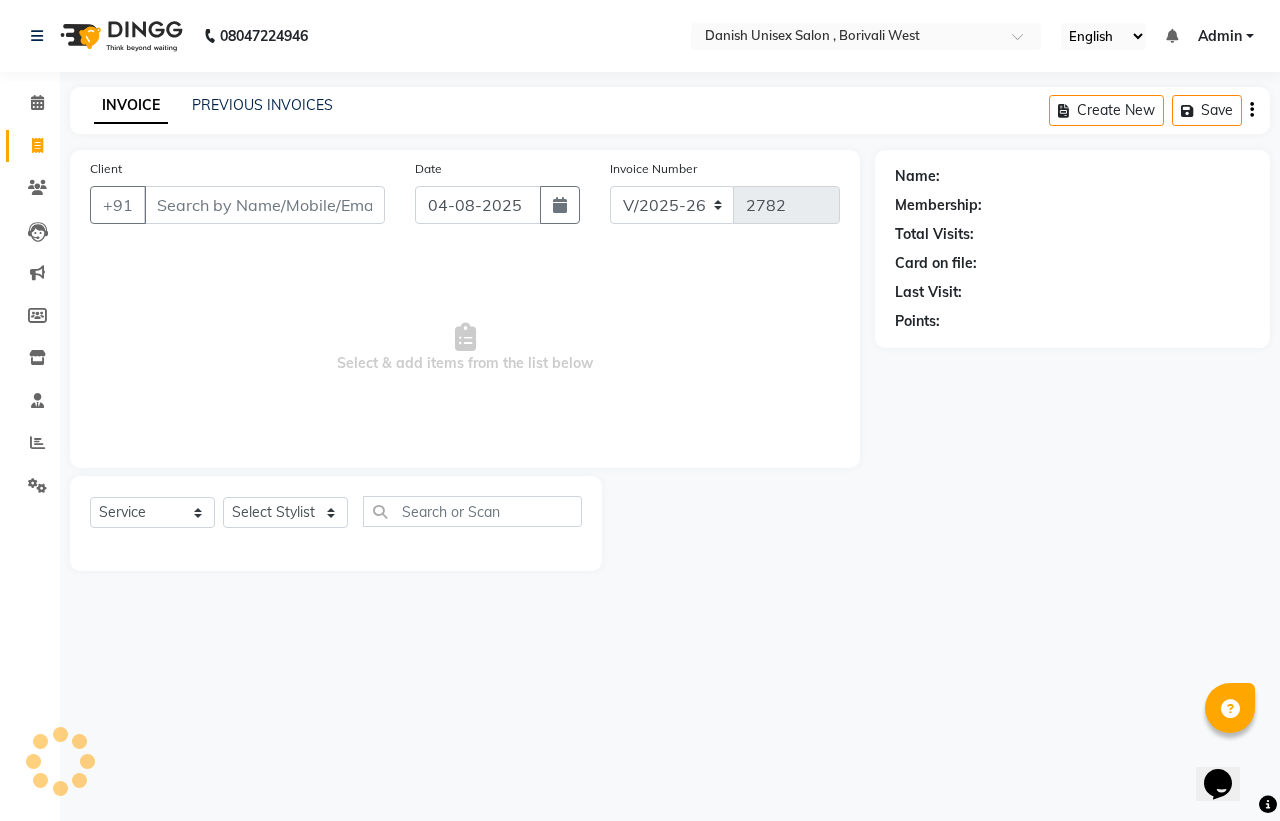 click on "Client" at bounding box center [264, 205] 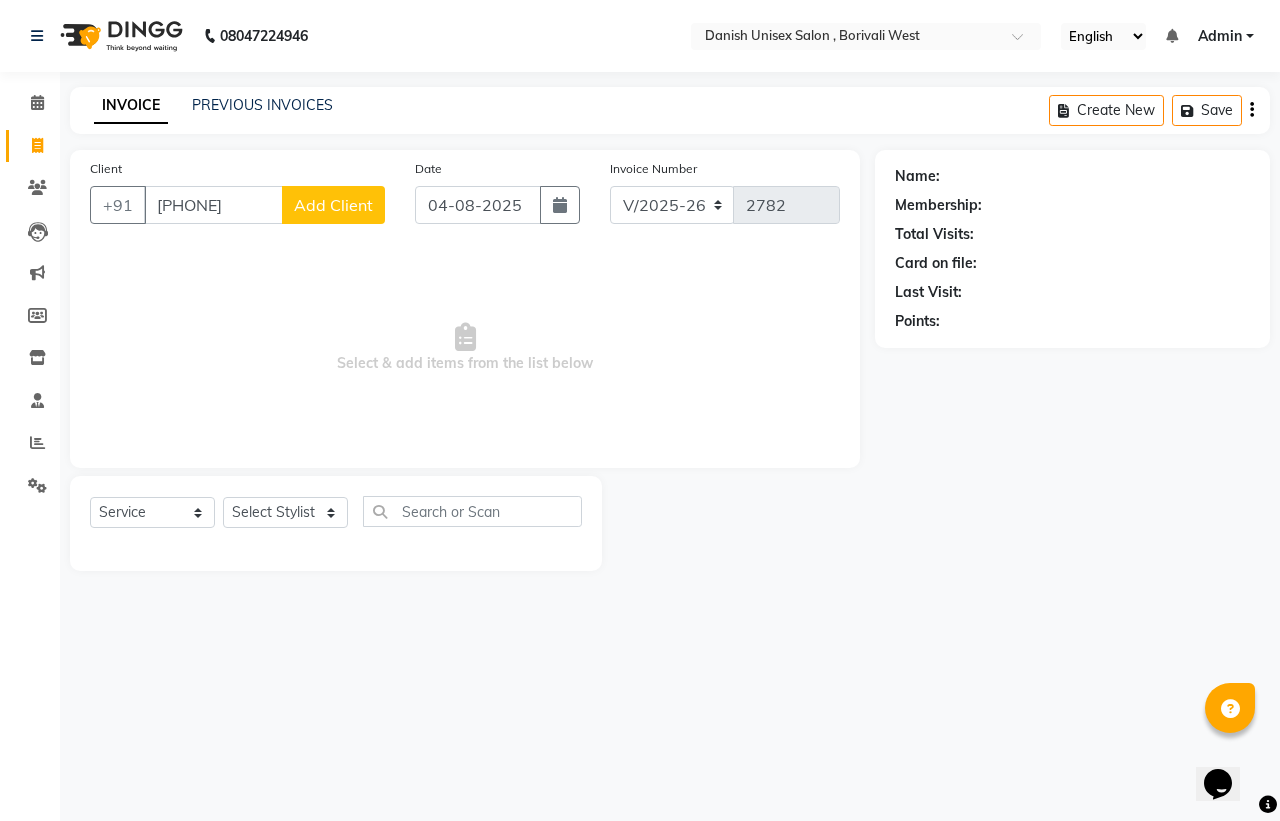 type on "[PHONE]" 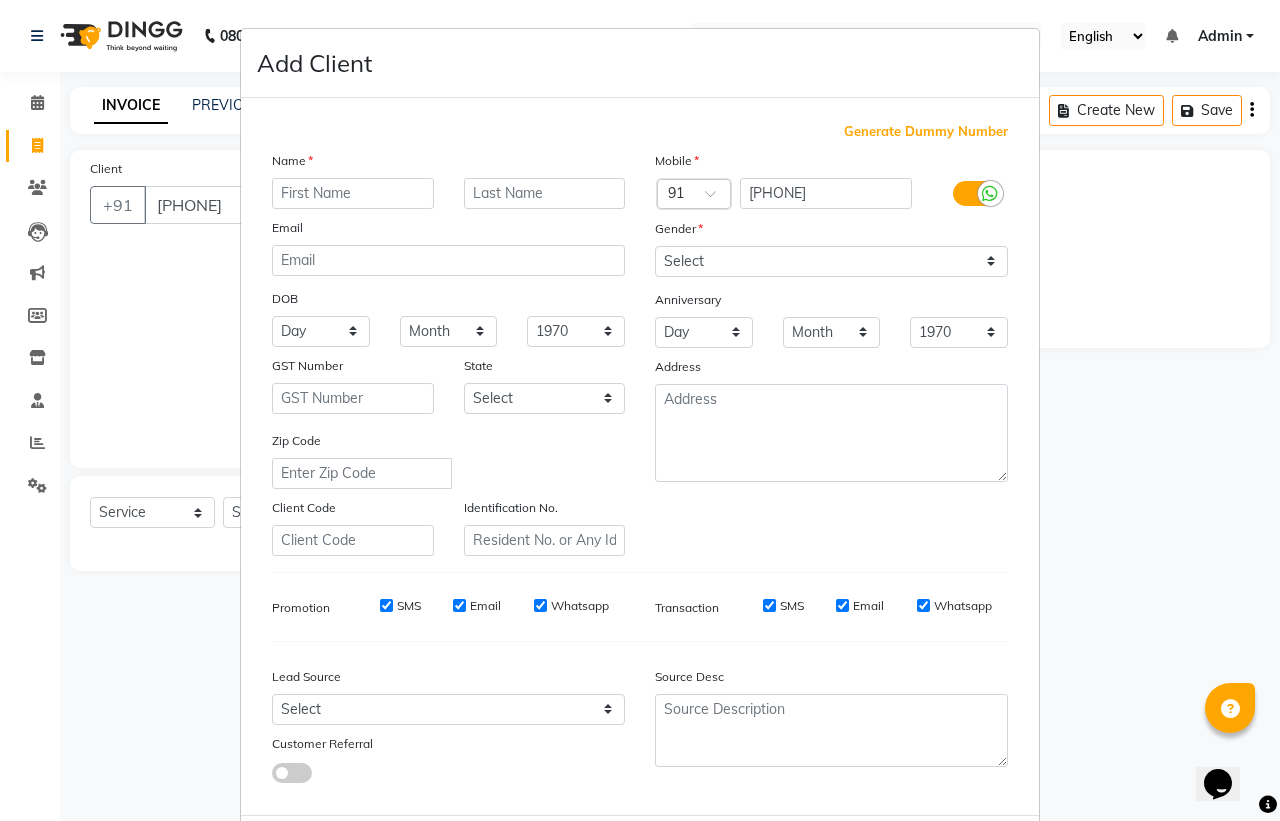 type on "S" 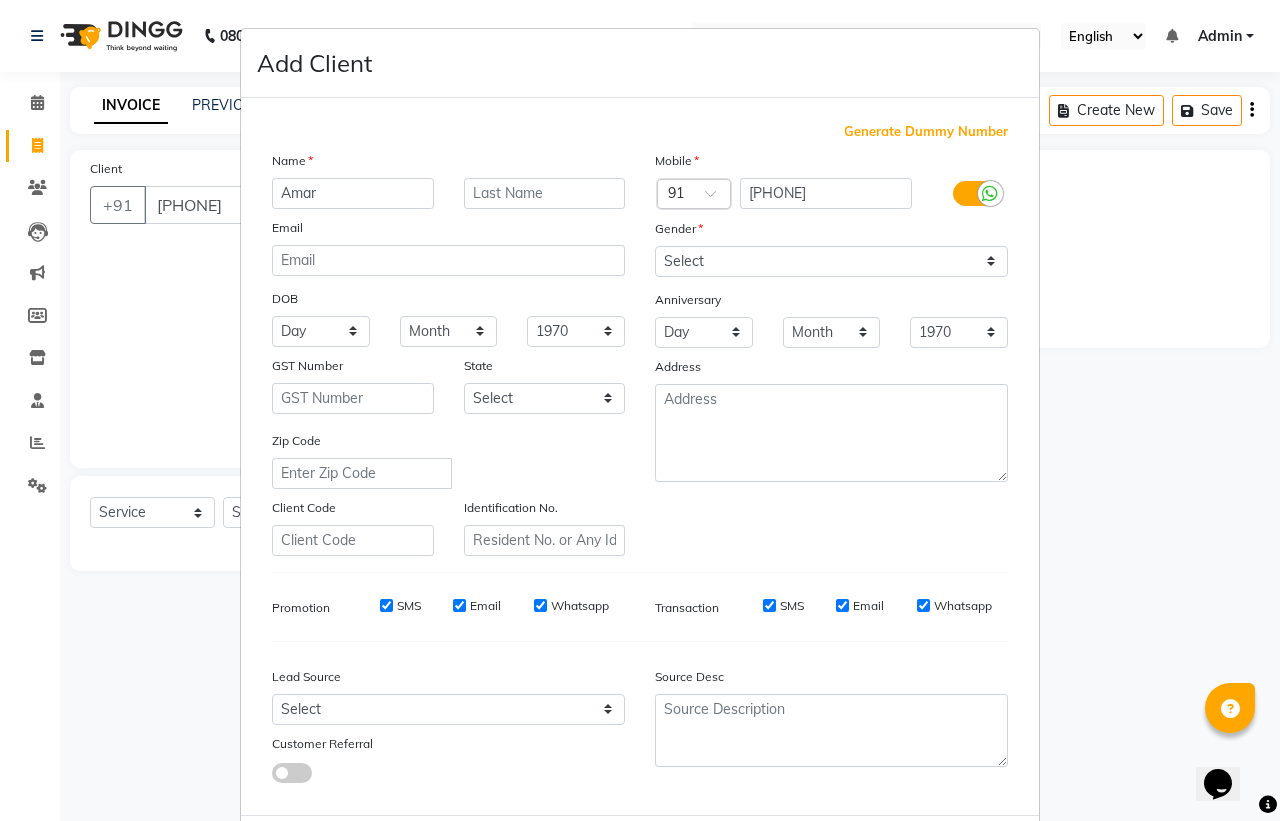 type on "Amar" 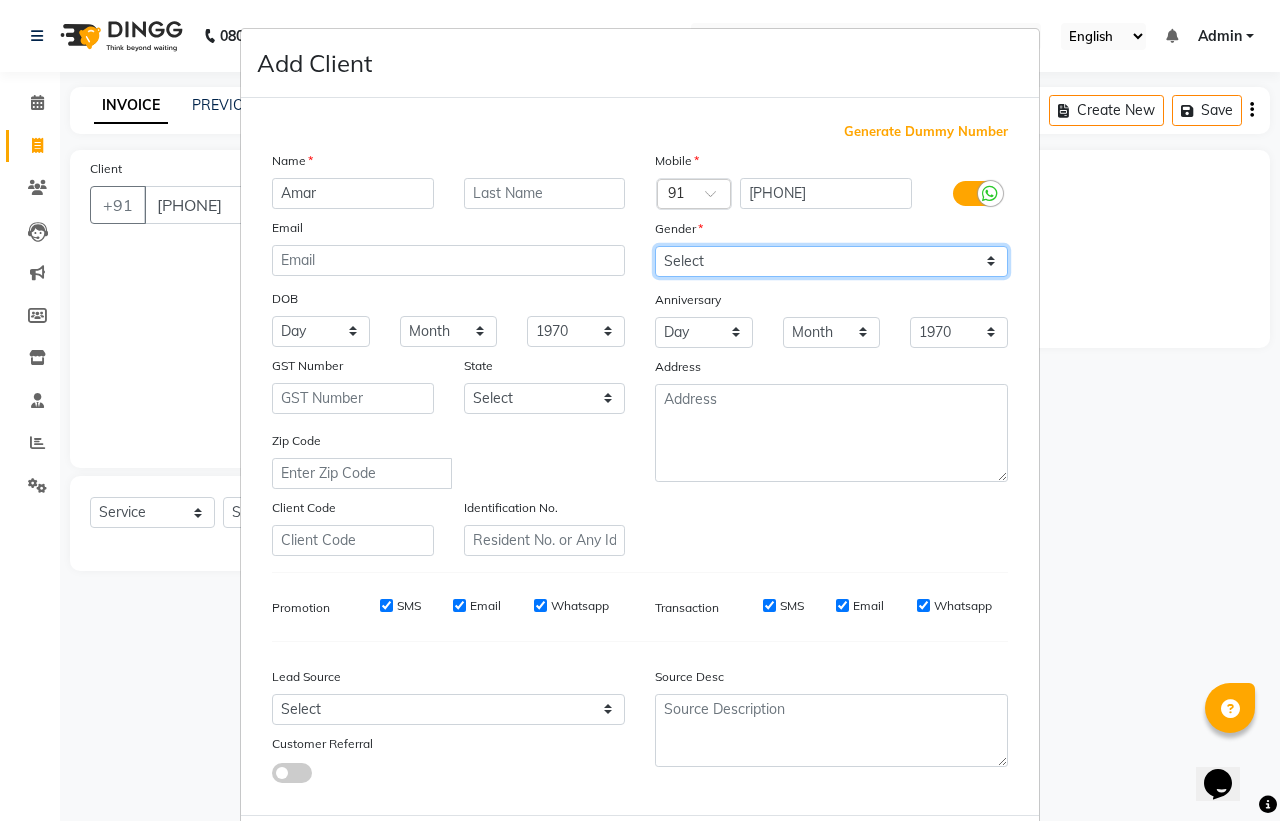 drag, startPoint x: 908, startPoint y: 247, endPoint x: 890, endPoint y: 273, distance: 31.622776 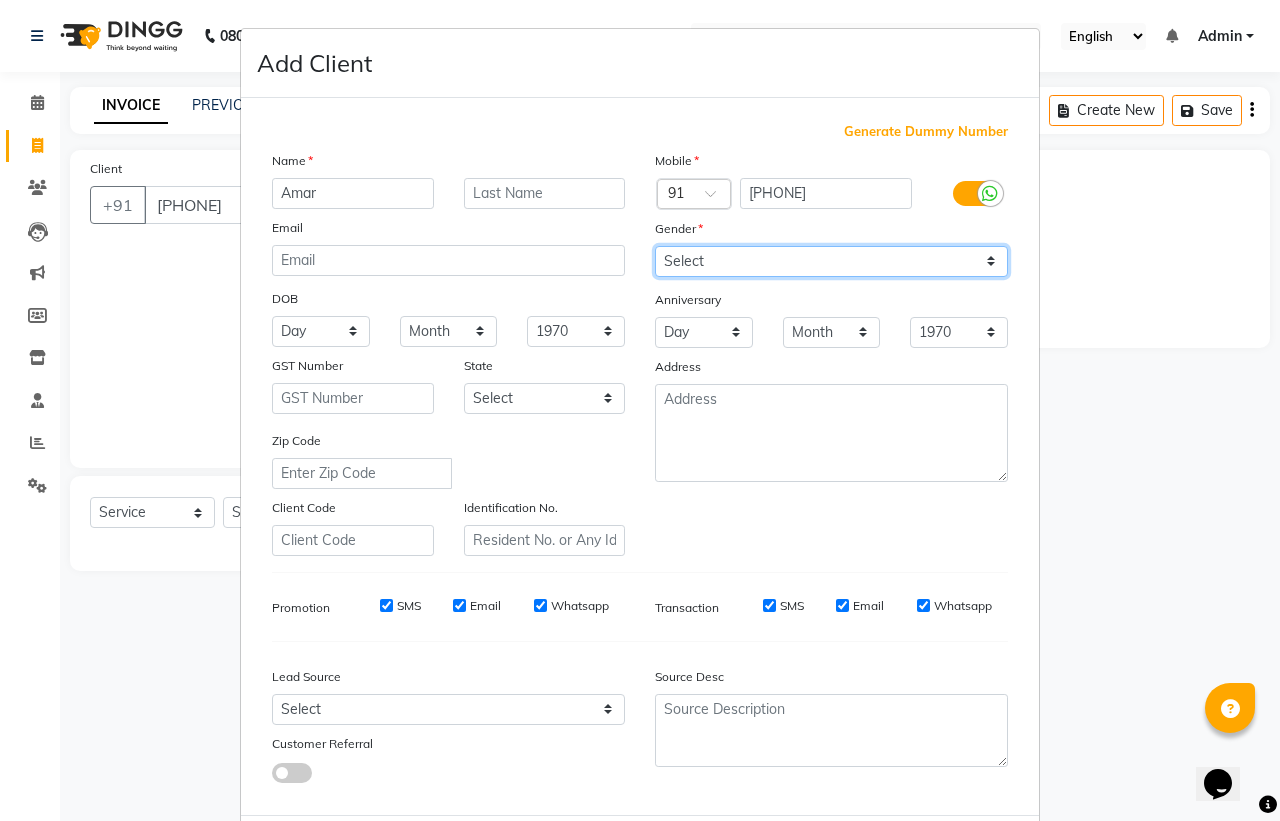 select on "male" 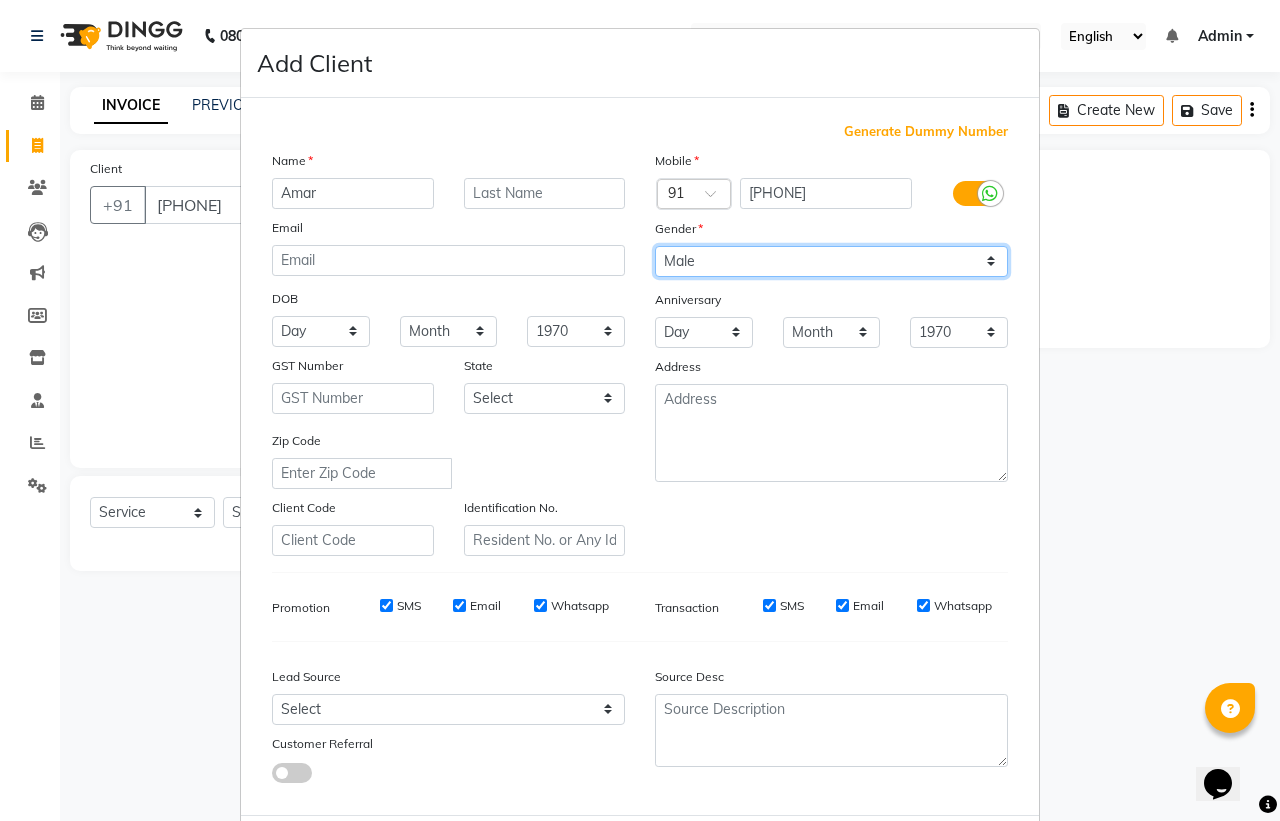 click on "Select Male Female Other Prefer Not To Say" at bounding box center [831, 261] 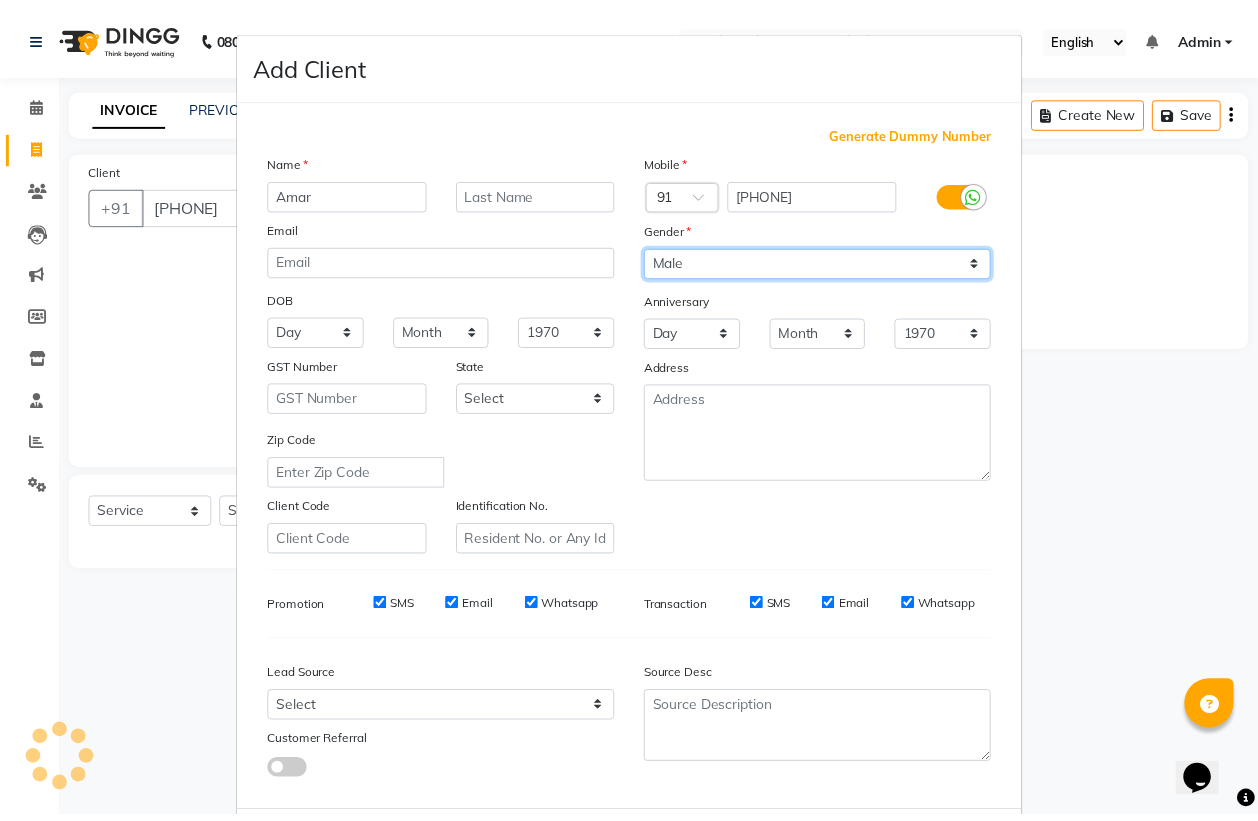 scroll, scrollTop: 95, scrollLeft: 0, axis: vertical 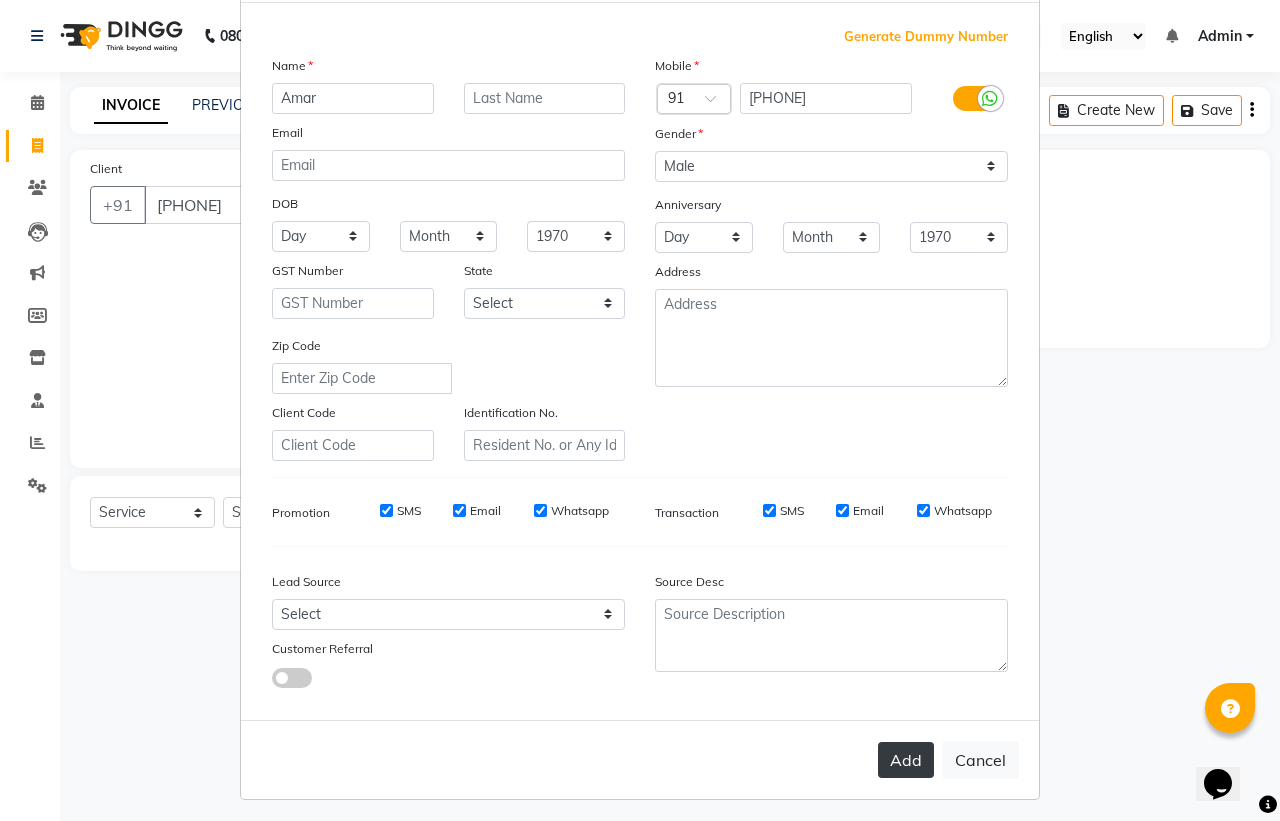 click on "Add" at bounding box center (906, 760) 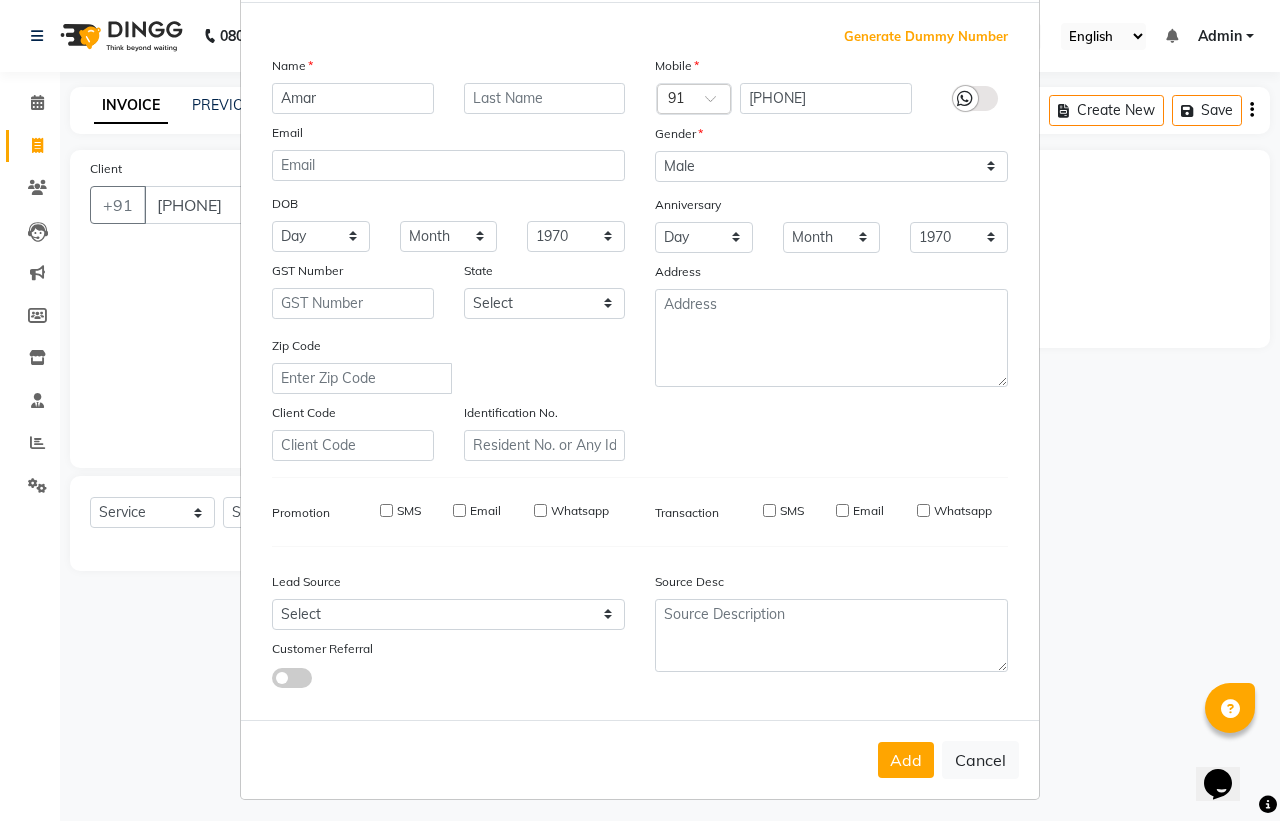 type 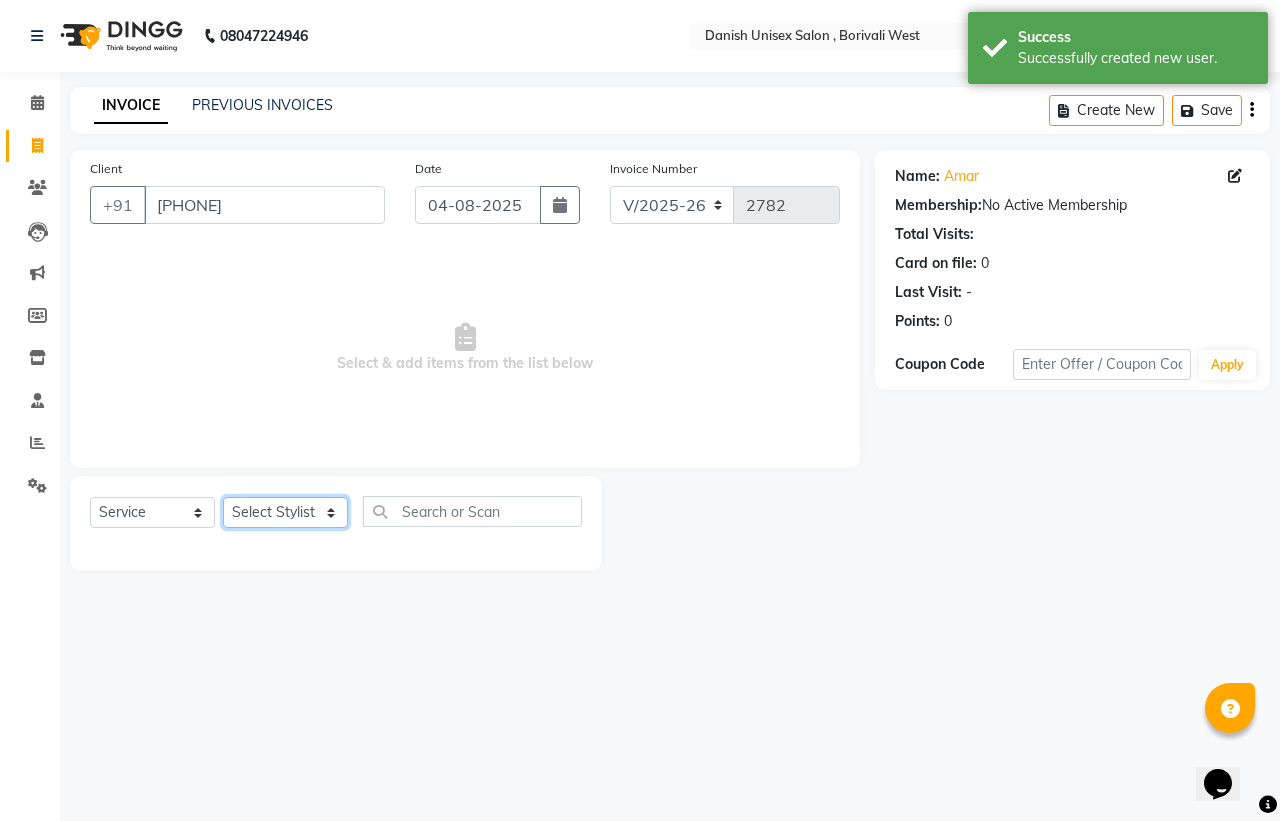 click on "Select Stylist Bhim Shing firoz alam Juber shaikh kajal Lubna Sayyad Nikhil Sharma Nikita Niraj Kanojiya Niyaz Salmani Pooja Yadav Riddhi Sabil salmani sapna" 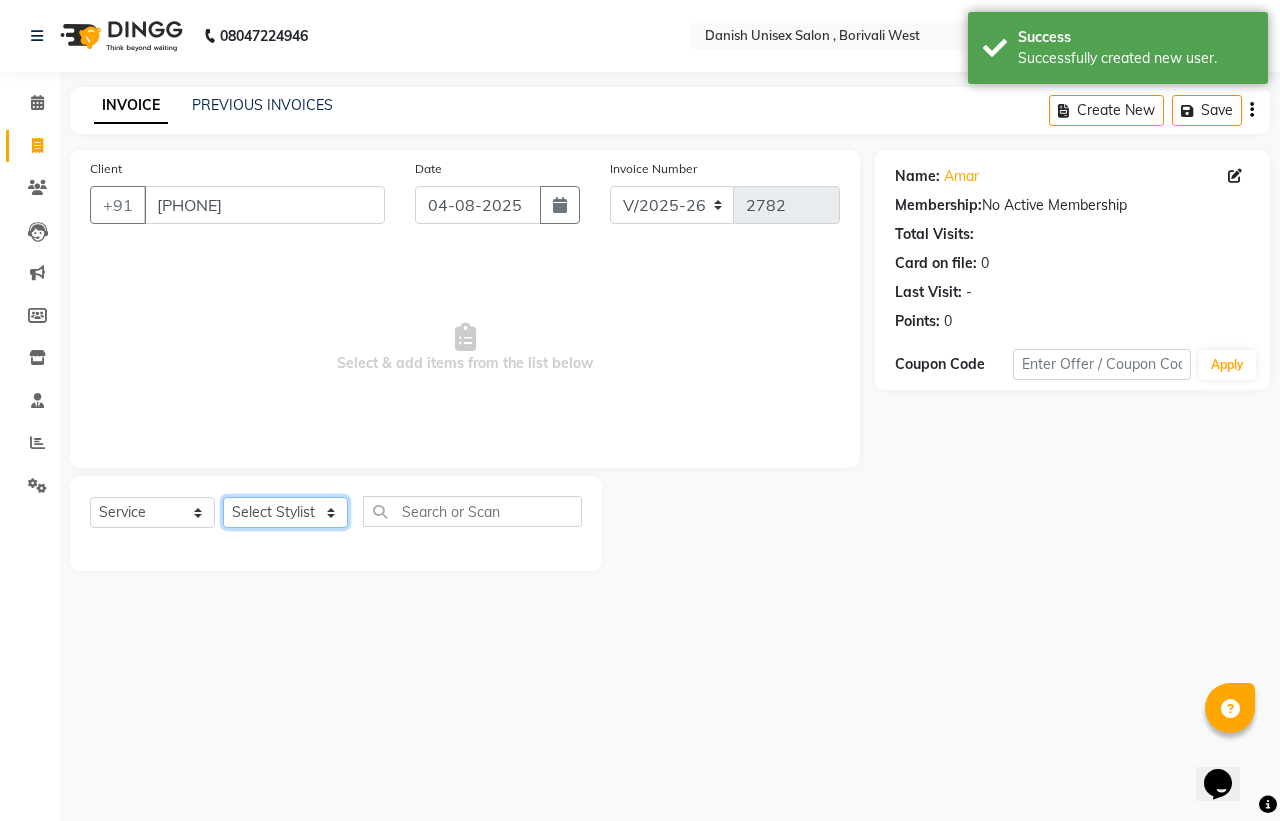 select on "83040" 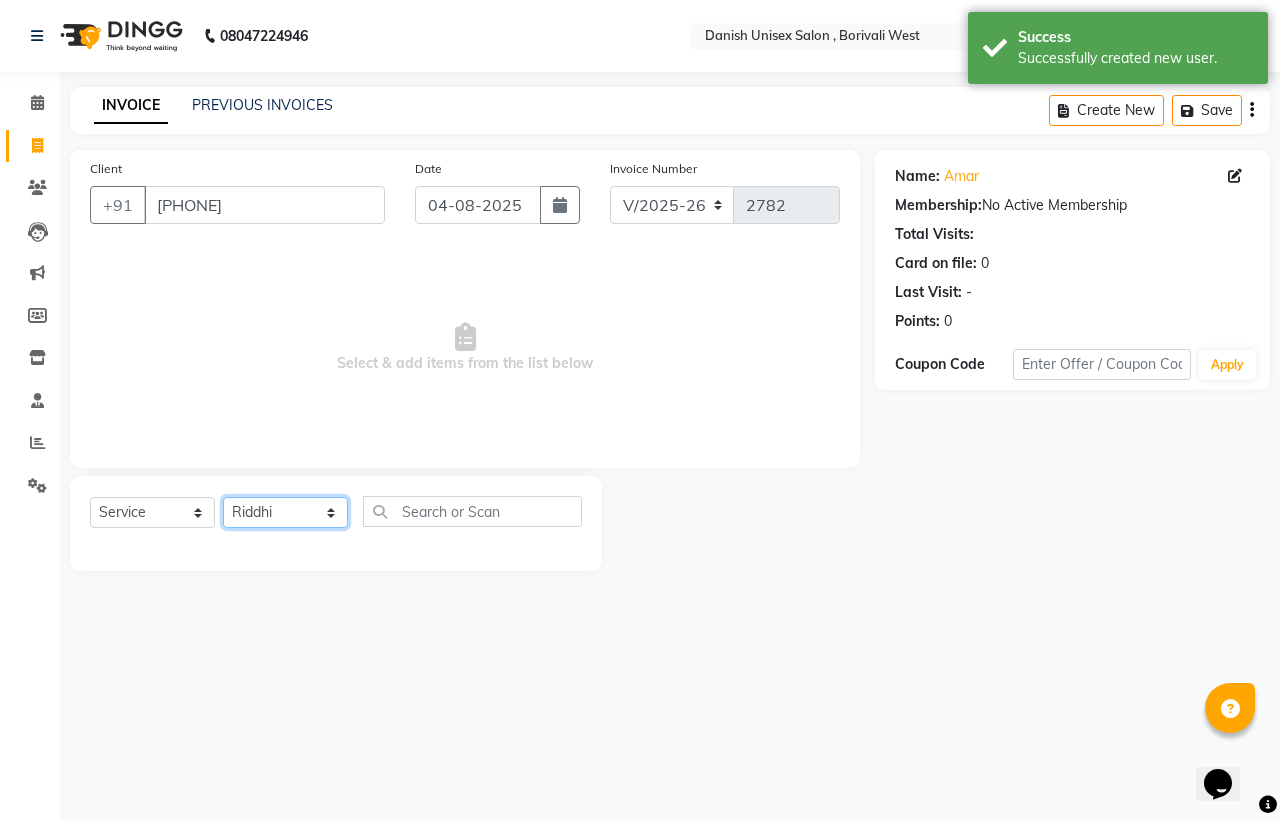 click on "Select Stylist Bhim Shing firoz alam Juber shaikh kajal Lubna Sayyad Nikhil Sharma Nikita Niraj Kanojiya Niyaz Salmani Pooja Yadav Riddhi Sabil salmani sapna" 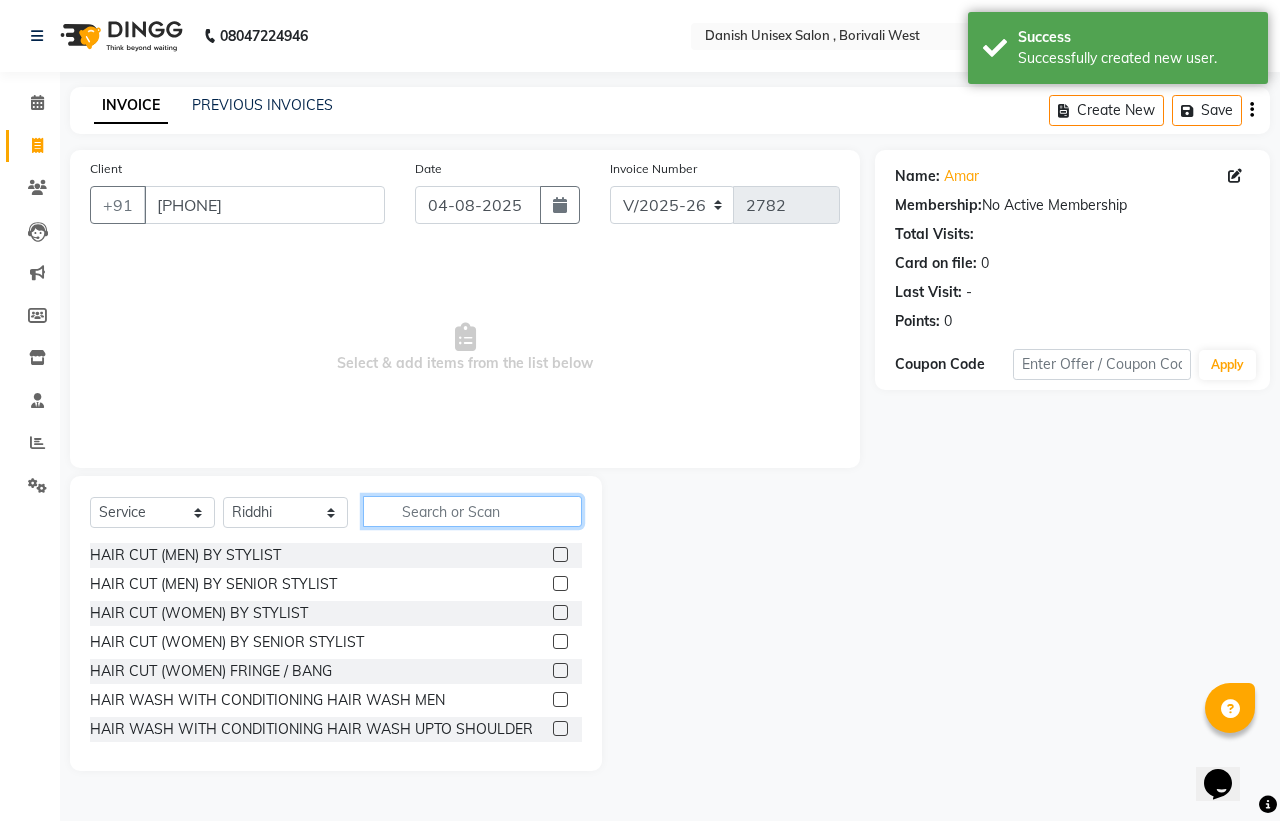 click 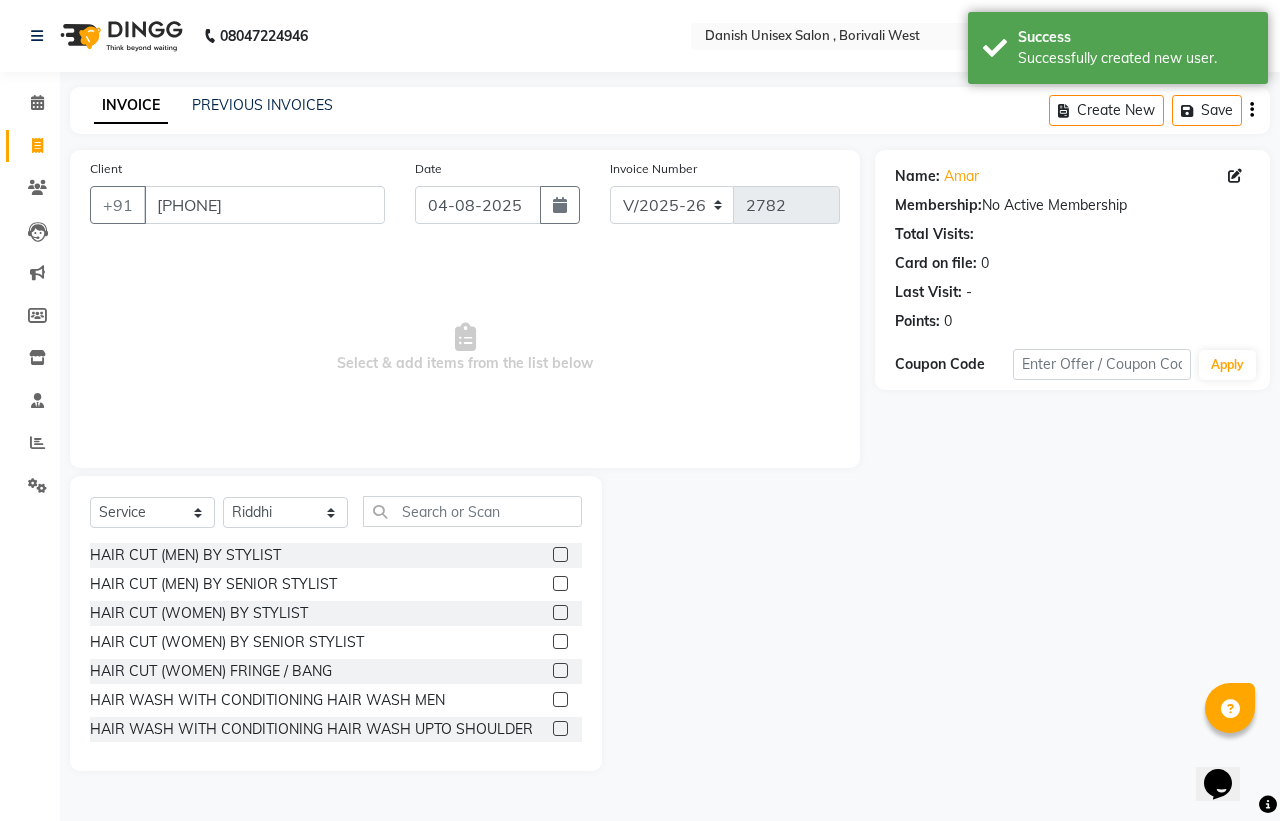 click 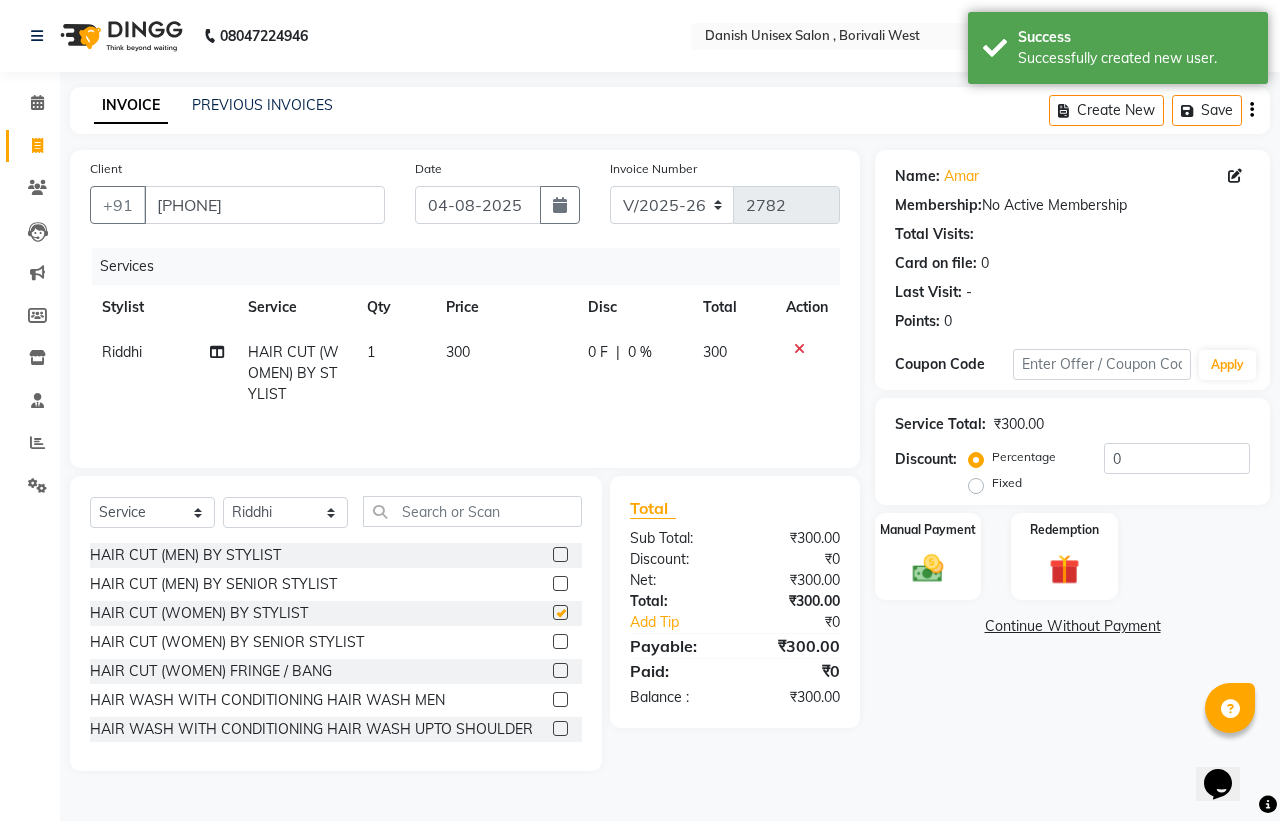 checkbox on "false" 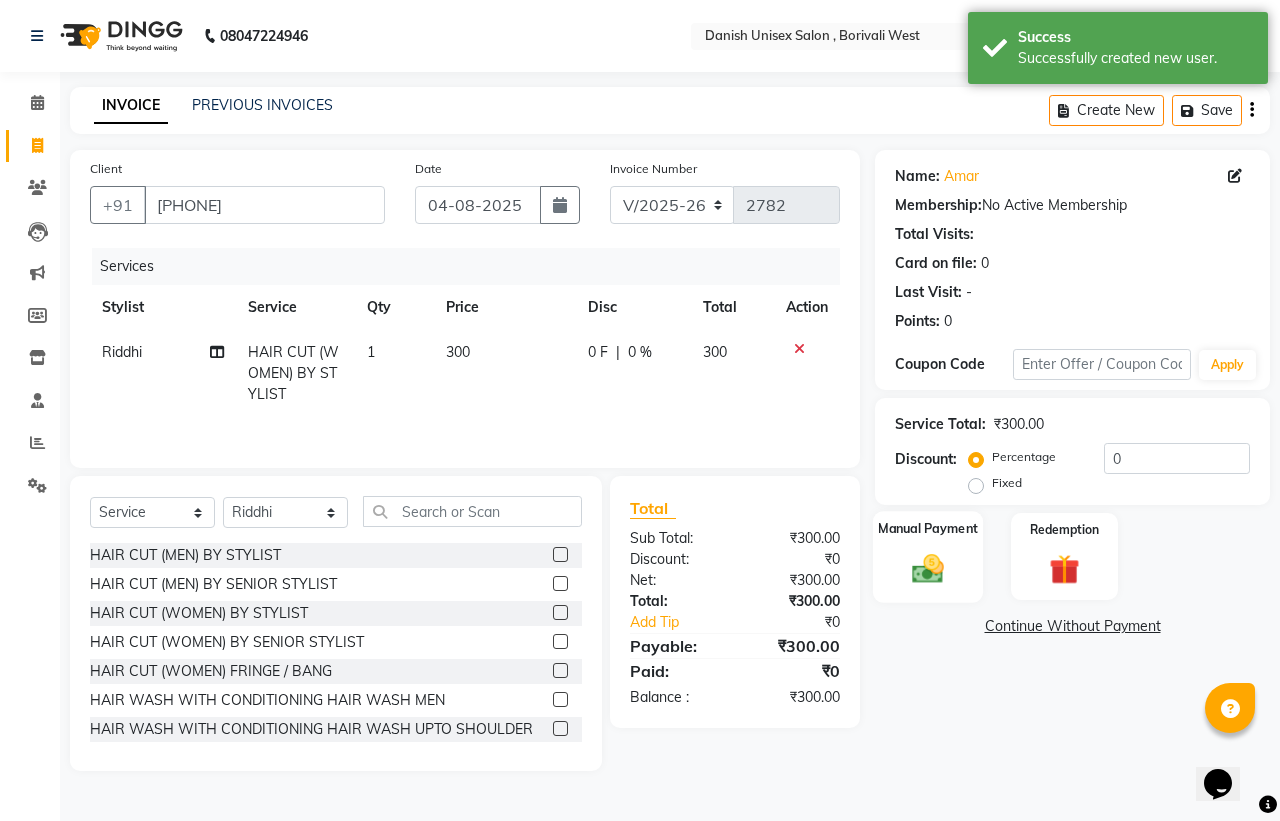 click on "Manual Payment" 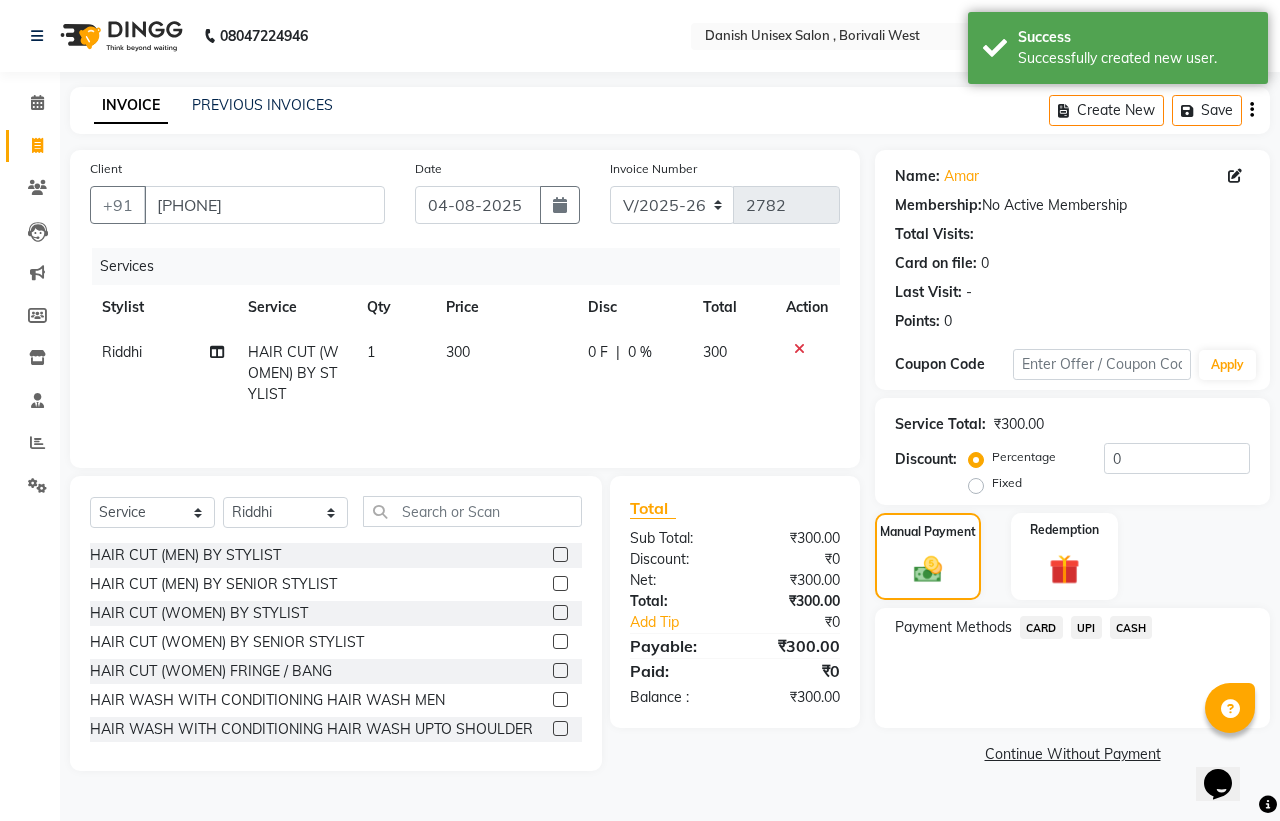 click on "CASH" 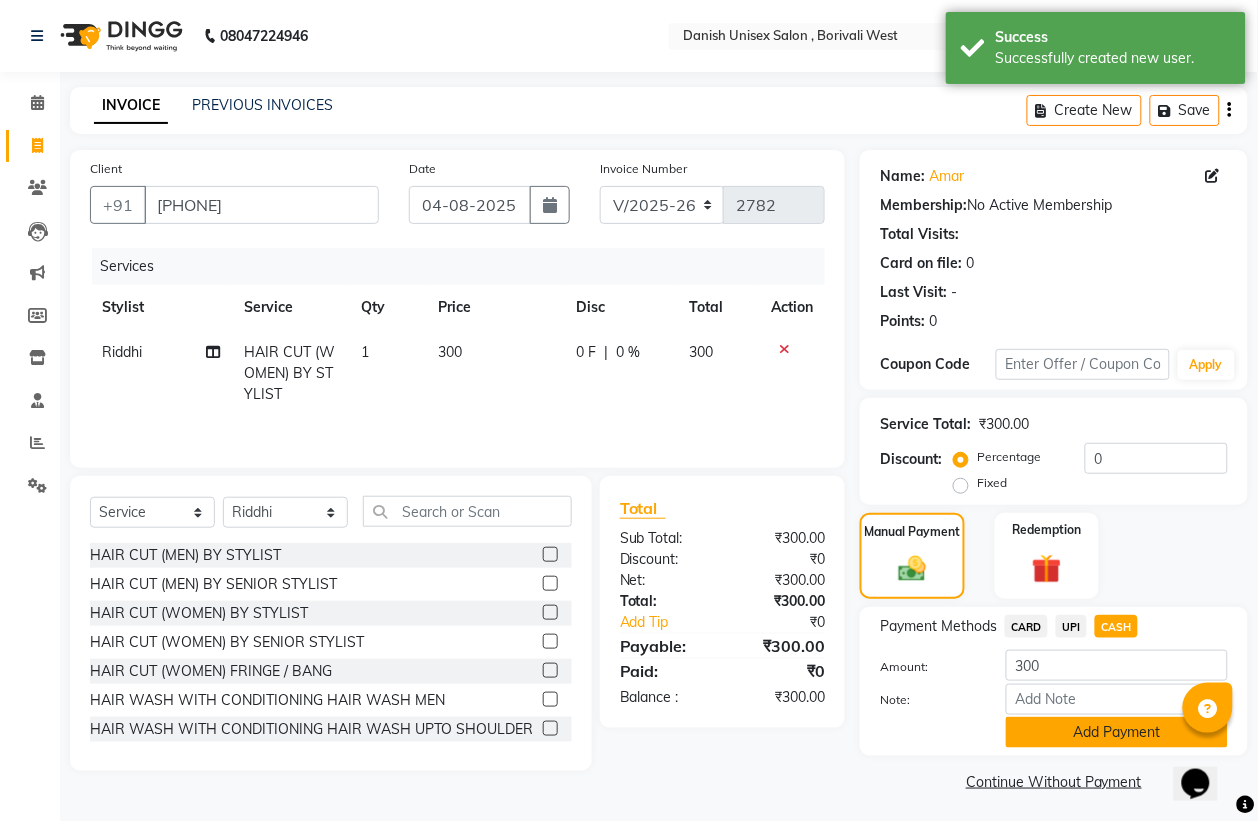 scroll, scrollTop: 5, scrollLeft: 0, axis: vertical 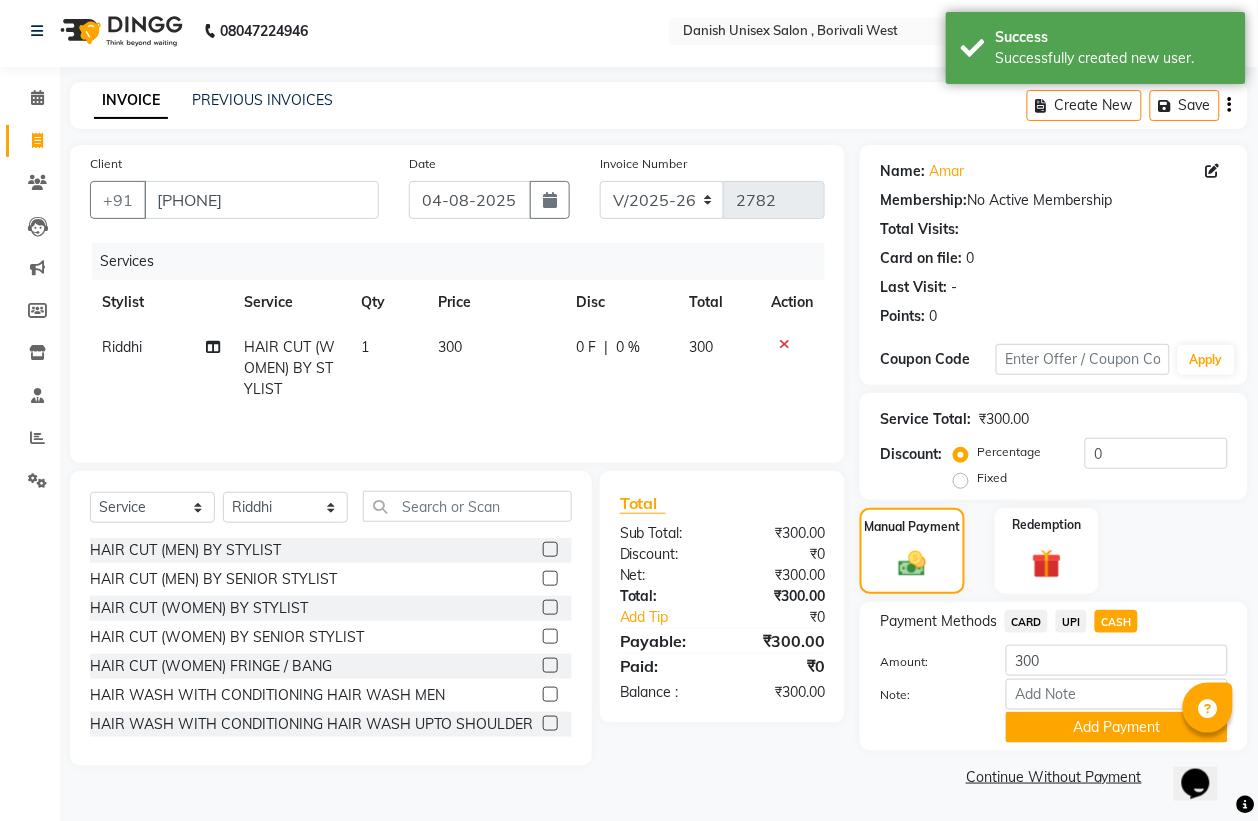 click on "Add Payment" 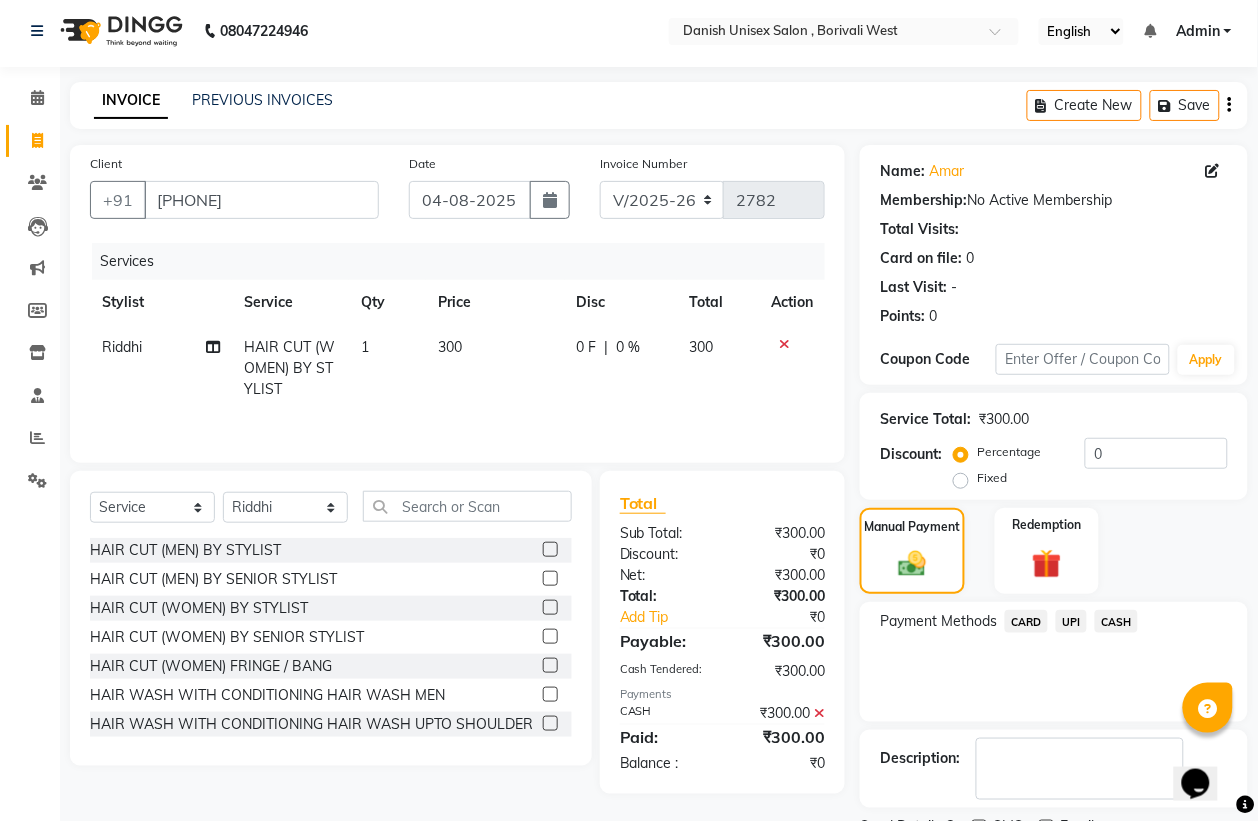 scroll, scrollTop: 91, scrollLeft: 0, axis: vertical 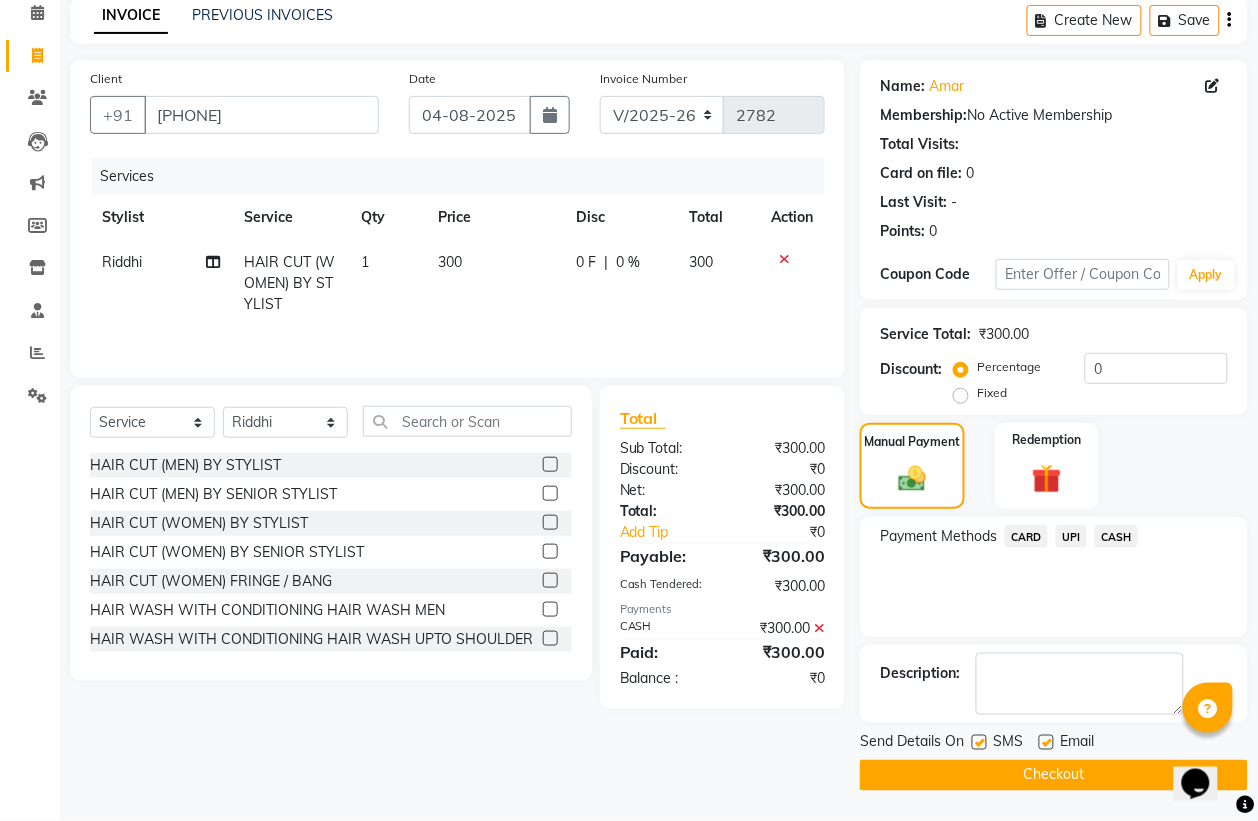 click on "Checkout" 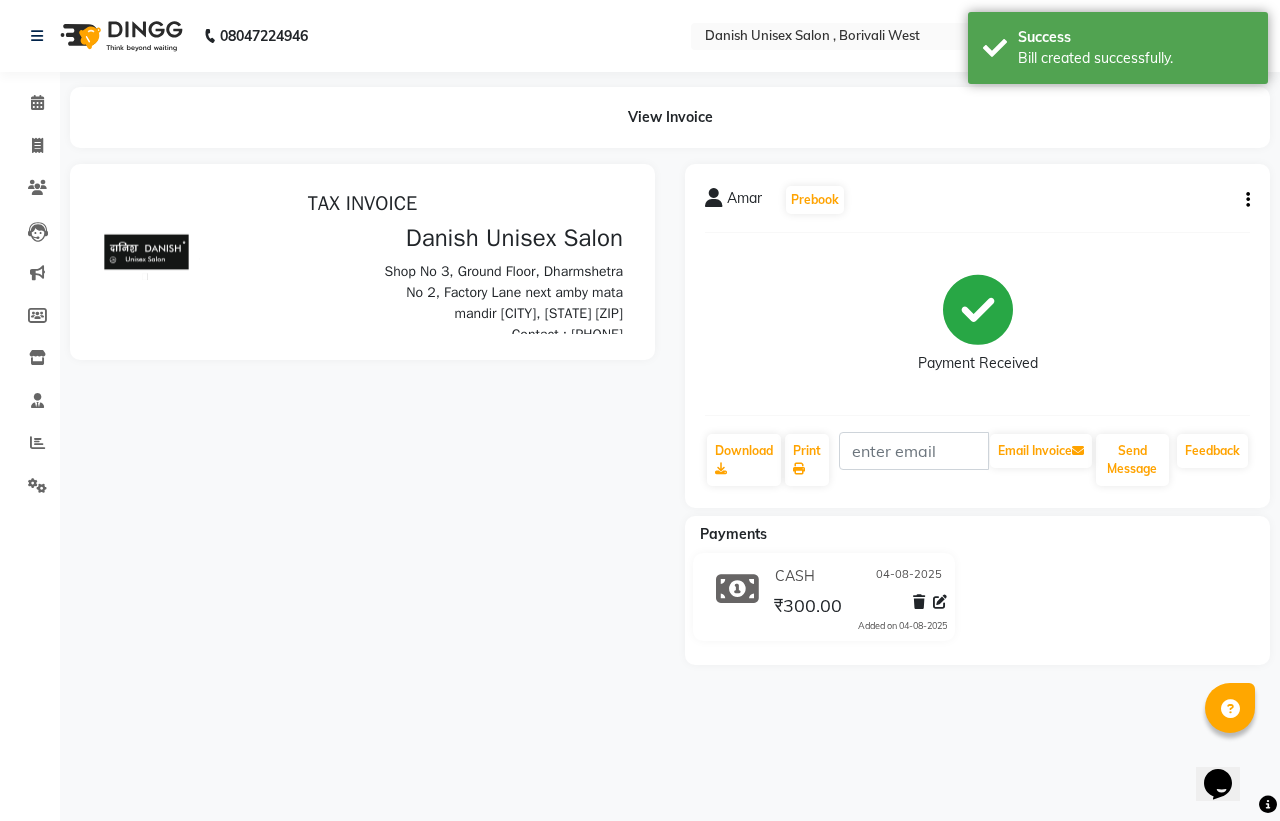 scroll, scrollTop: 0, scrollLeft: 0, axis: both 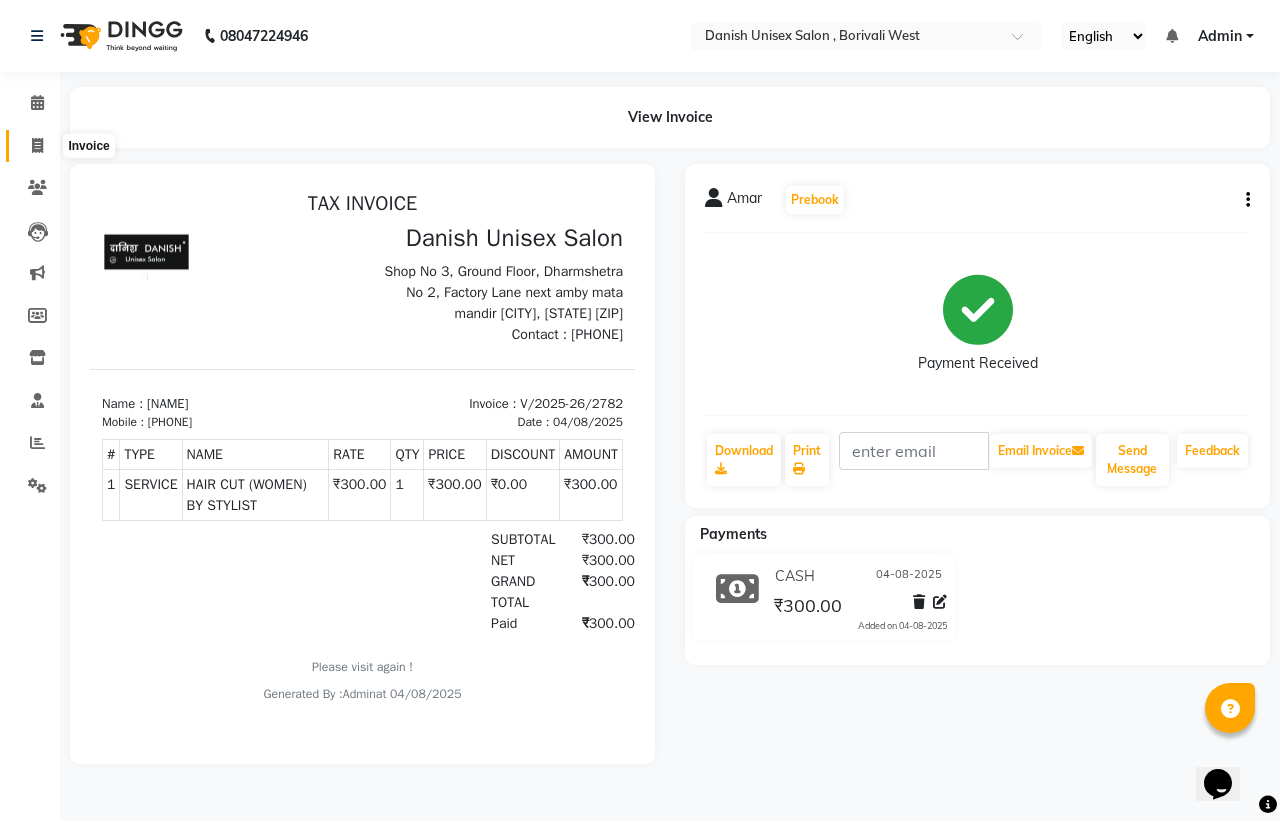 click 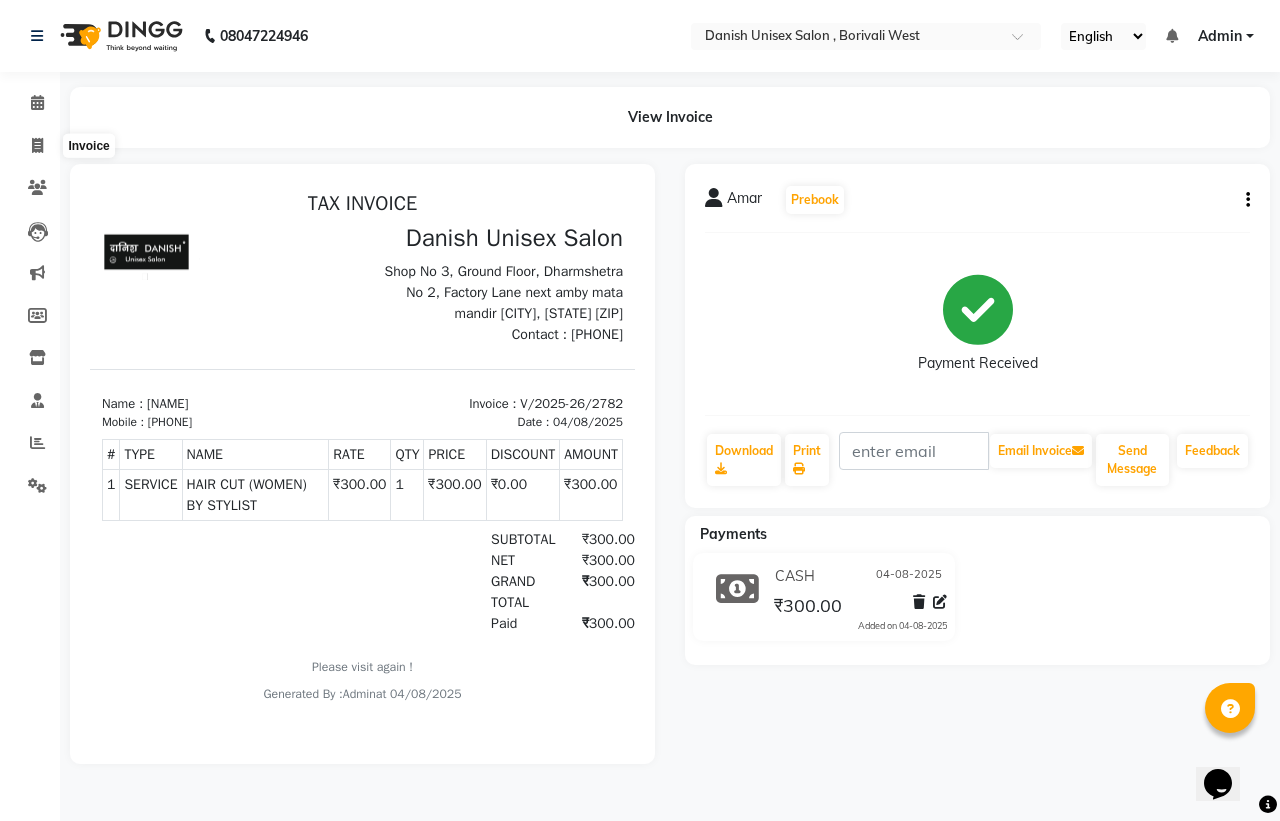 select on "service" 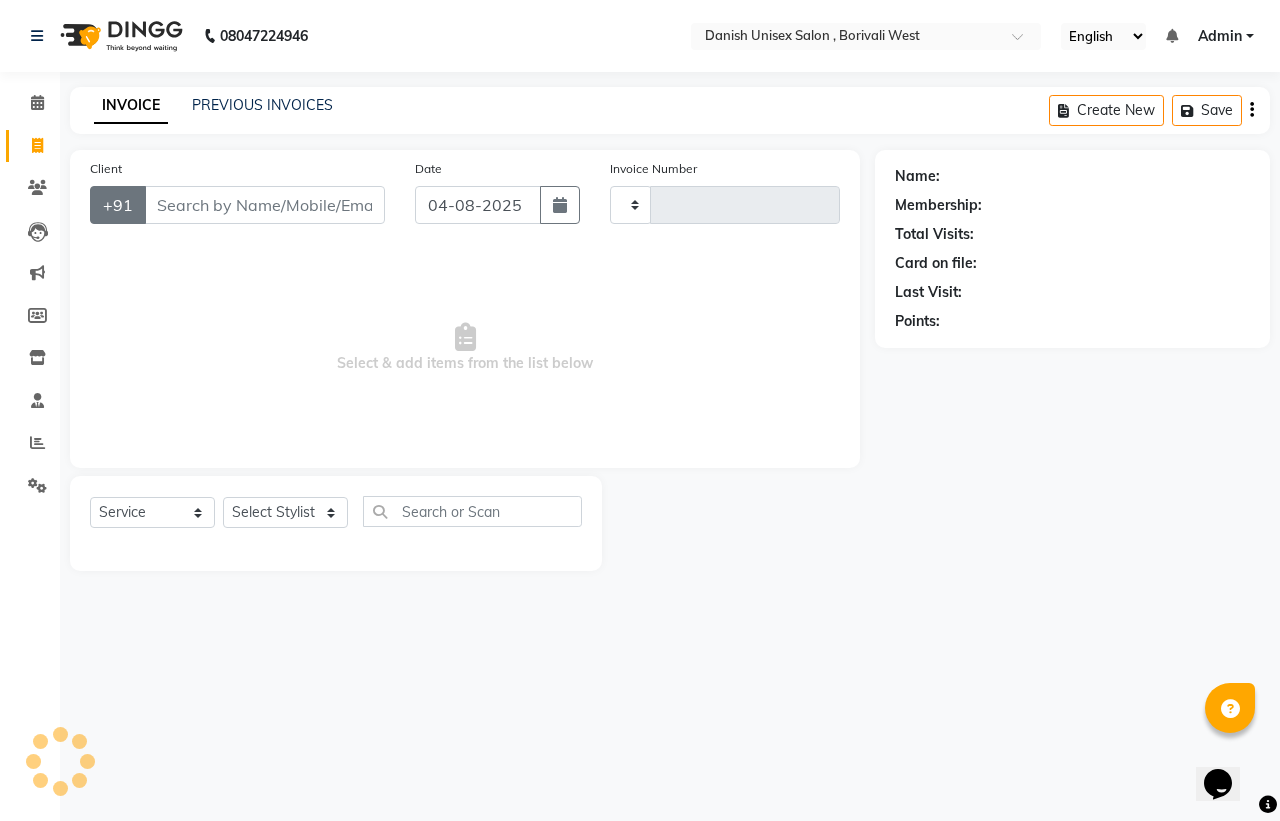 type on "2783" 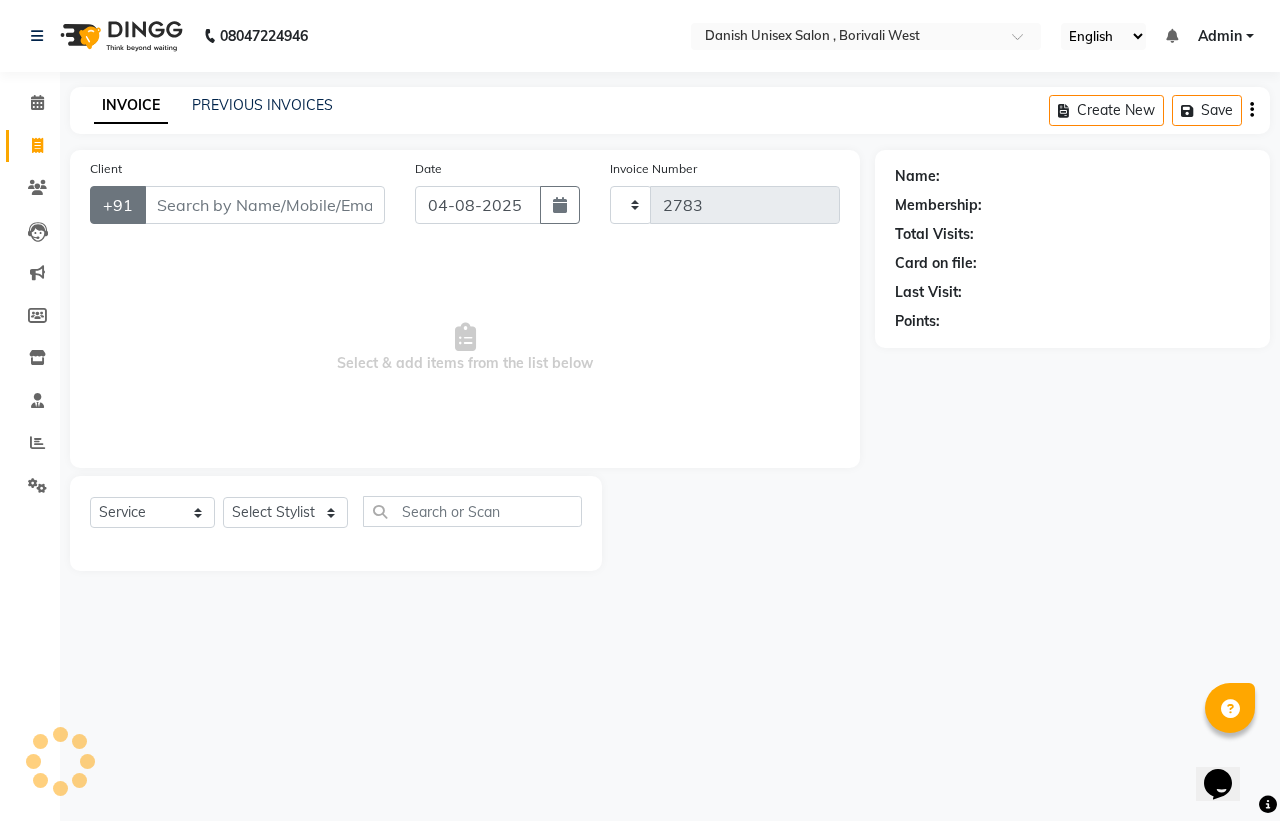 select on "6929" 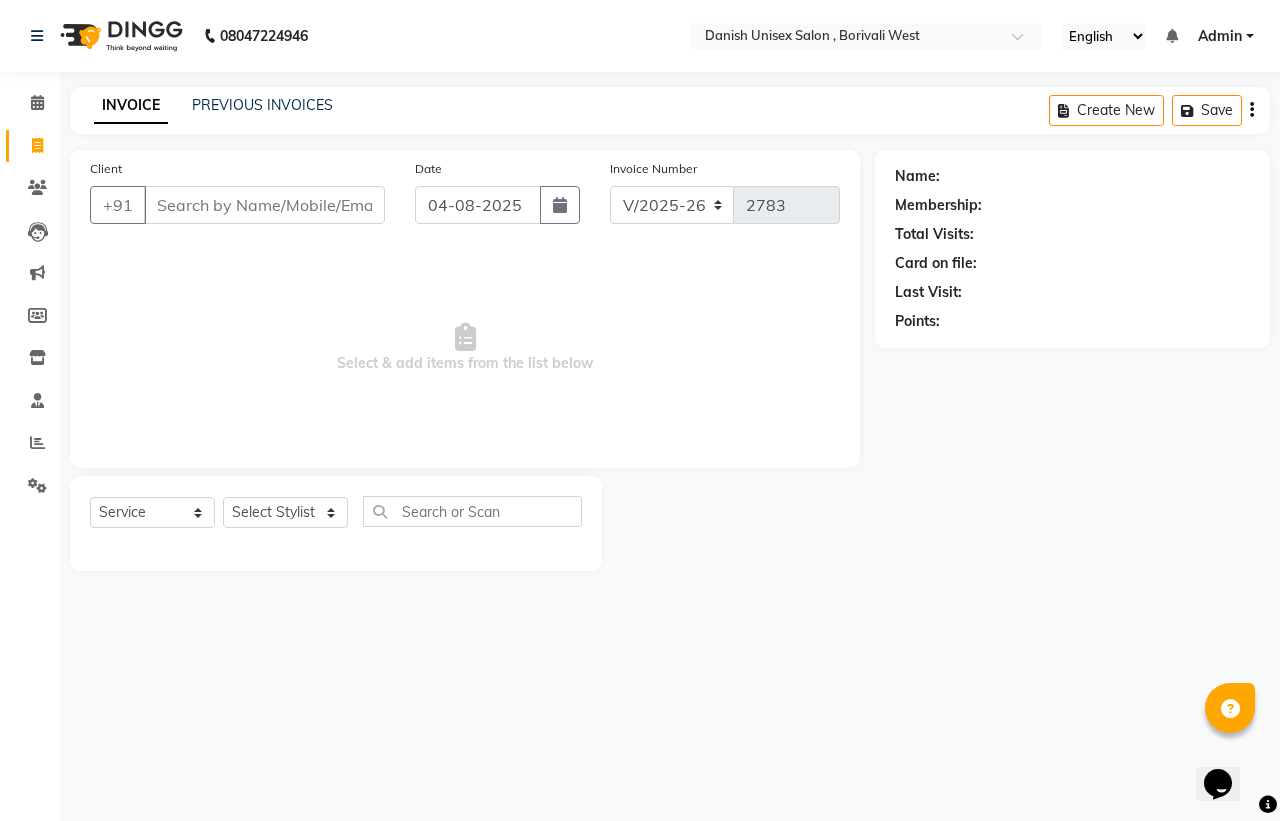 click on "Client" at bounding box center [264, 205] 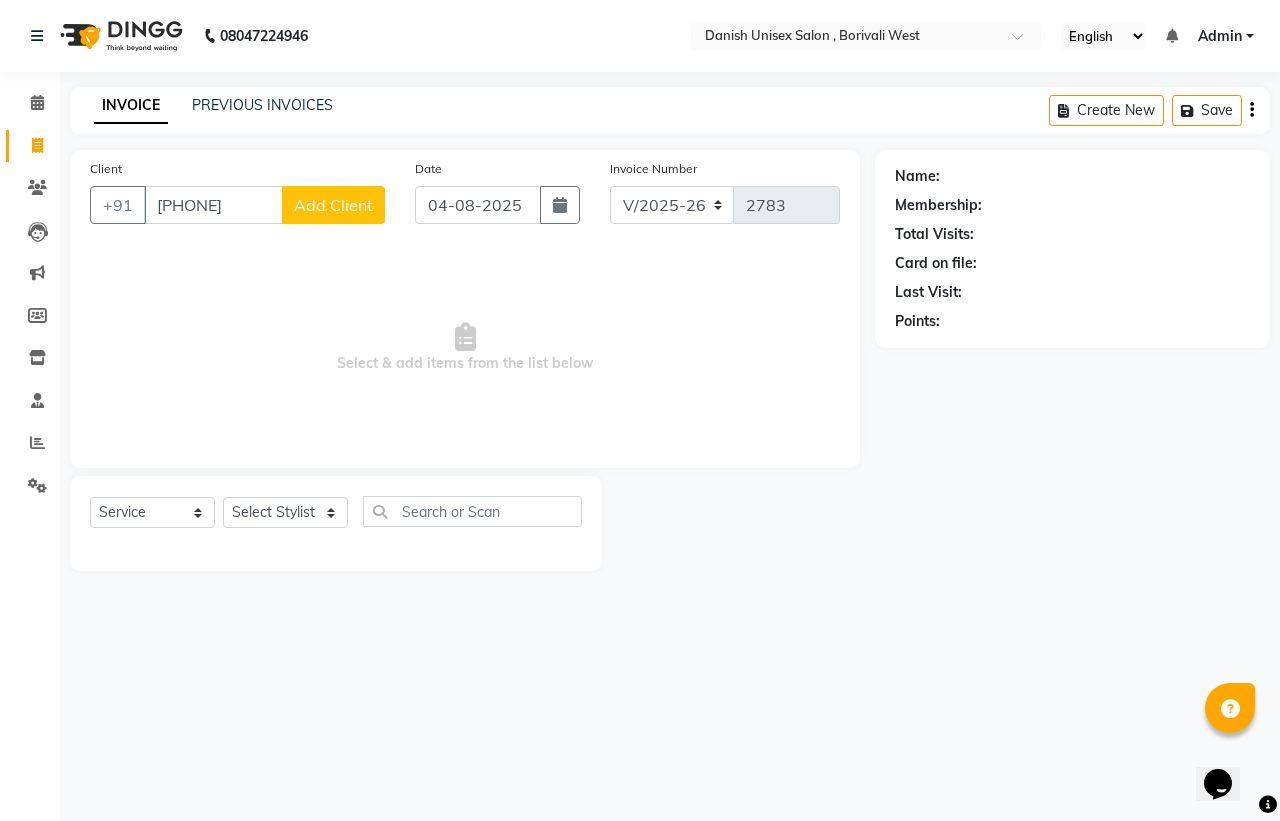 type on "[PHONE]" 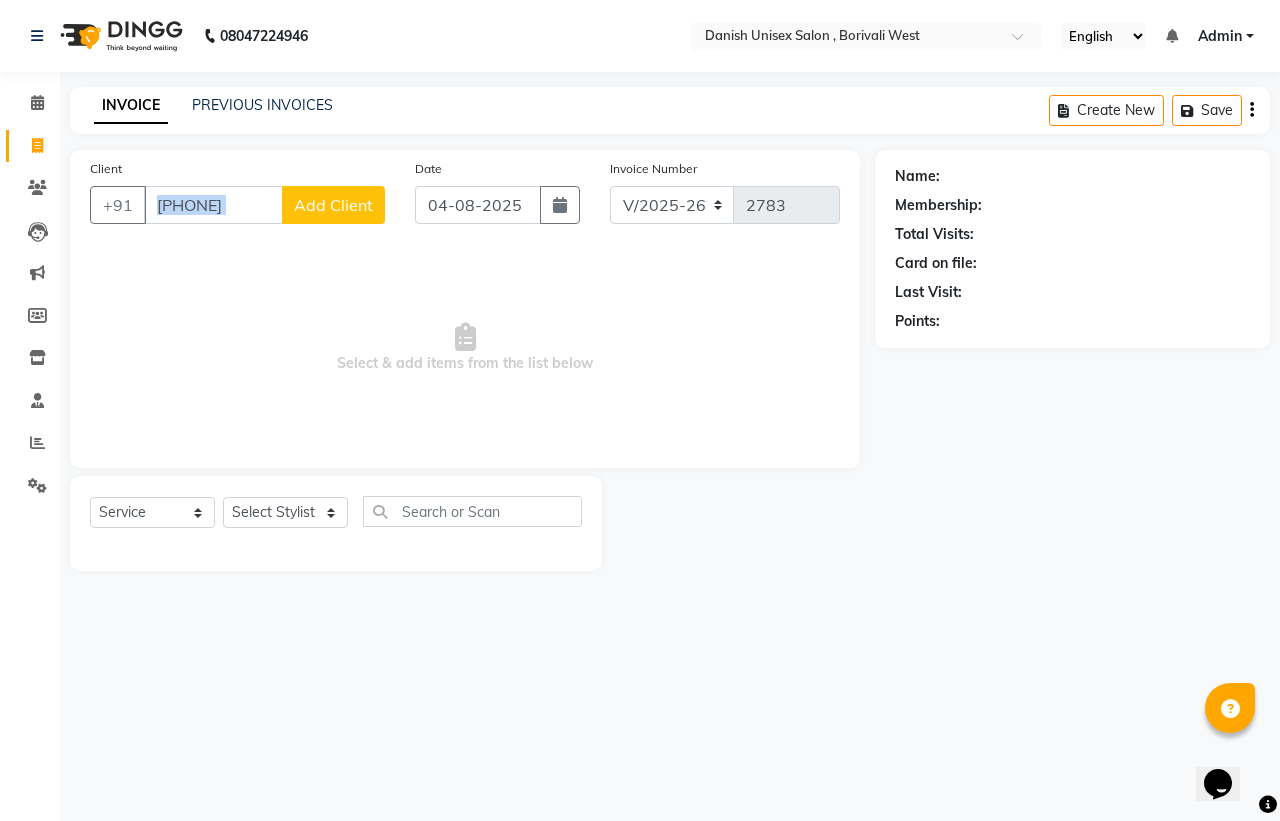 click on "Add Client" 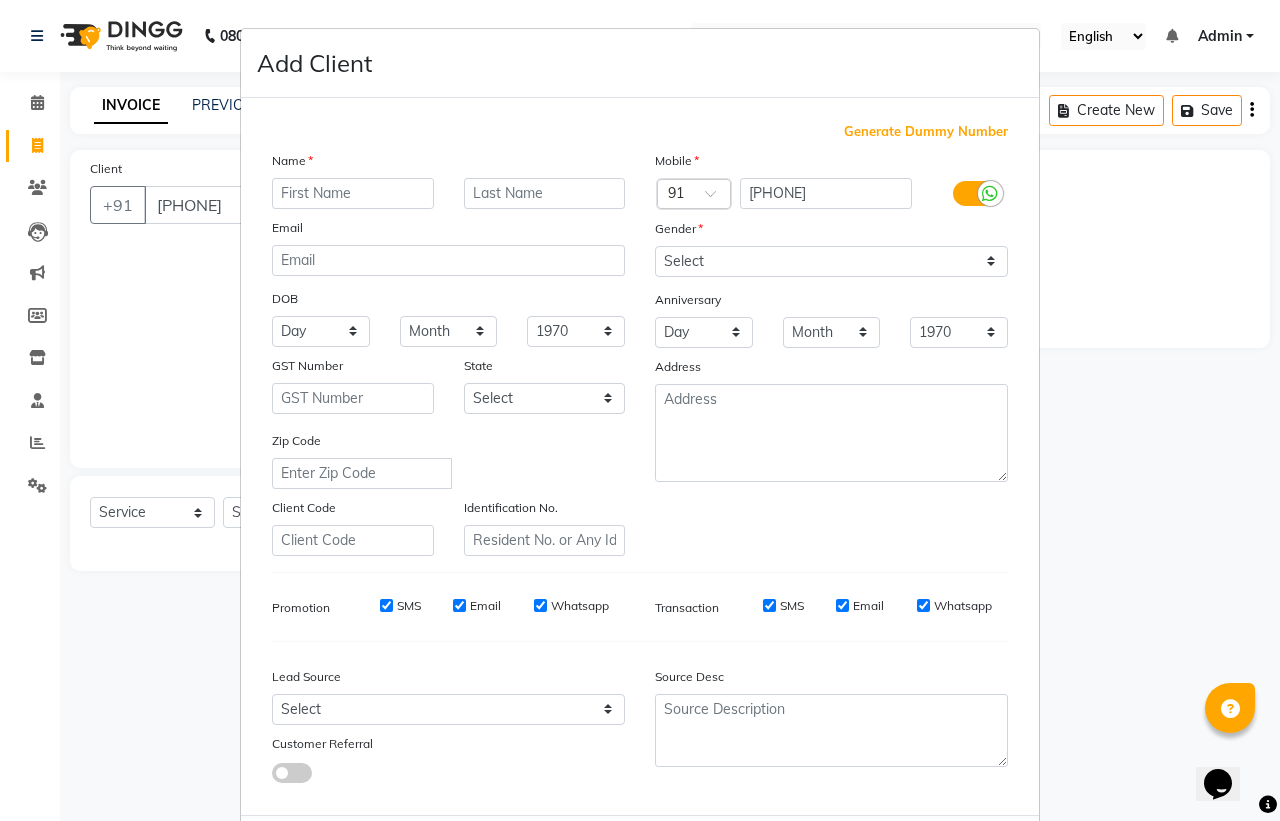 click at bounding box center (353, 193) 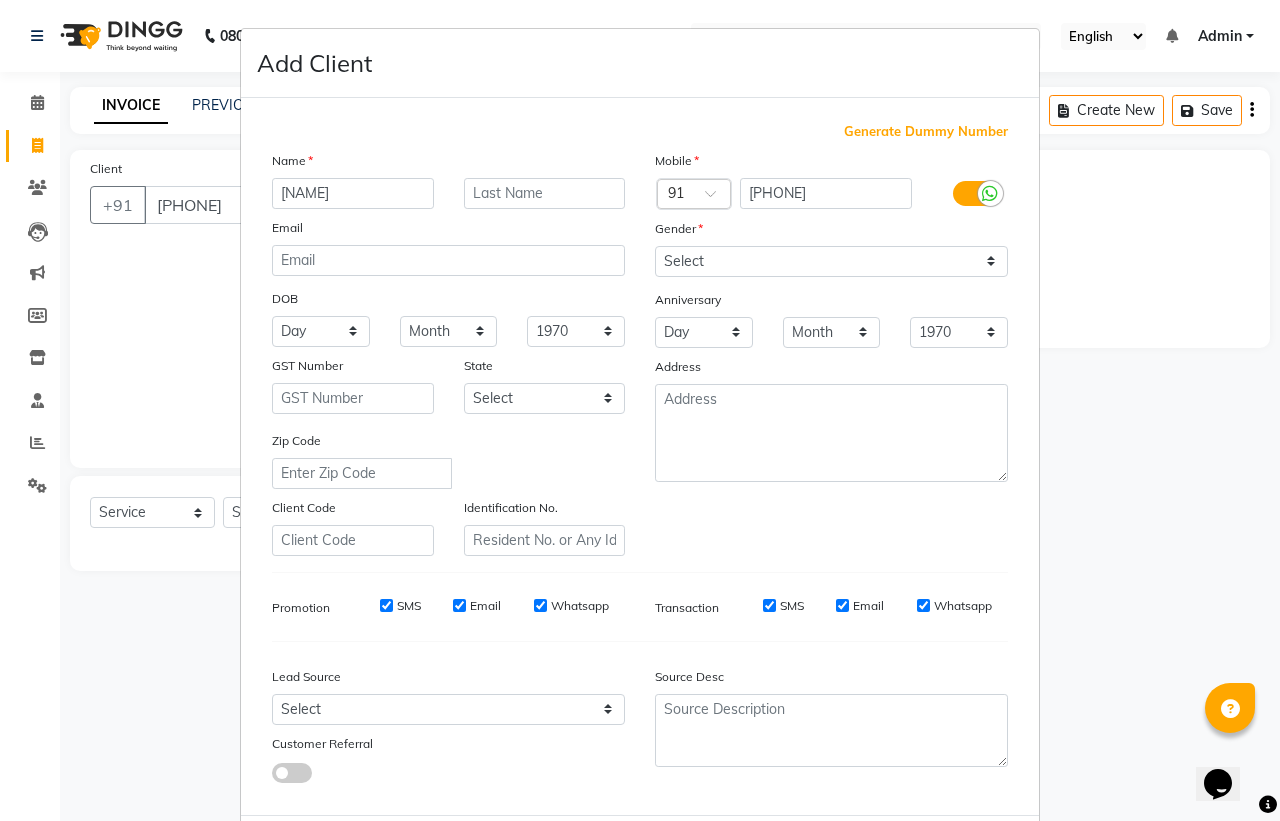 type on "[NAME]" 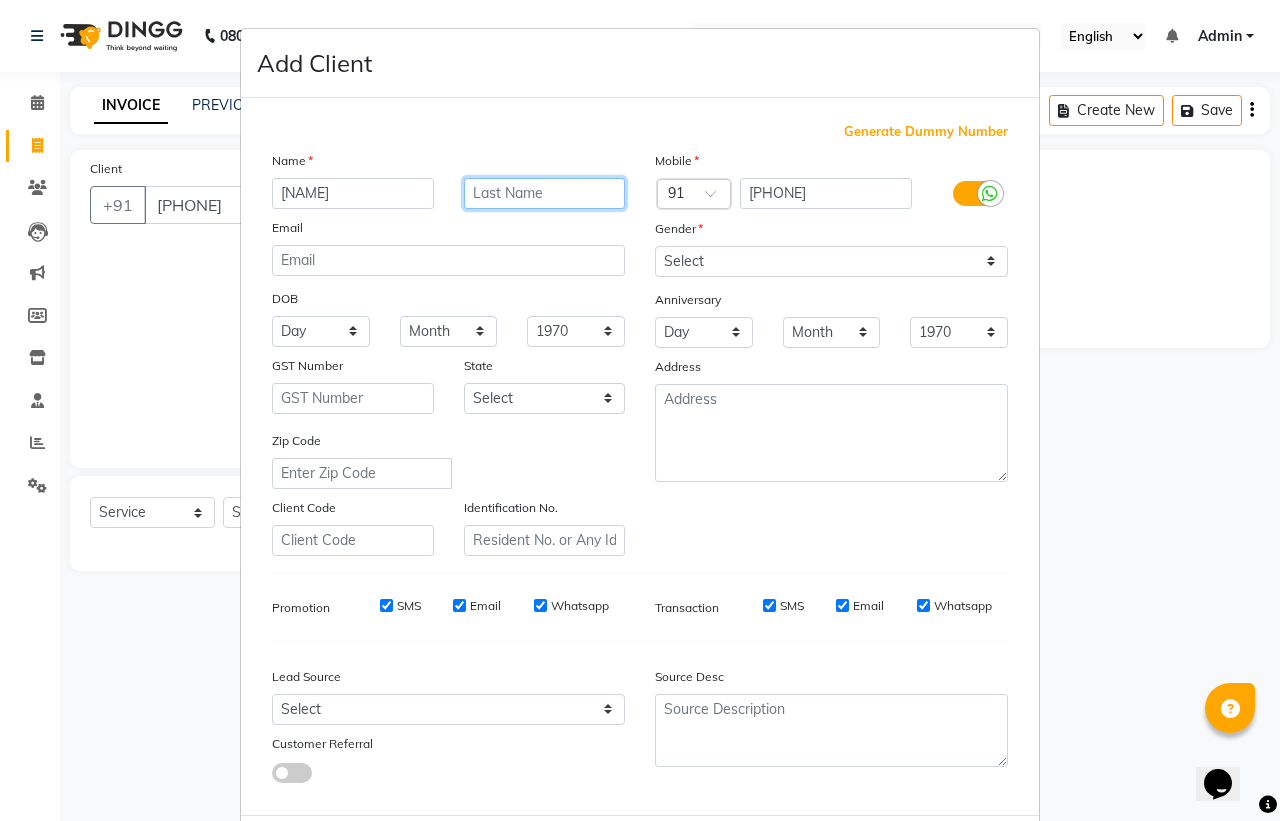 click at bounding box center (545, 193) 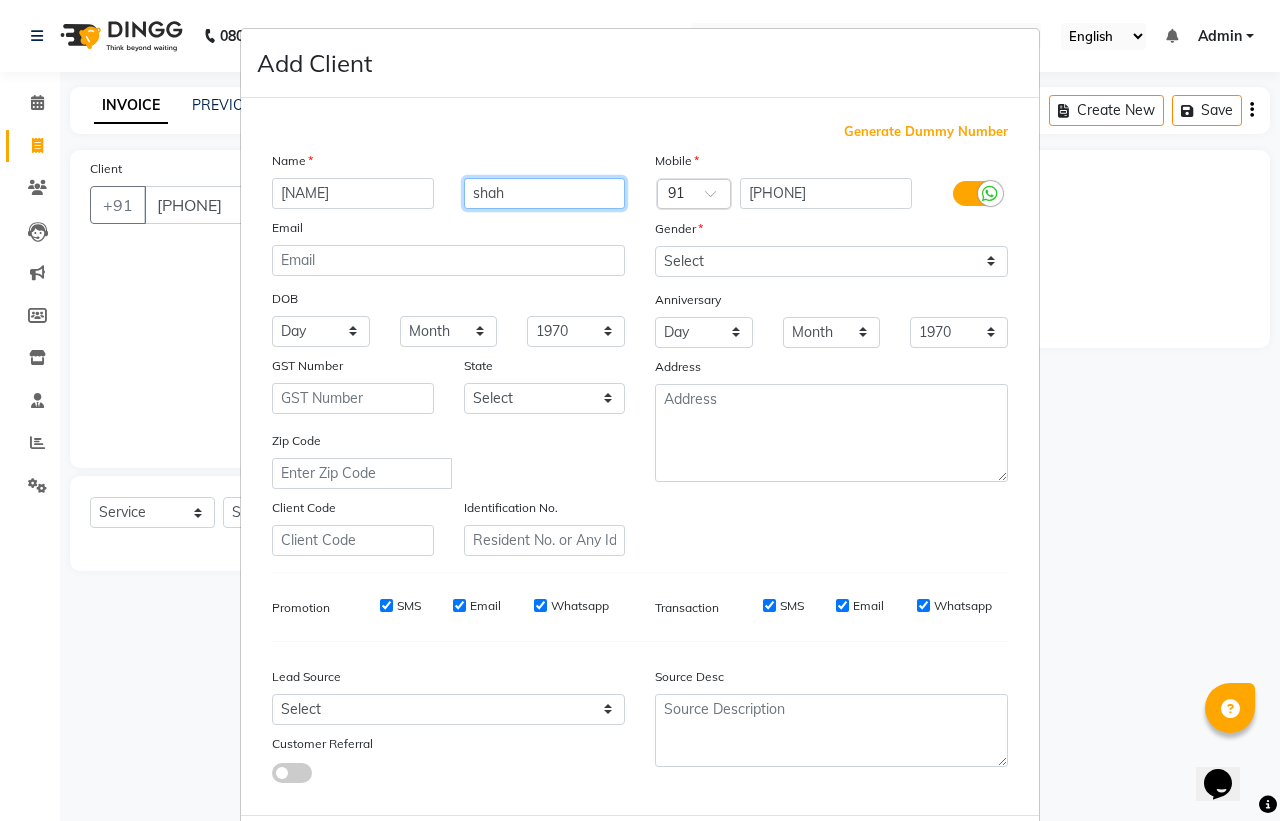 type on "shah" 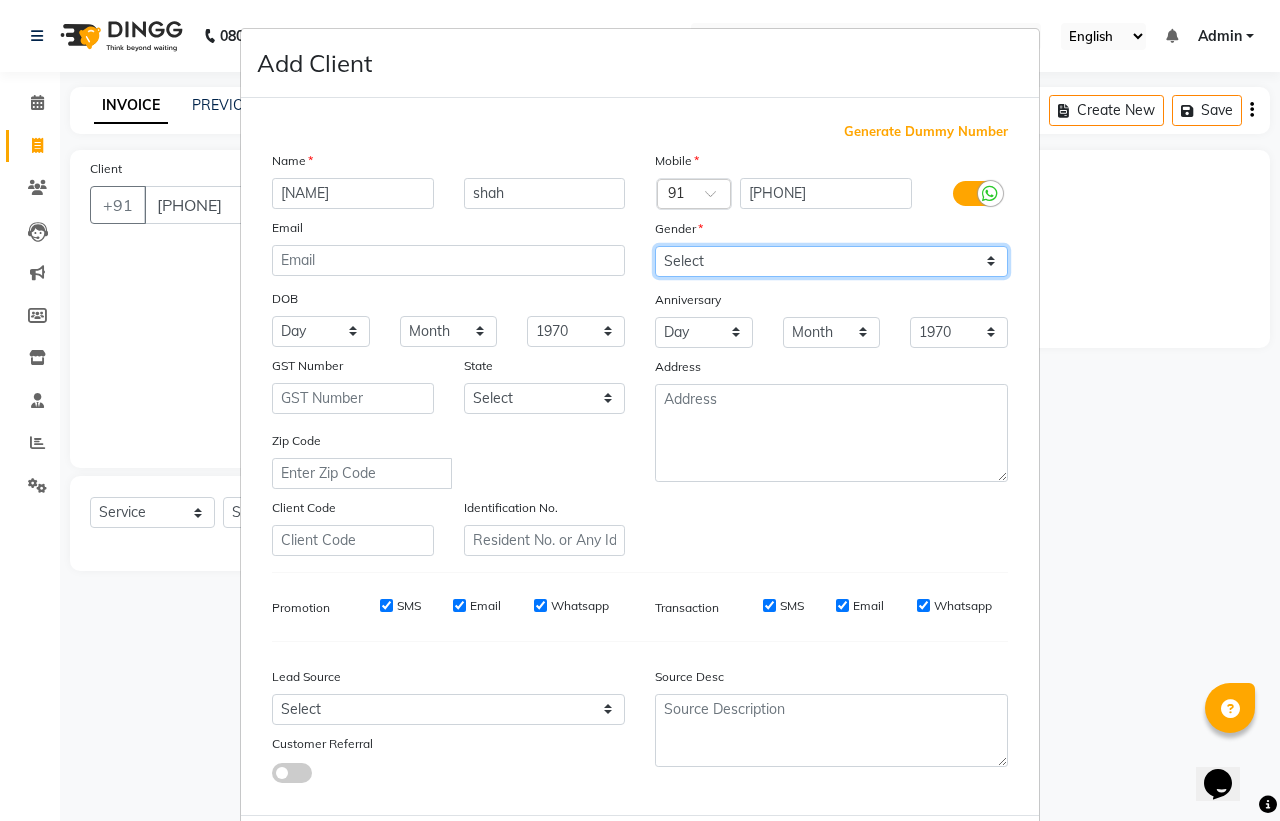 click on "Select Male Female Other Prefer Not To Say" at bounding box center (831, 261) 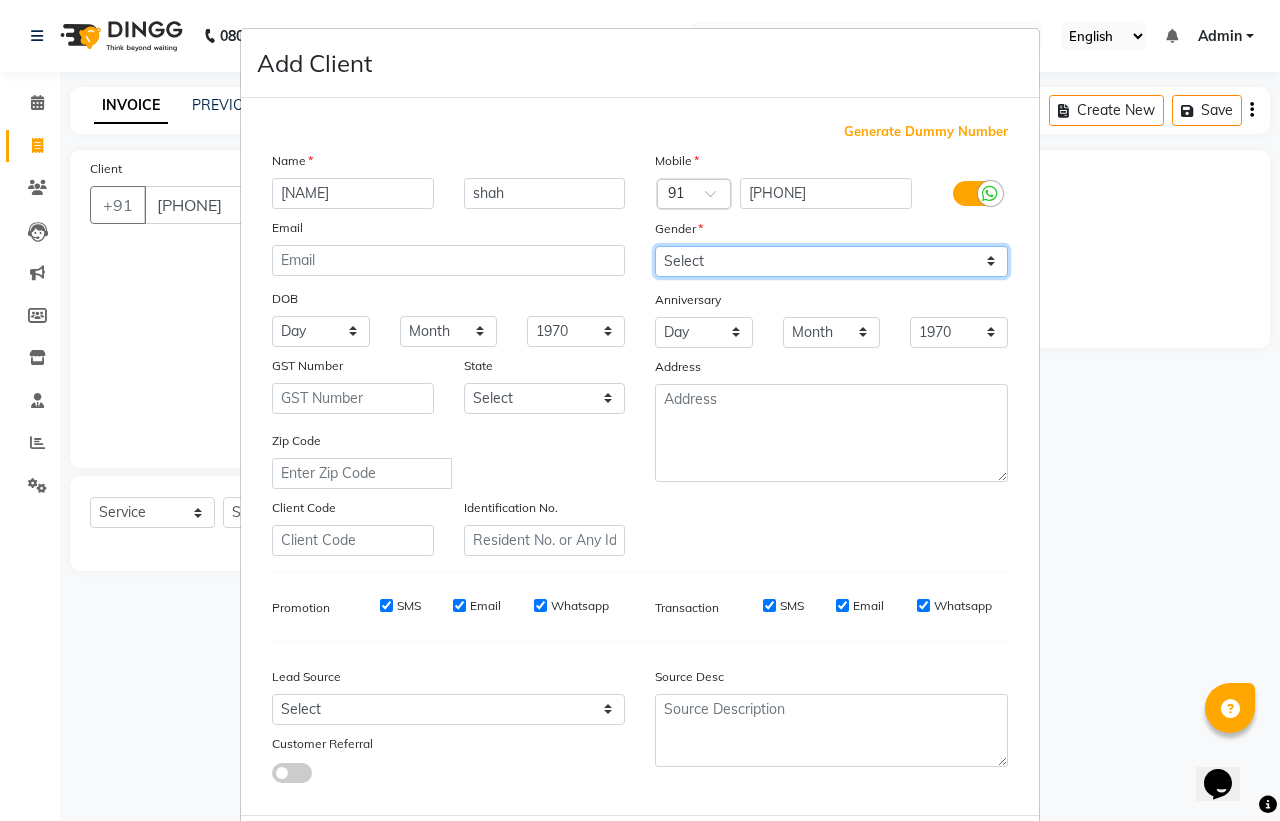 select on "male" 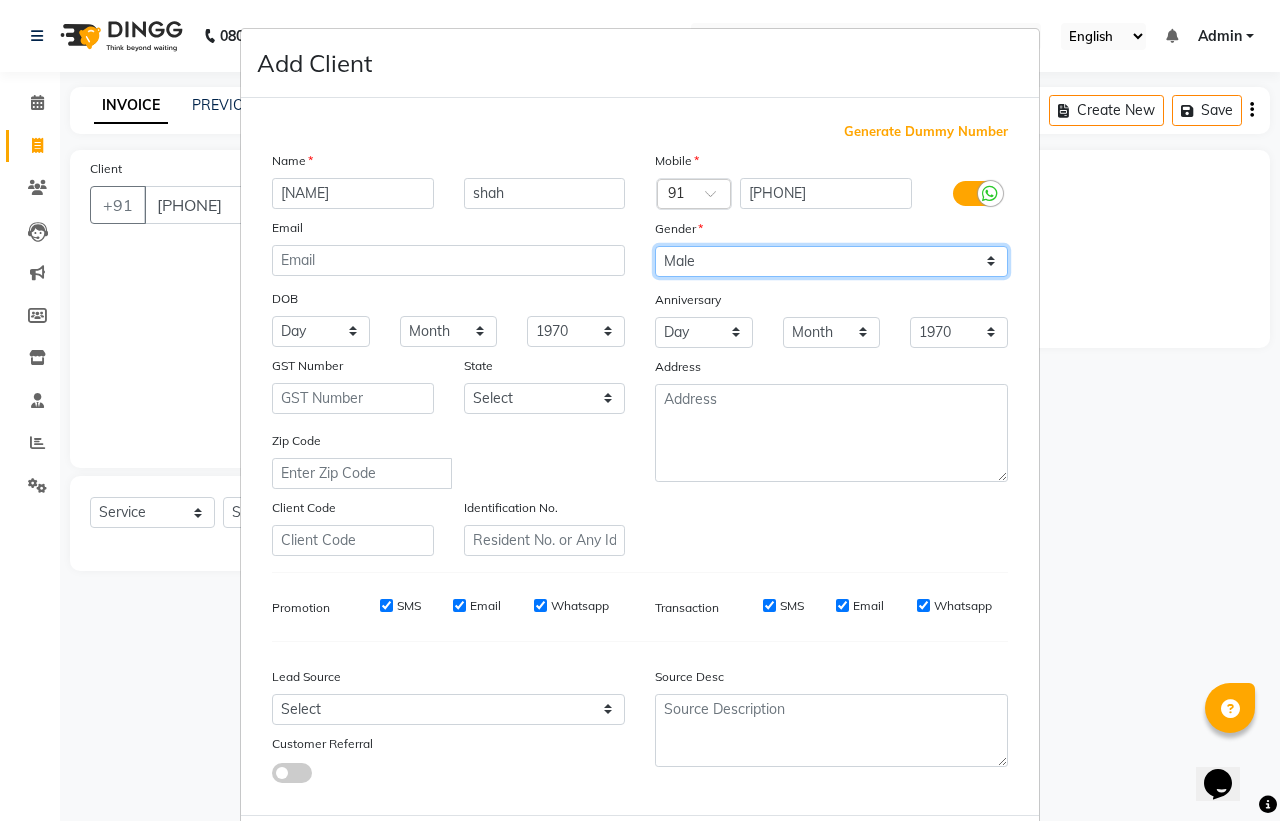 click on "Select Male Female Other Prefer Not To Say" at bounding box center (831, 261) 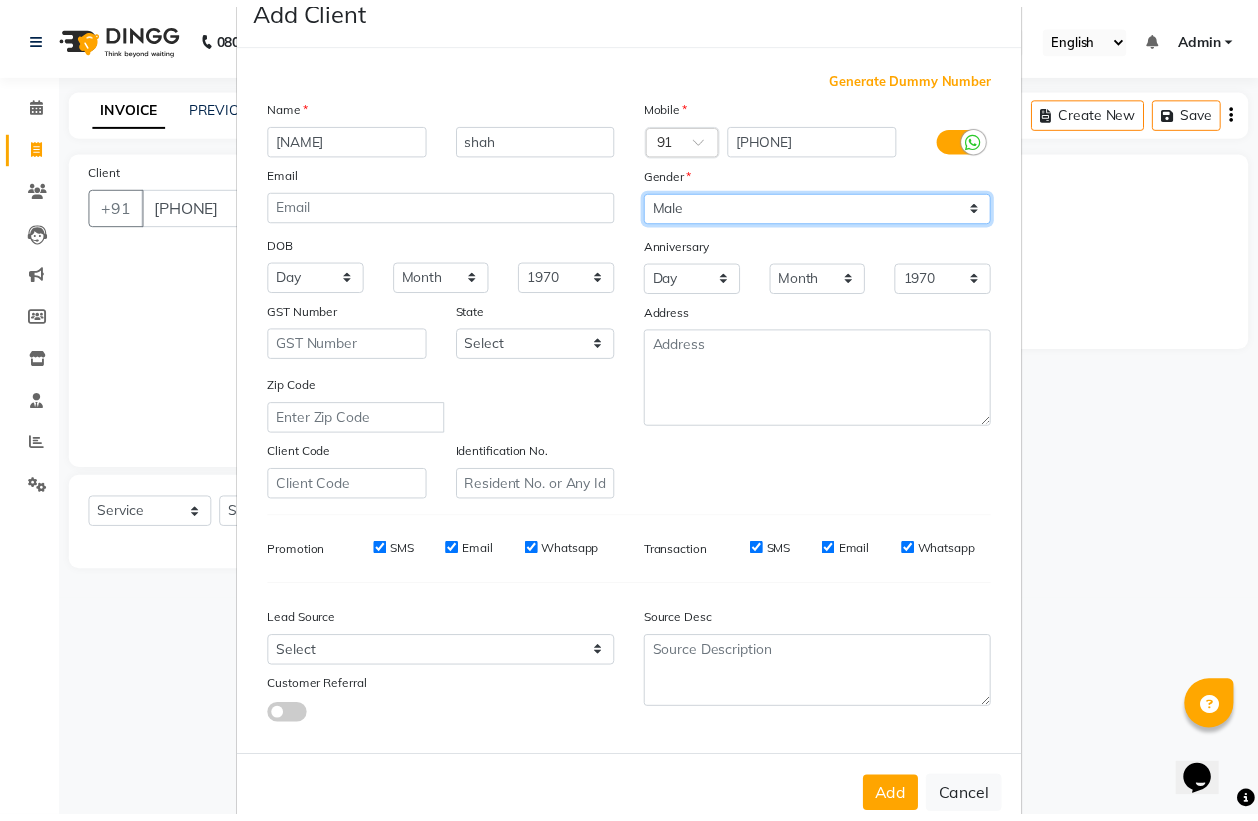 scroll, scrollTop: 95, scrollLeft: 0, axis: vertical 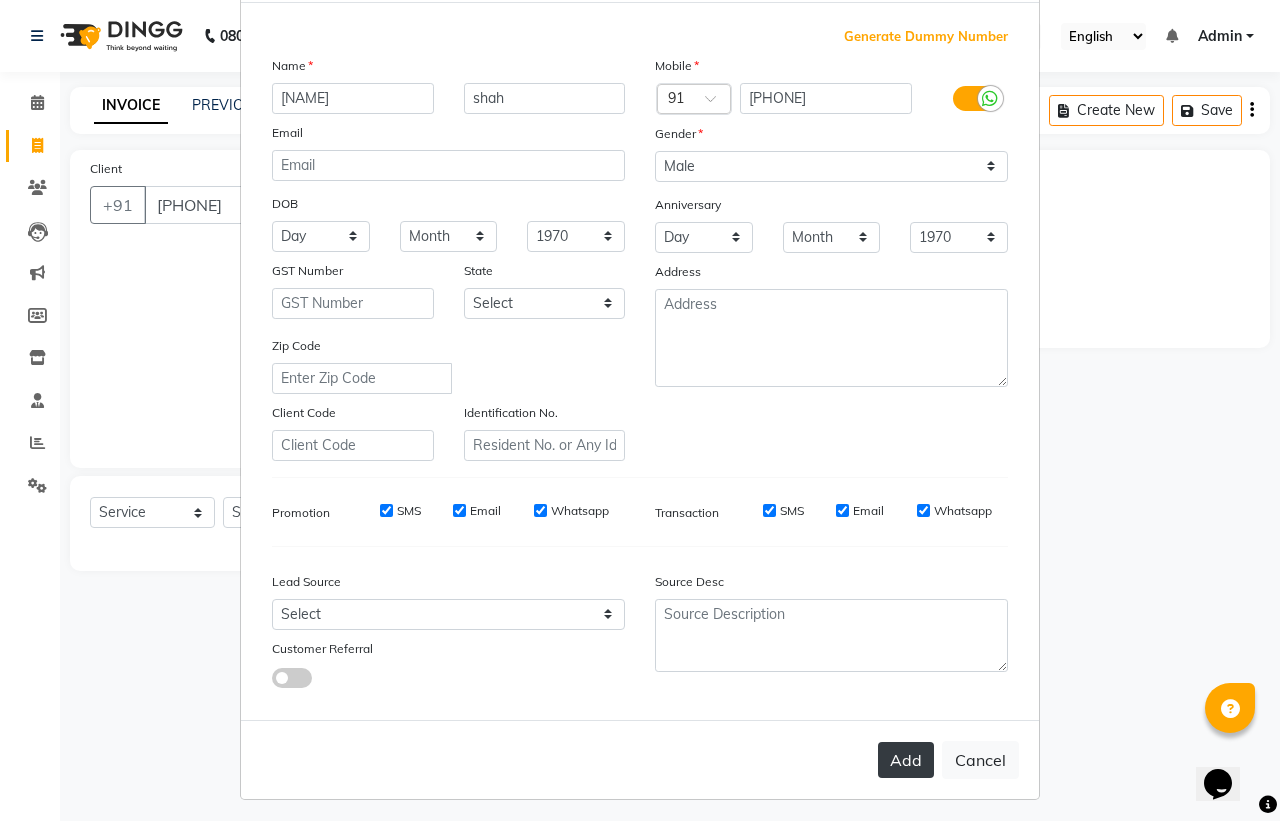 click on "Add" at bounding box center (906, 760) 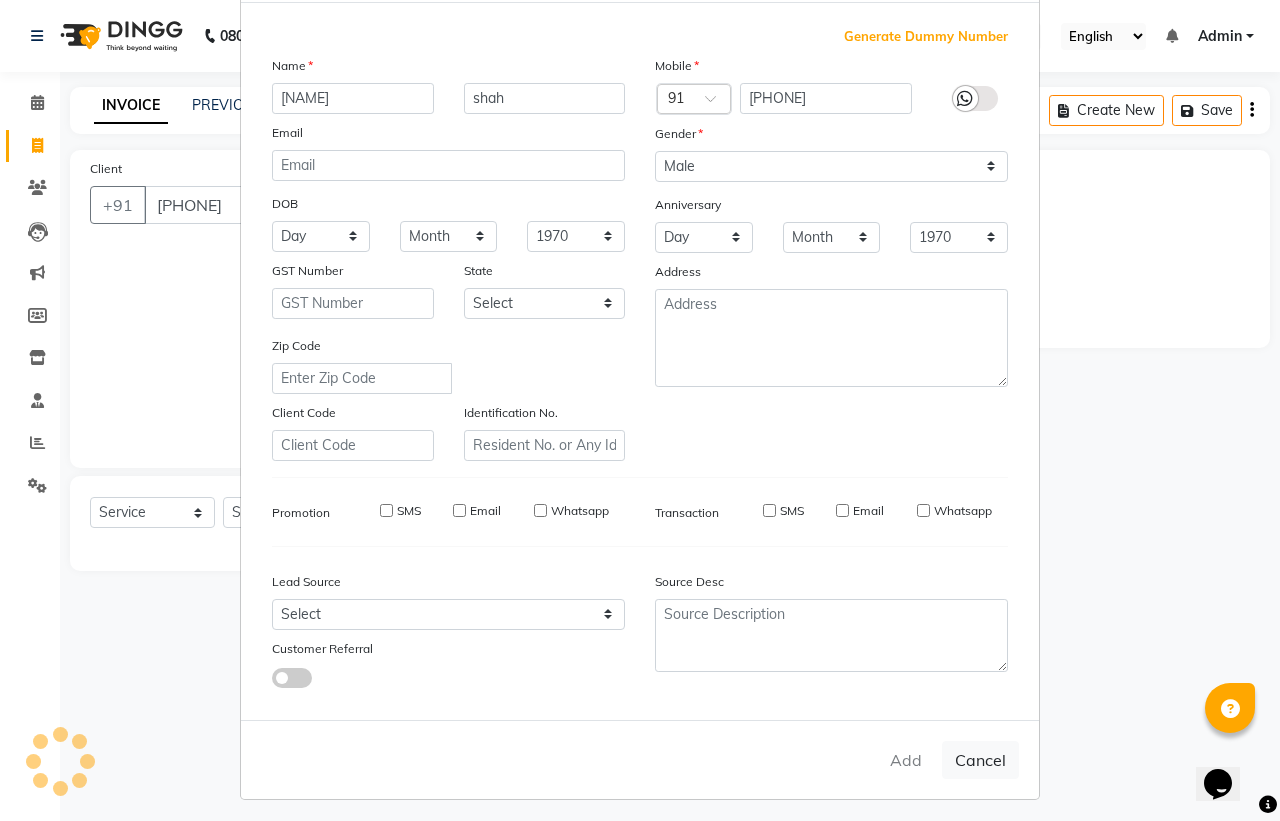 type 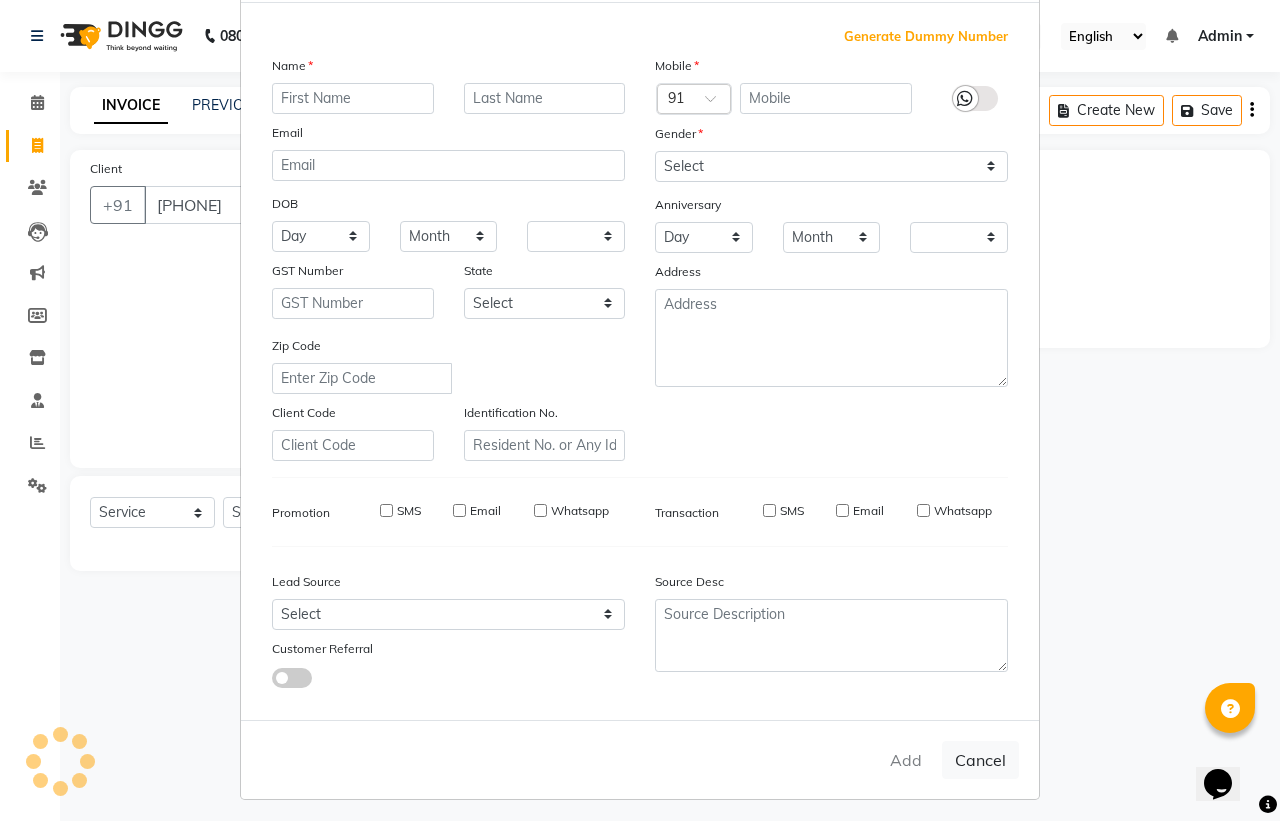 checkbox on "false" 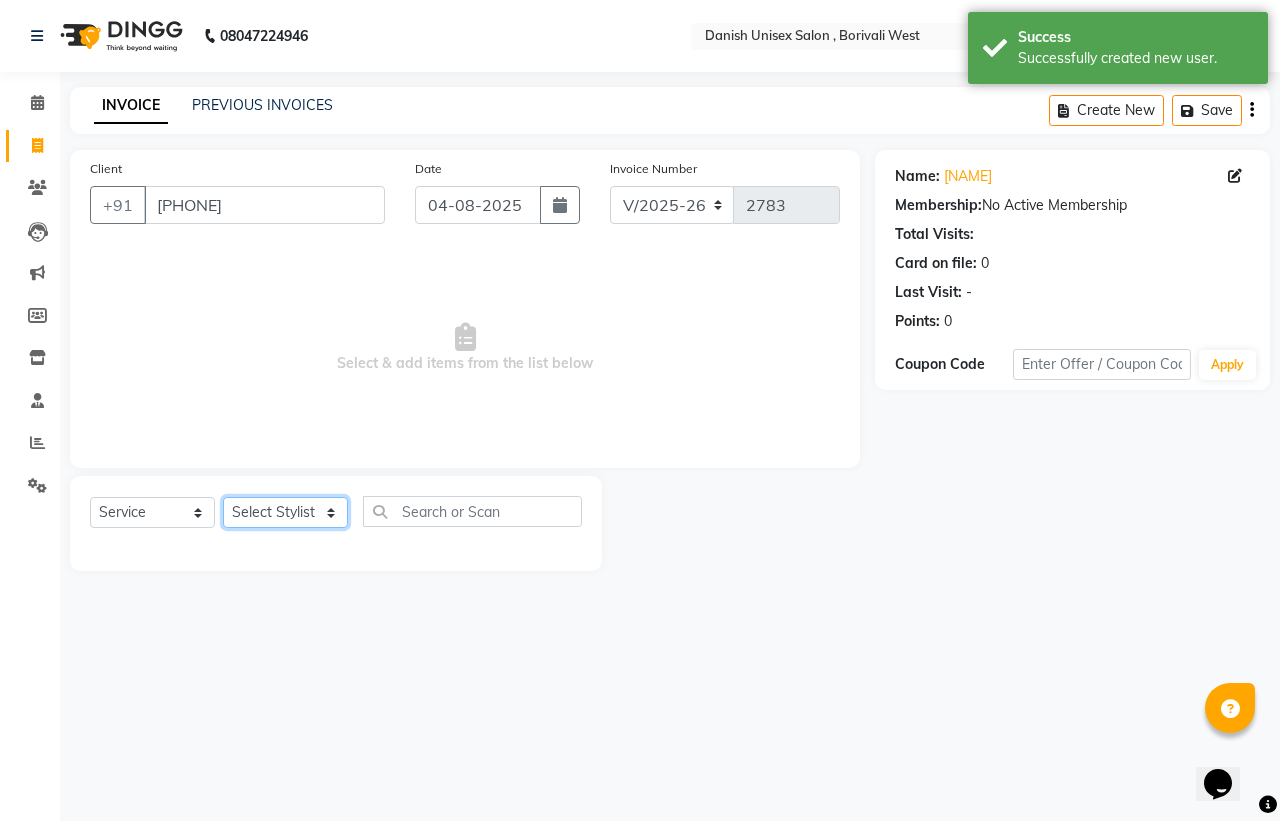 click on "Select Stylist Bhim Shing firoz alam Juber shaikh kajal Lubna Sayyad Nikhil Sharma Nikita Niraj Kanojiya Niyaz Salmani Pooja Yadav Riddhi Sabil salmani sapna" 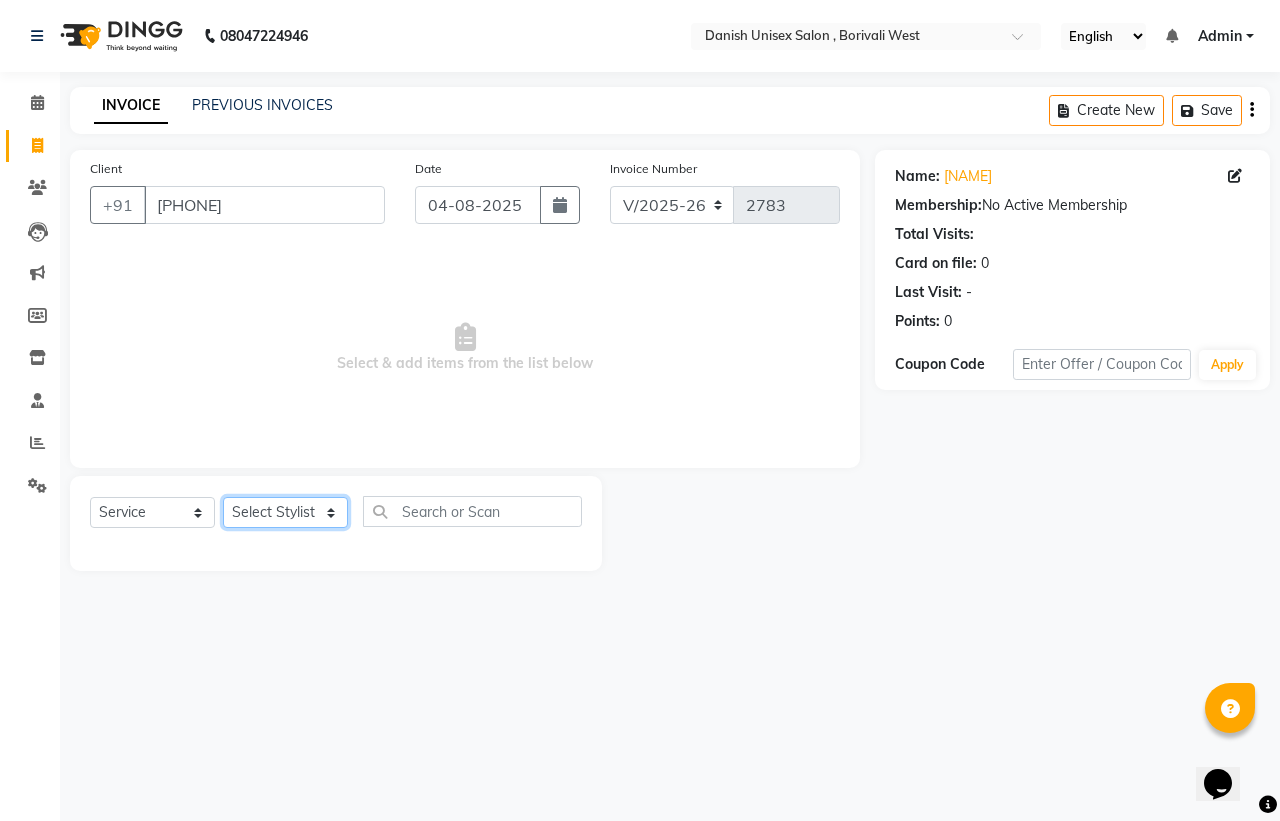 select on "63506" 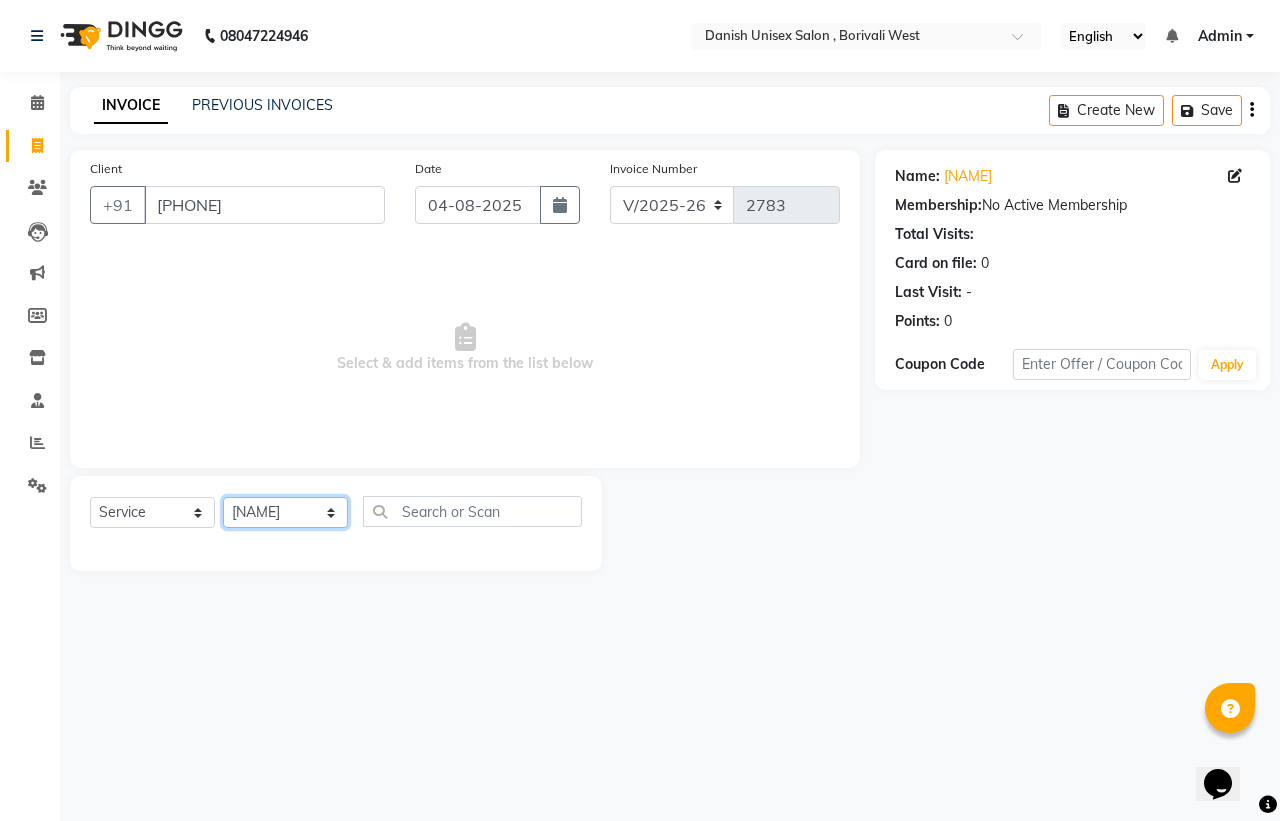 click on "Select Stylist Bhim Shing firoz alam Juber shaikh kajal Lubna Sayyad Nikhil Sharma Nikita Niraj Kanojiya Niyaz Salmani Pooja Yadav Riddhi Sabil salmani sapna" 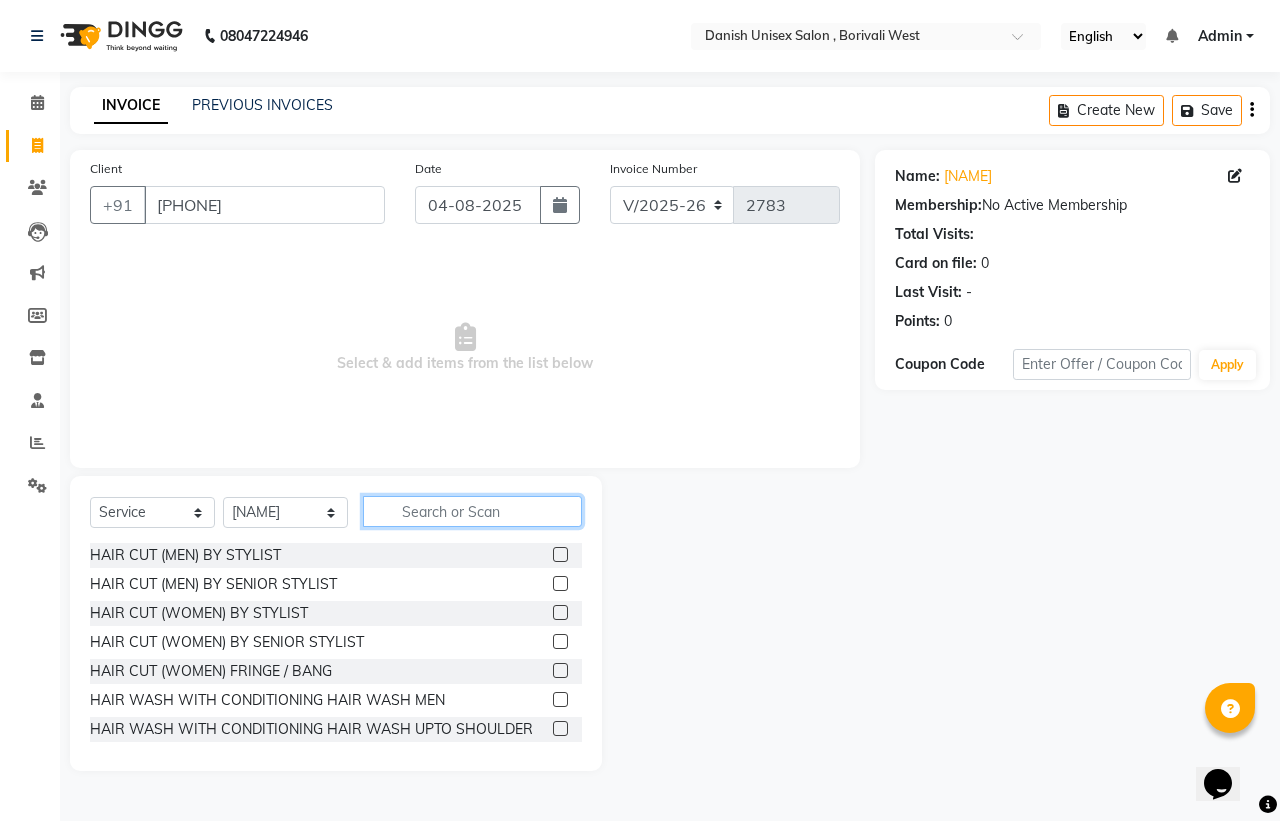 click 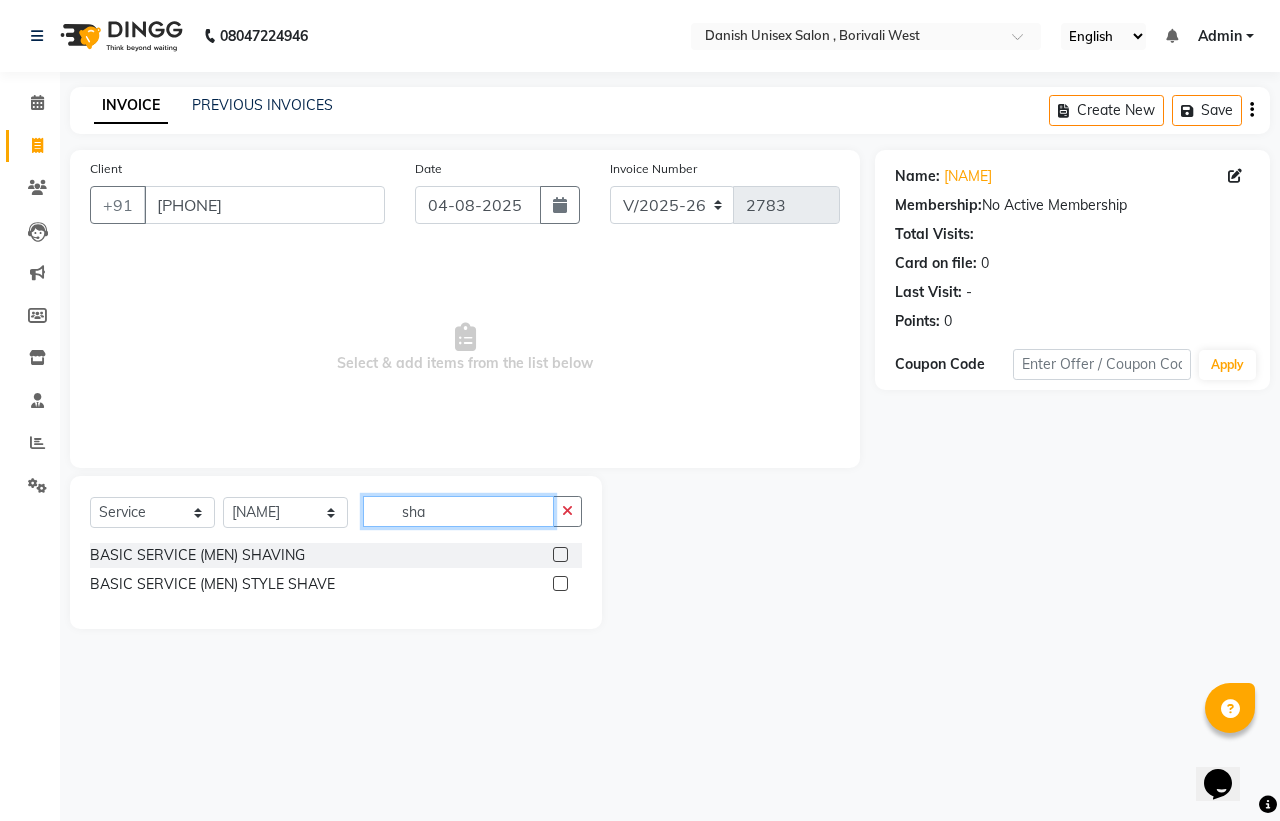 type on "sha" 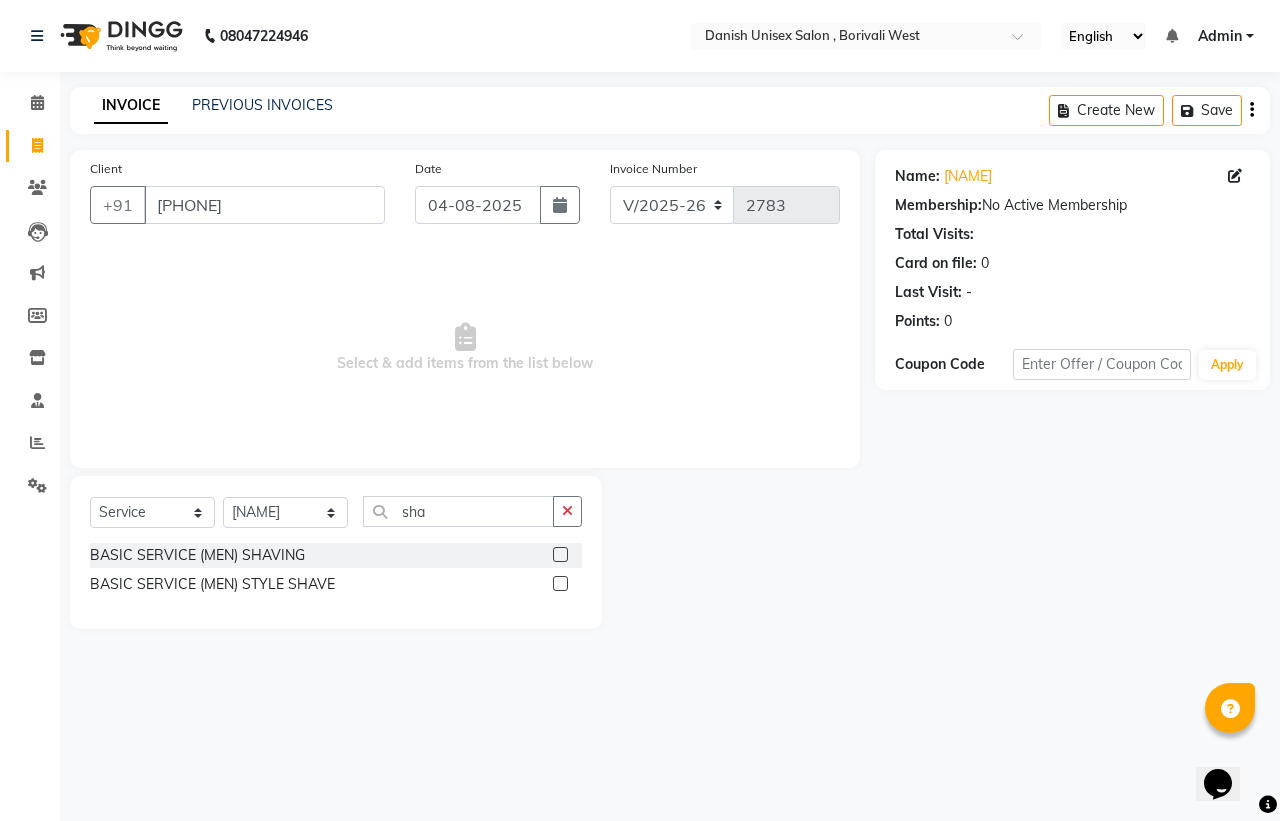 click 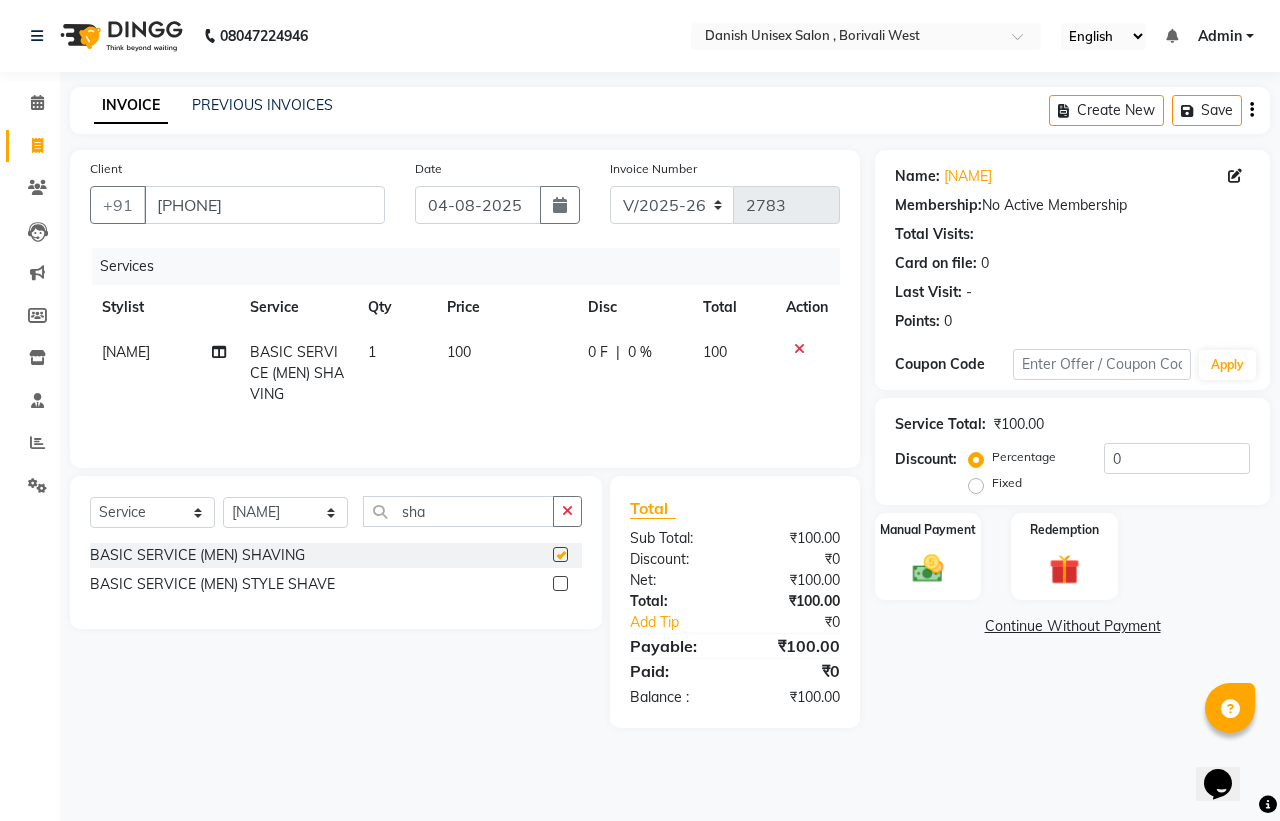 checkbox on "false" 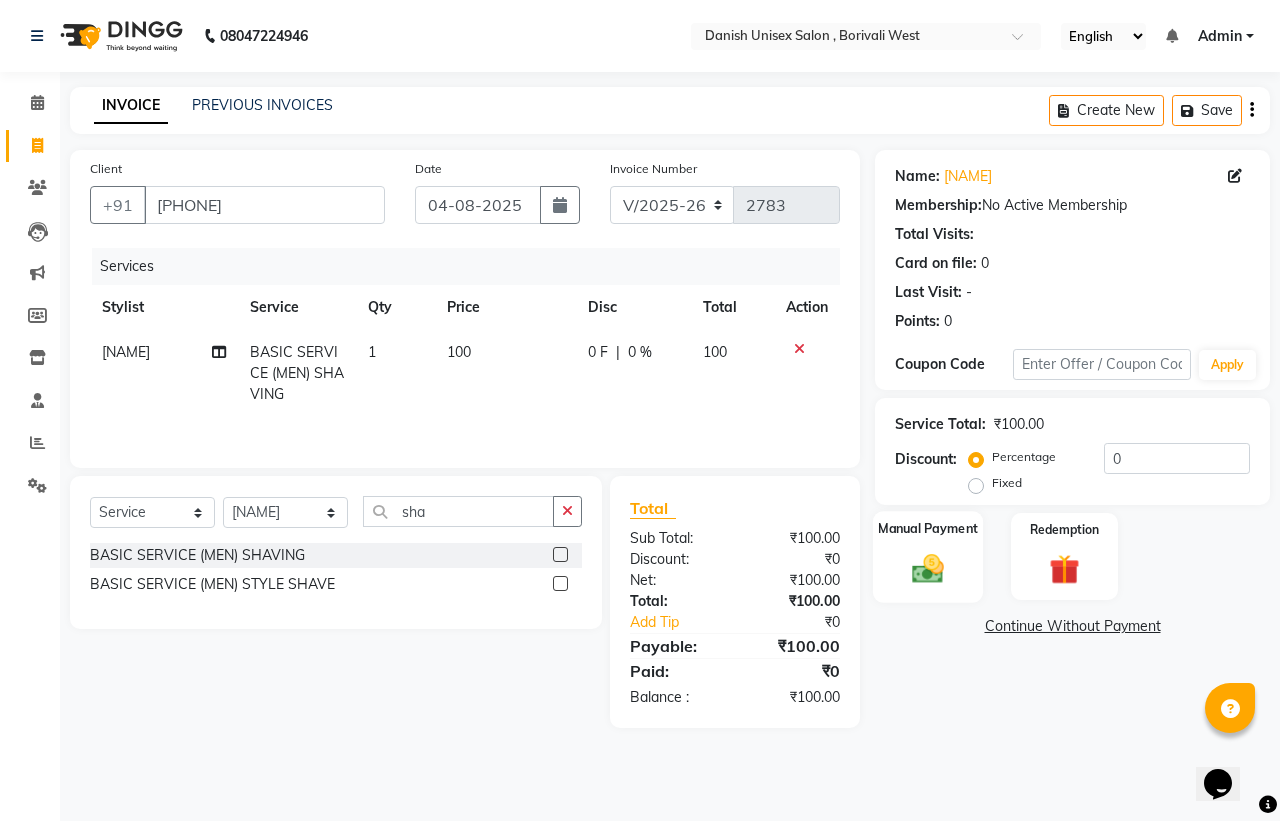 click 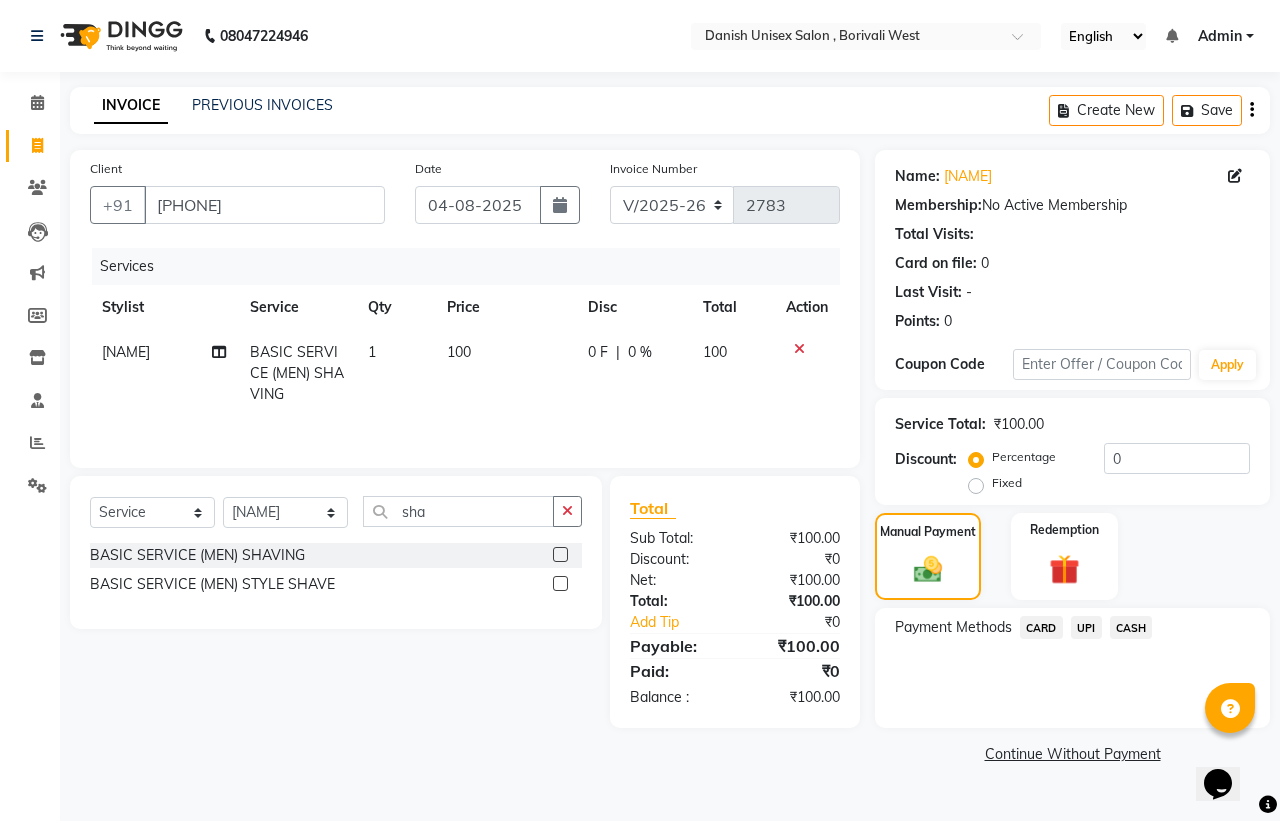 click on "CASH" 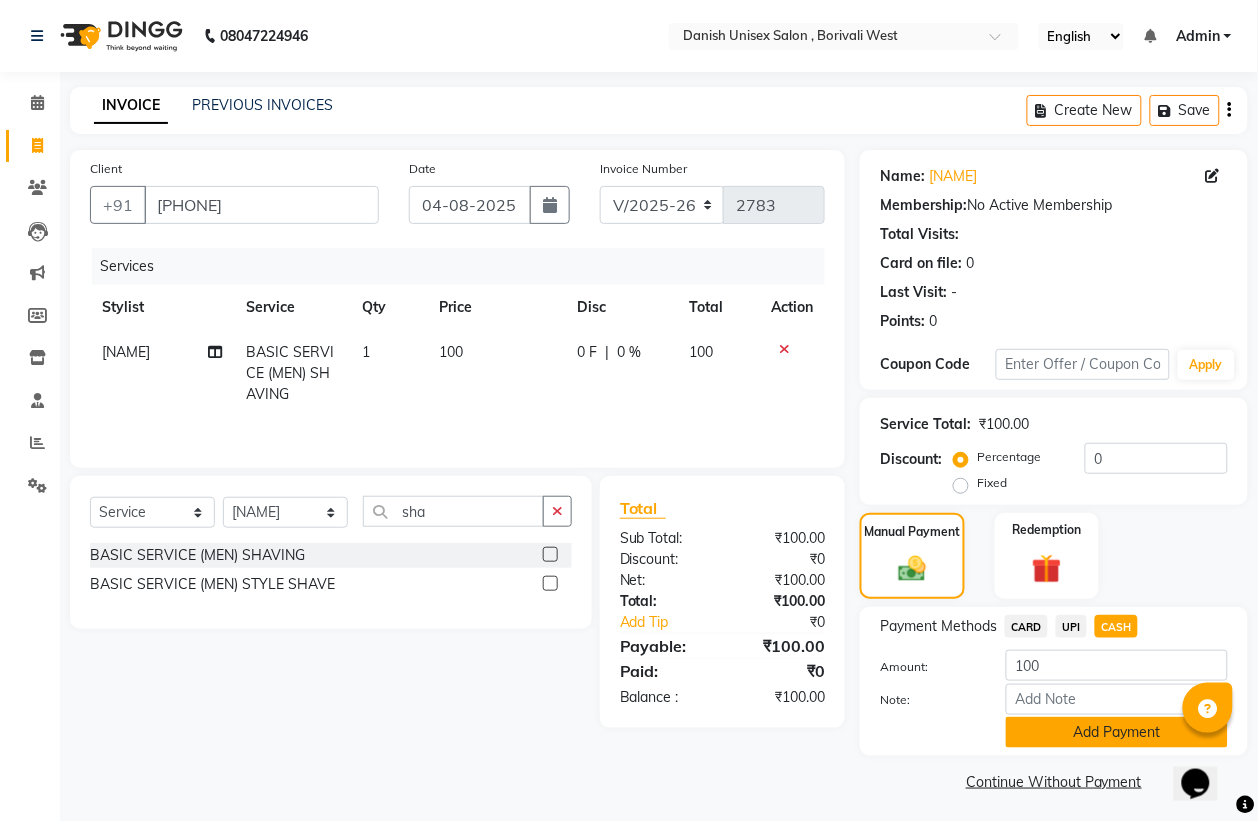 click on "Add Payment" 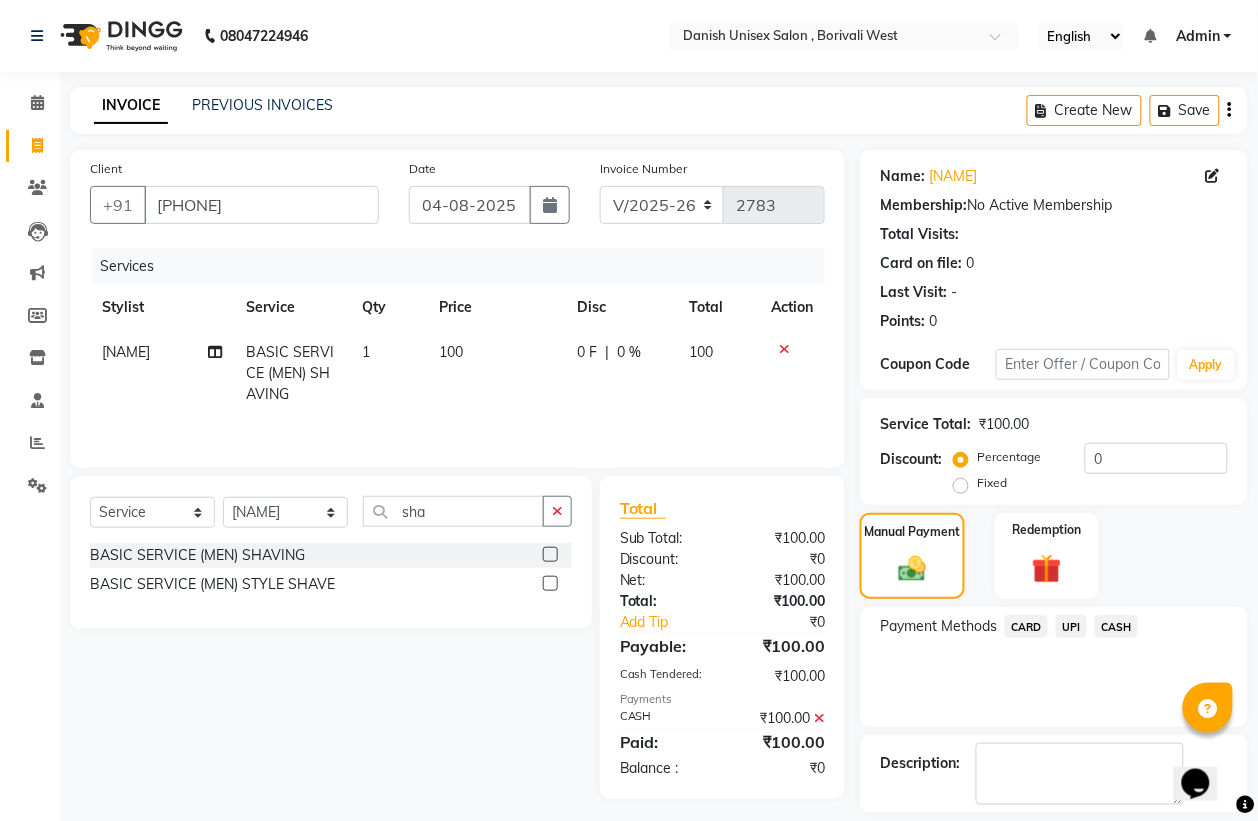 scroll, scrollTop: 91, scrollLeft: 0, axis: vertical 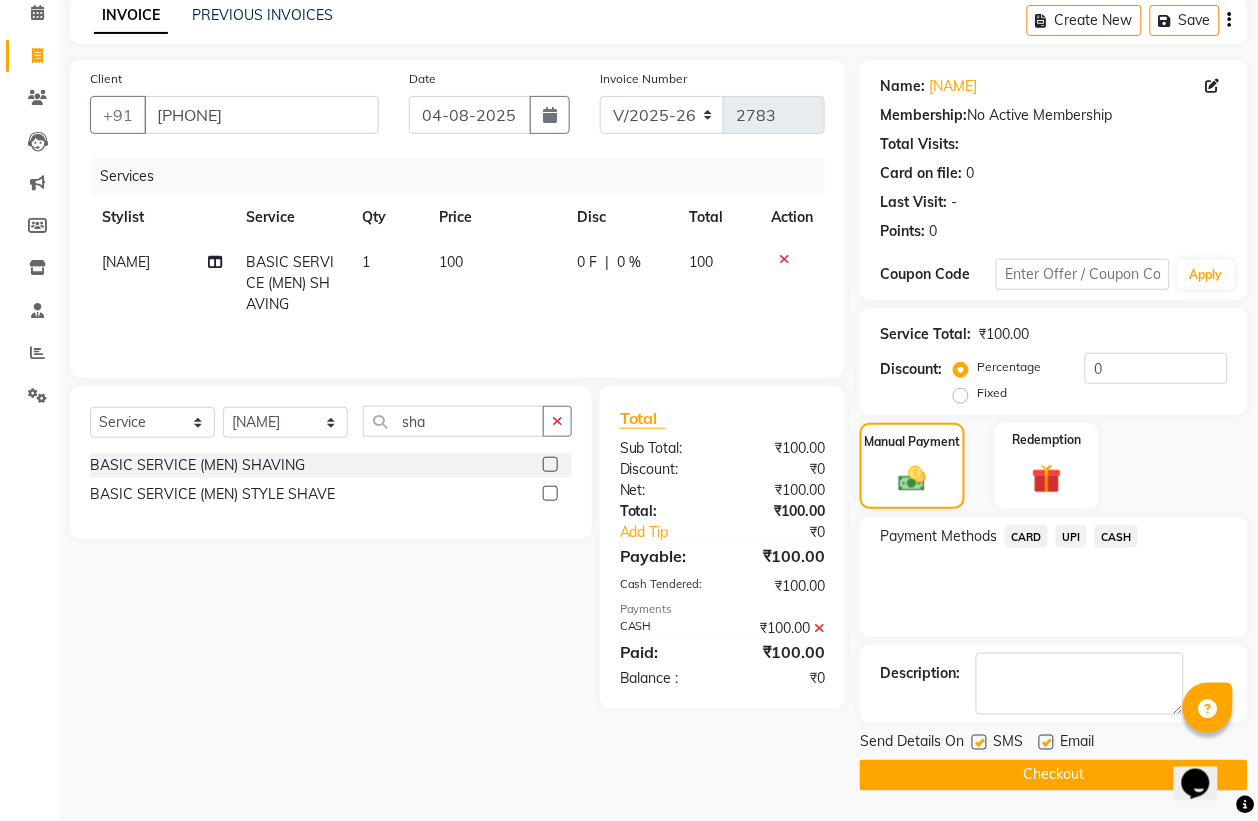 click on "Checkout" 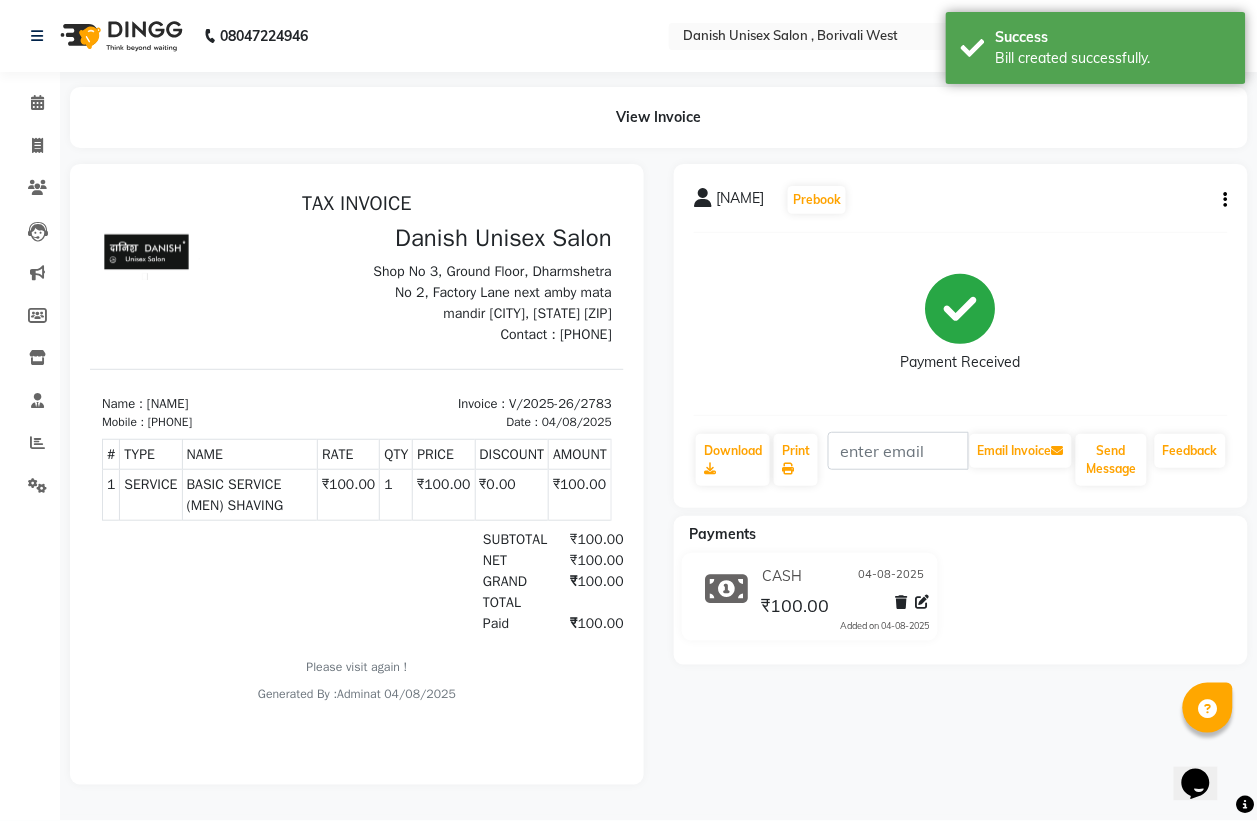 scroll, scrollTop: 0, scrollLeft: 0, axis: both 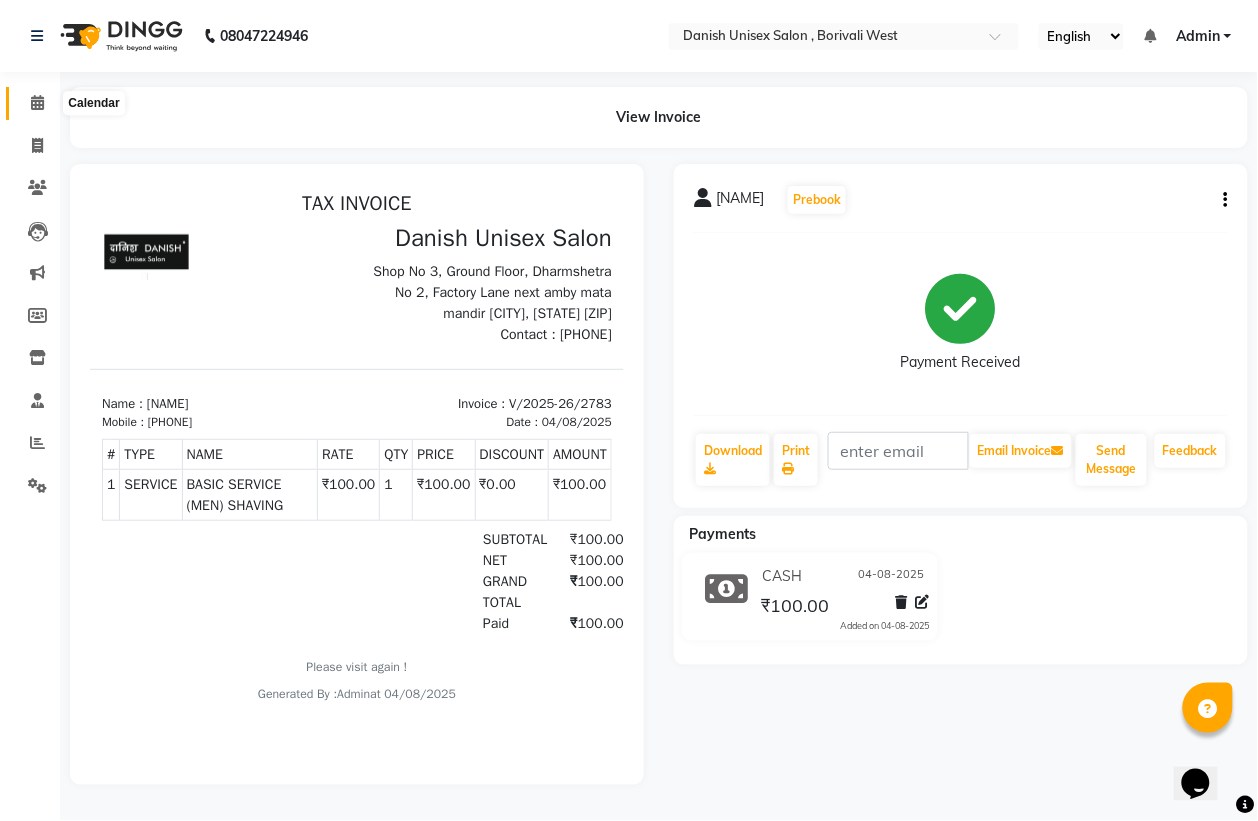 click 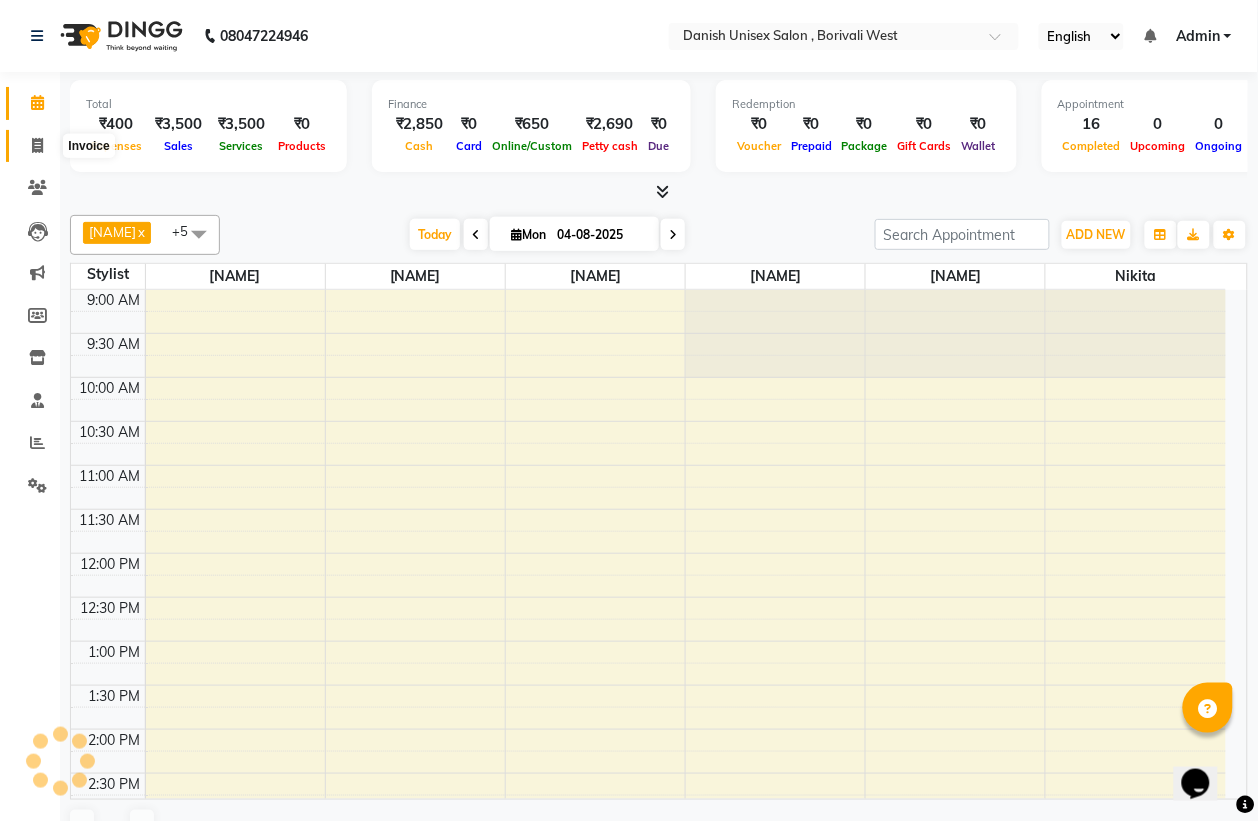 scroll, scrollTop: 0, scrollLeft: 0, axis: both 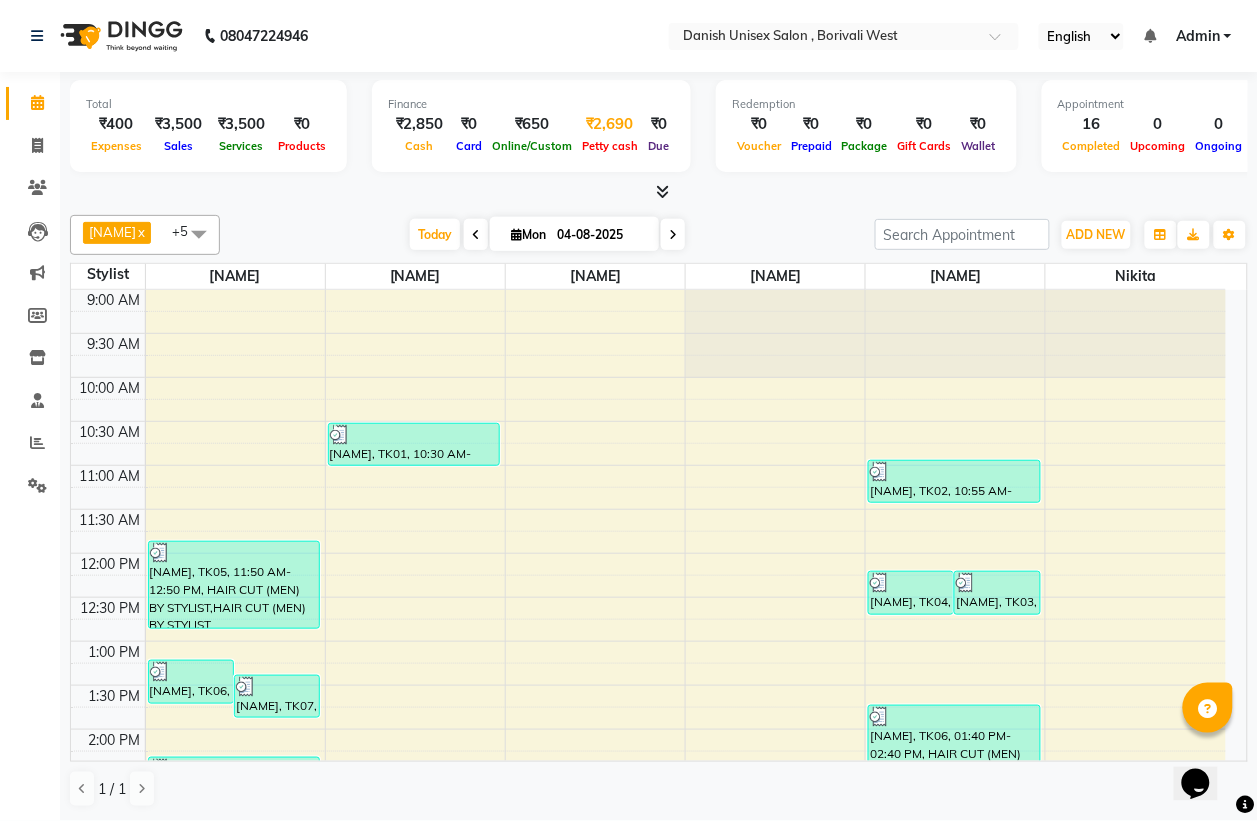 click on "₹2,690" at bounding box center [610, 124] 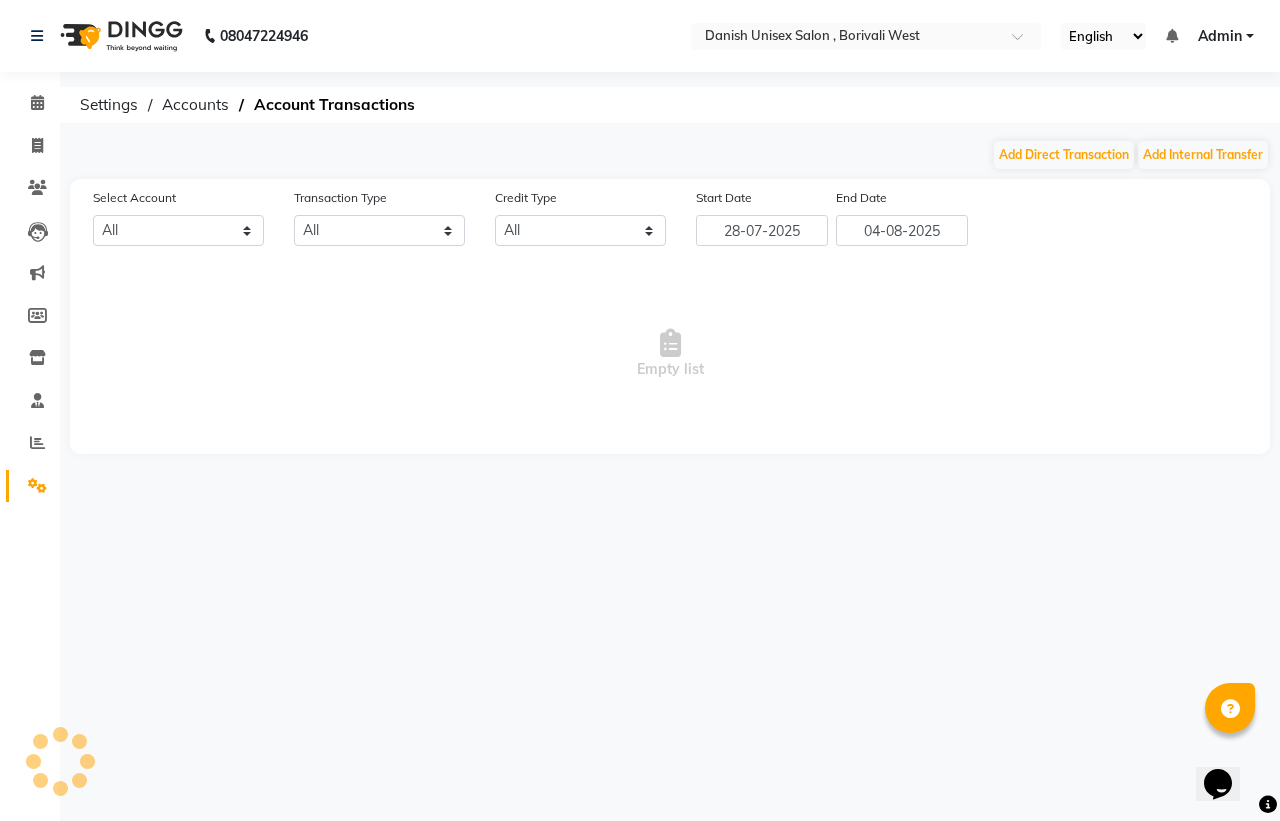 select on "5994" 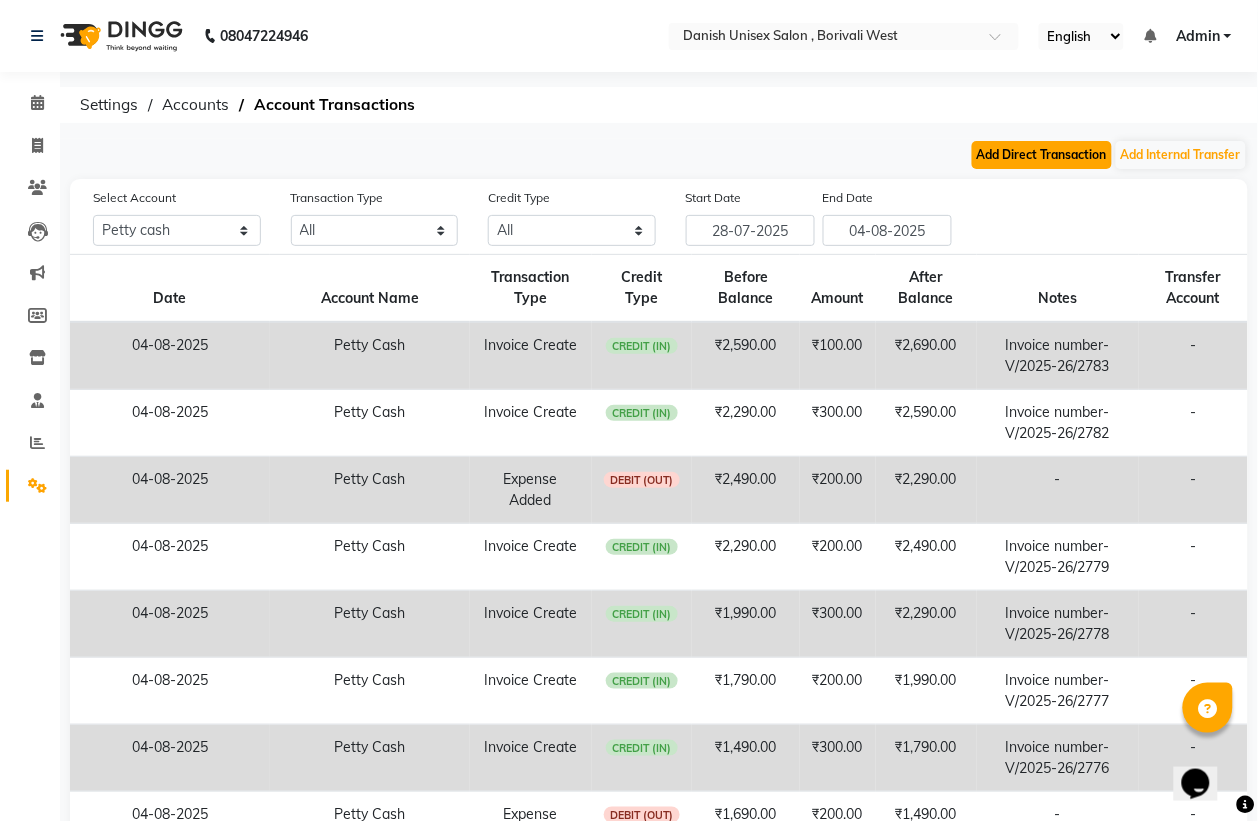 click on "Add Direct Transaction" 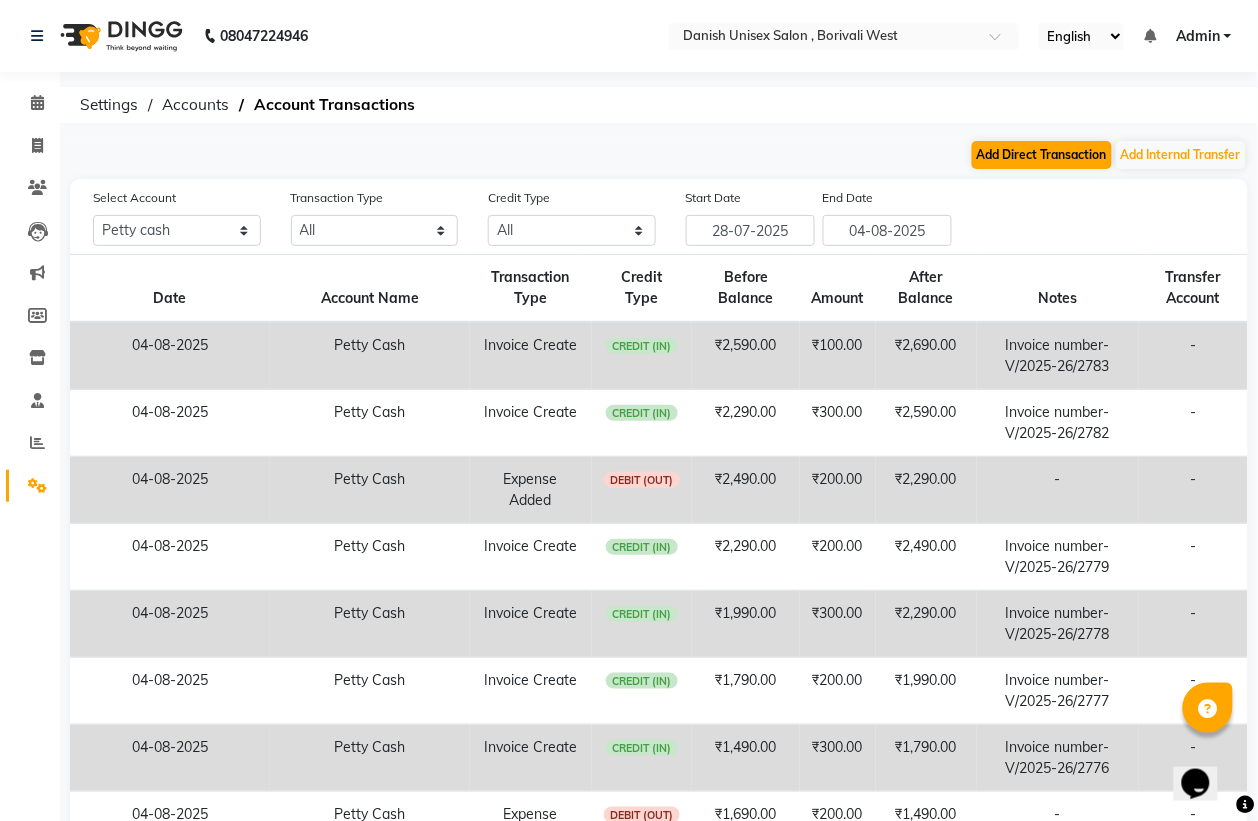 select on "direct" 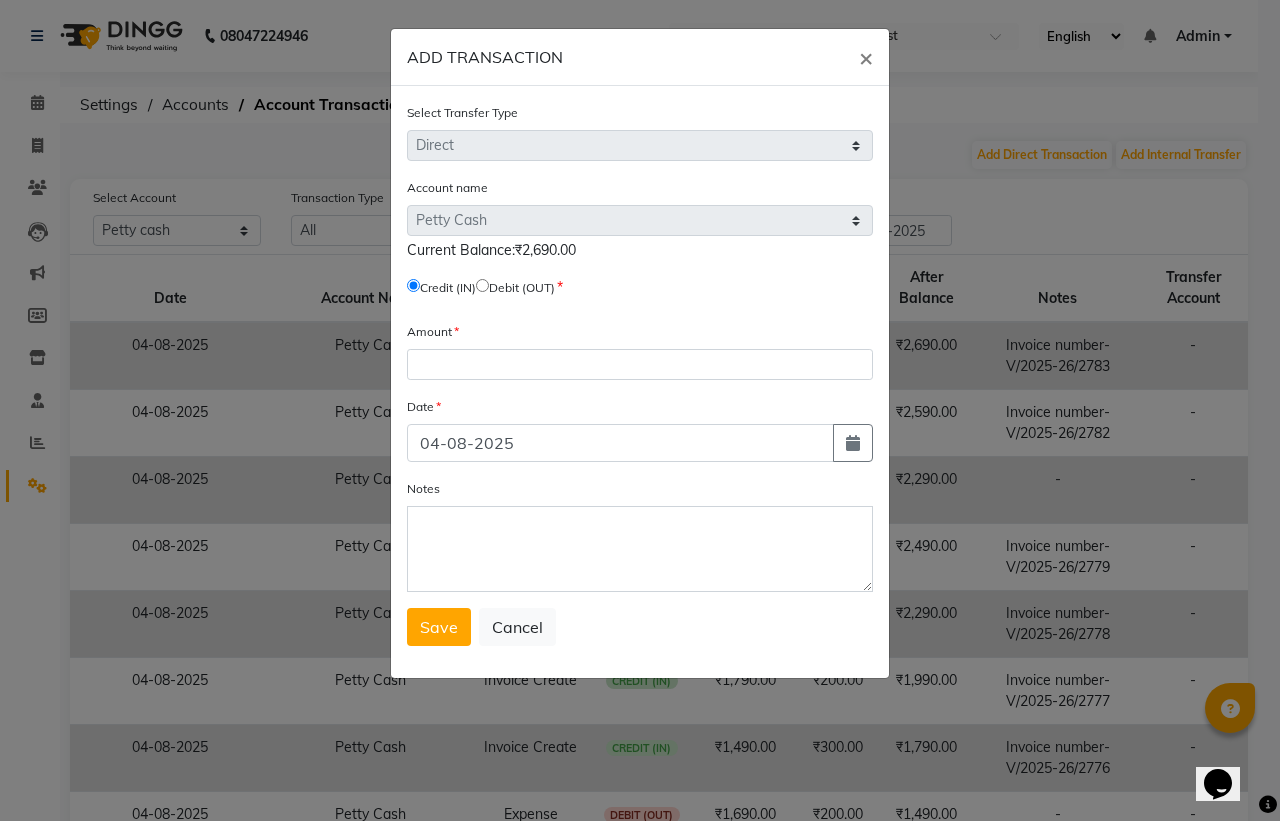 click 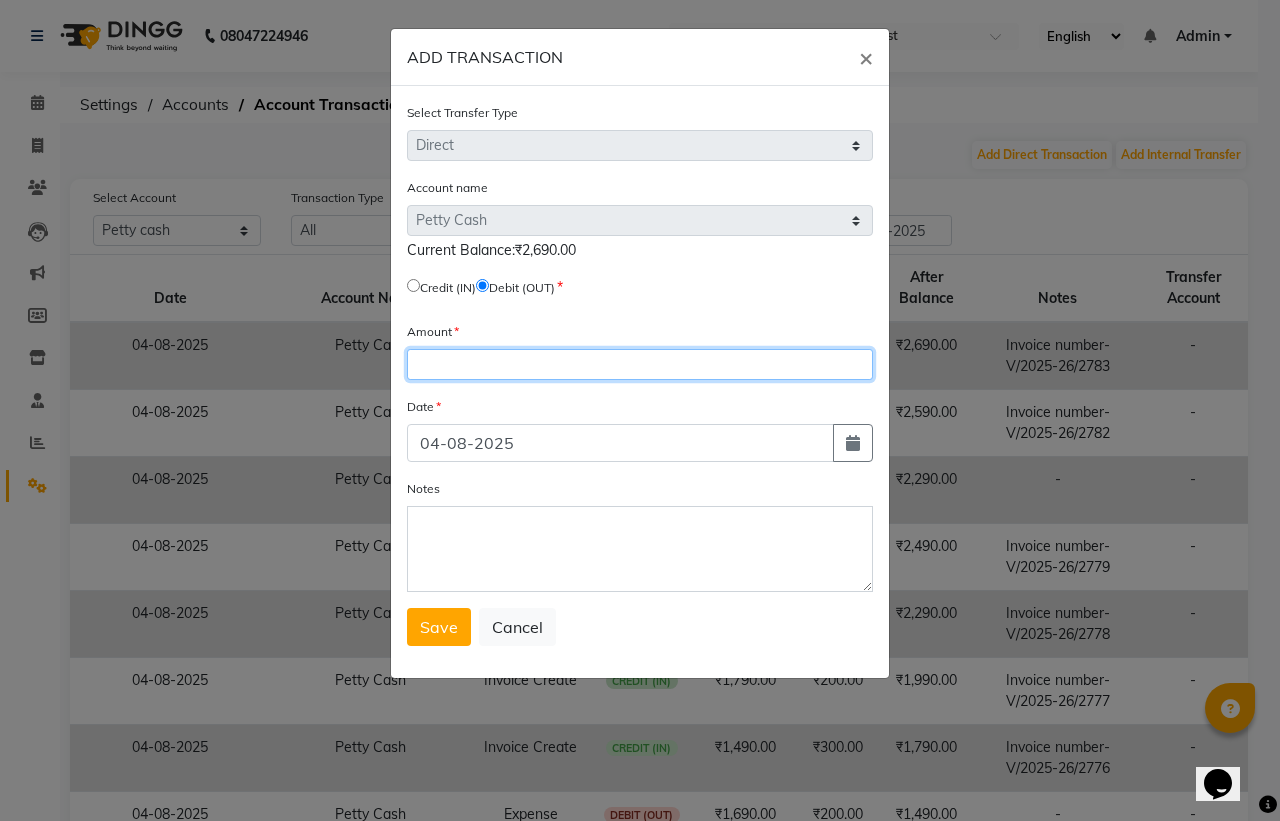 click 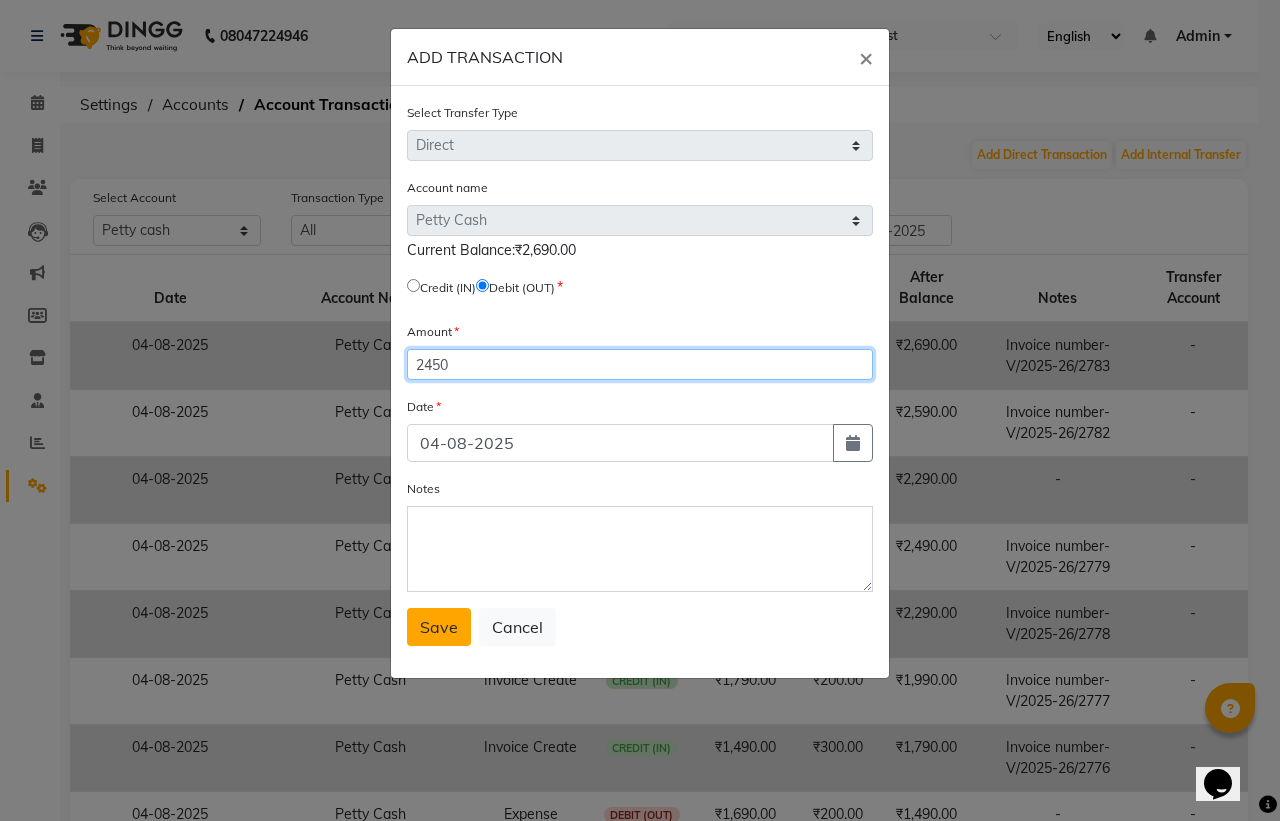 type on "2450" 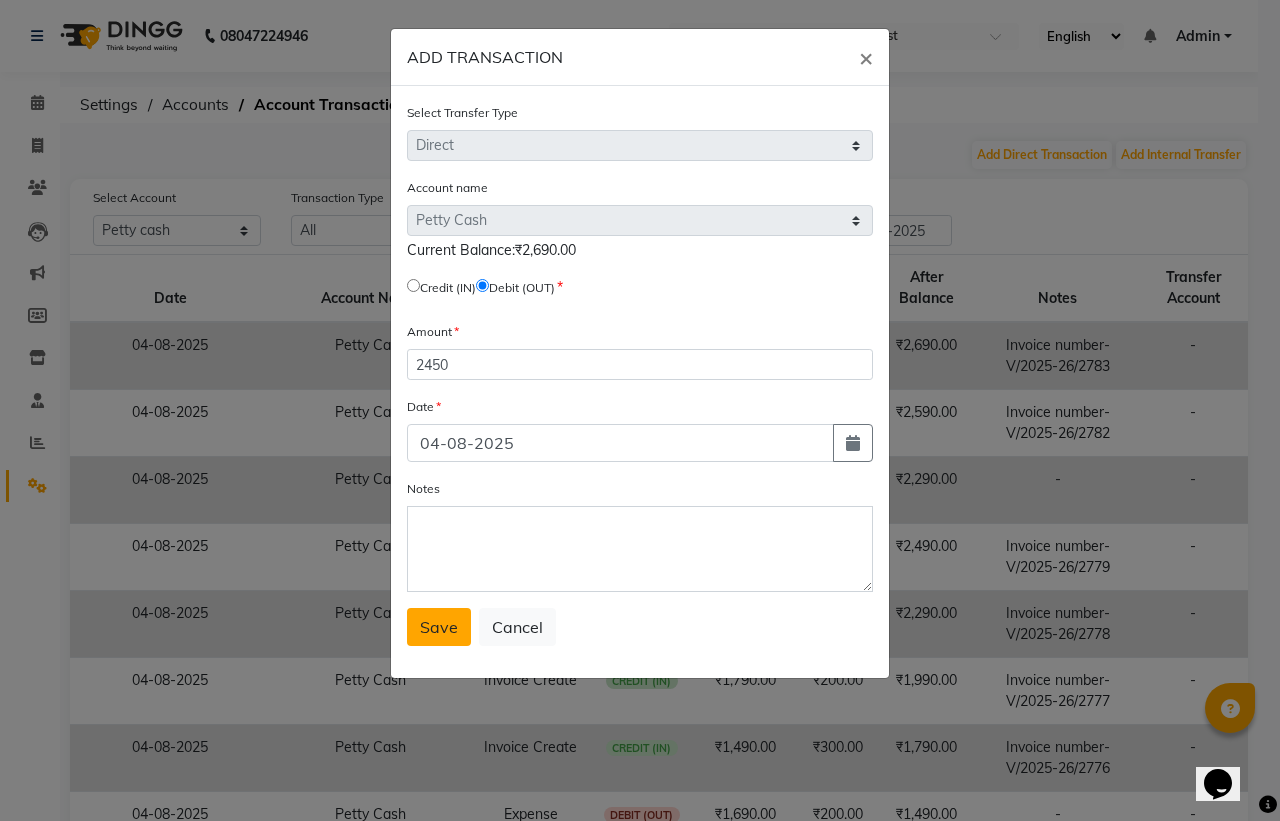 click on "Save" at bounding box center (439, 627) 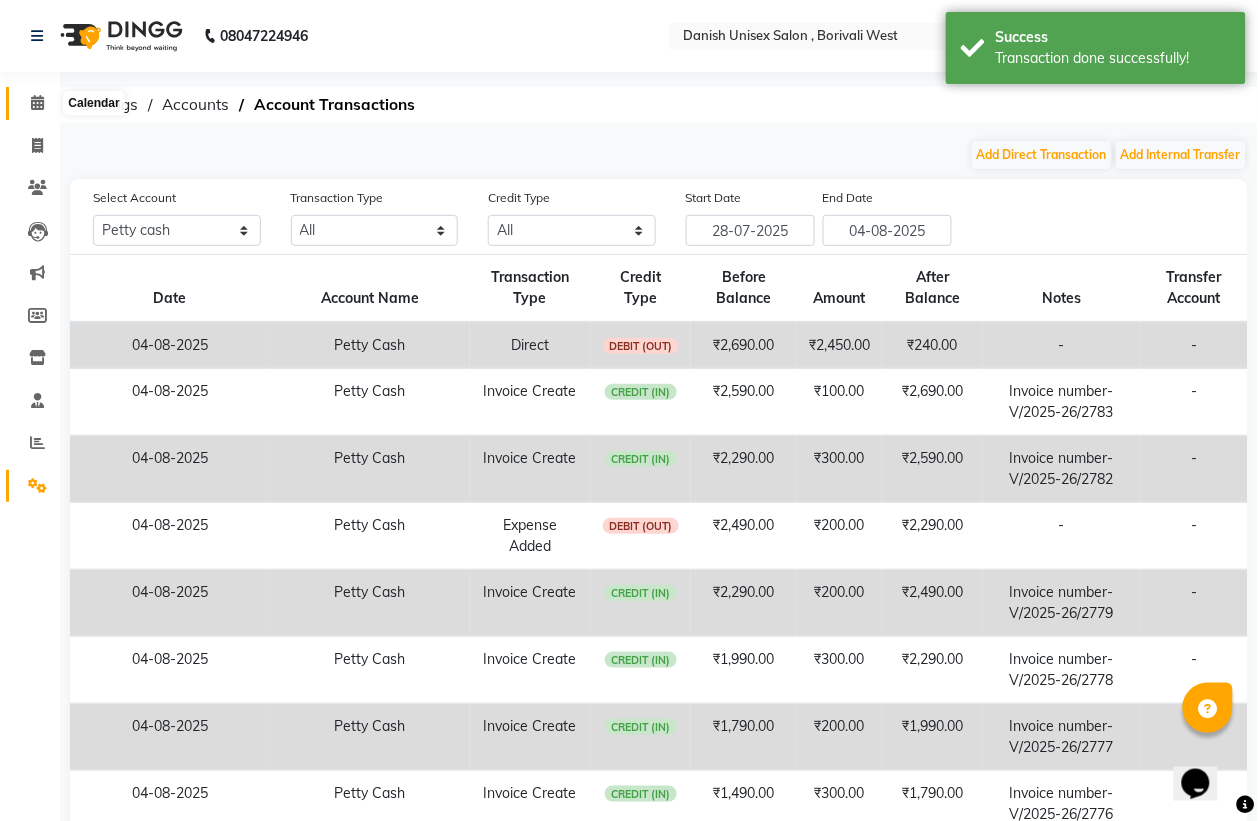 click 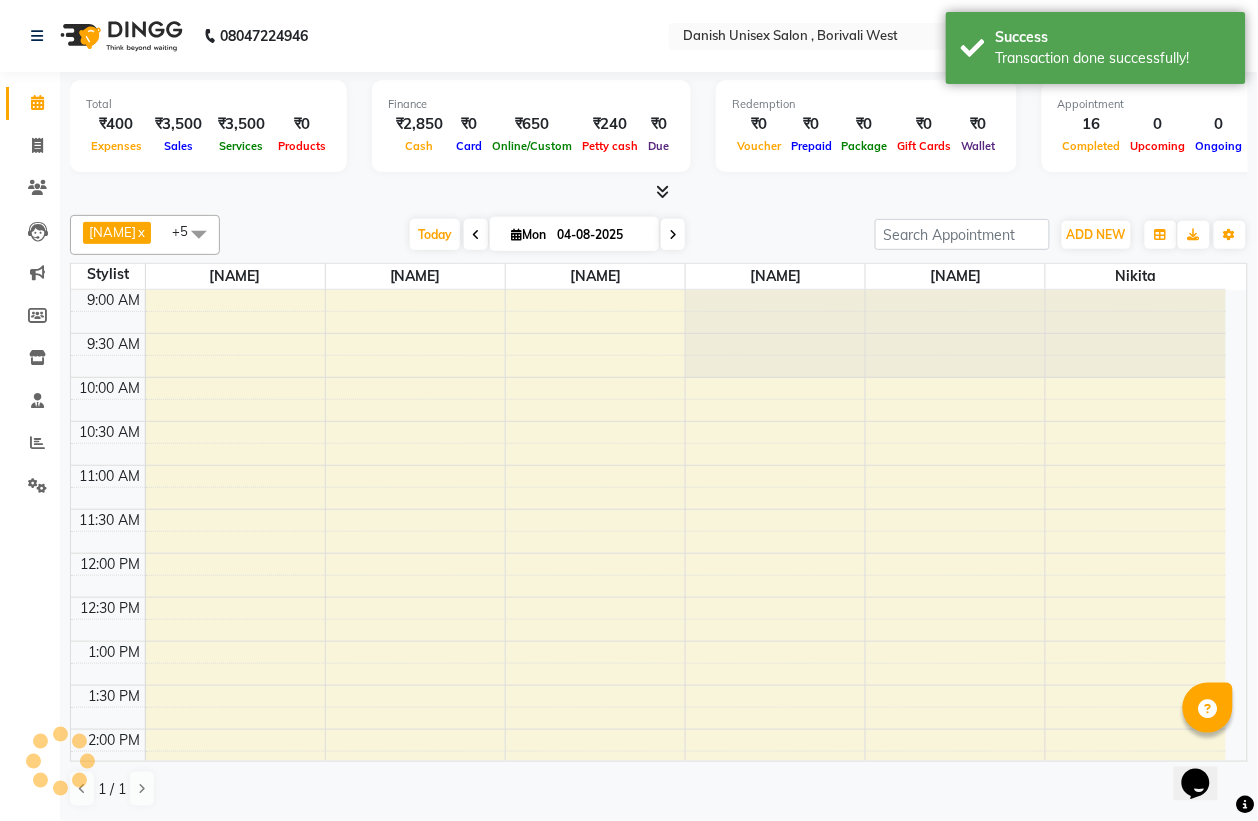 scroll, scrollTop: 0, scrollLeft: 0, axis: both 